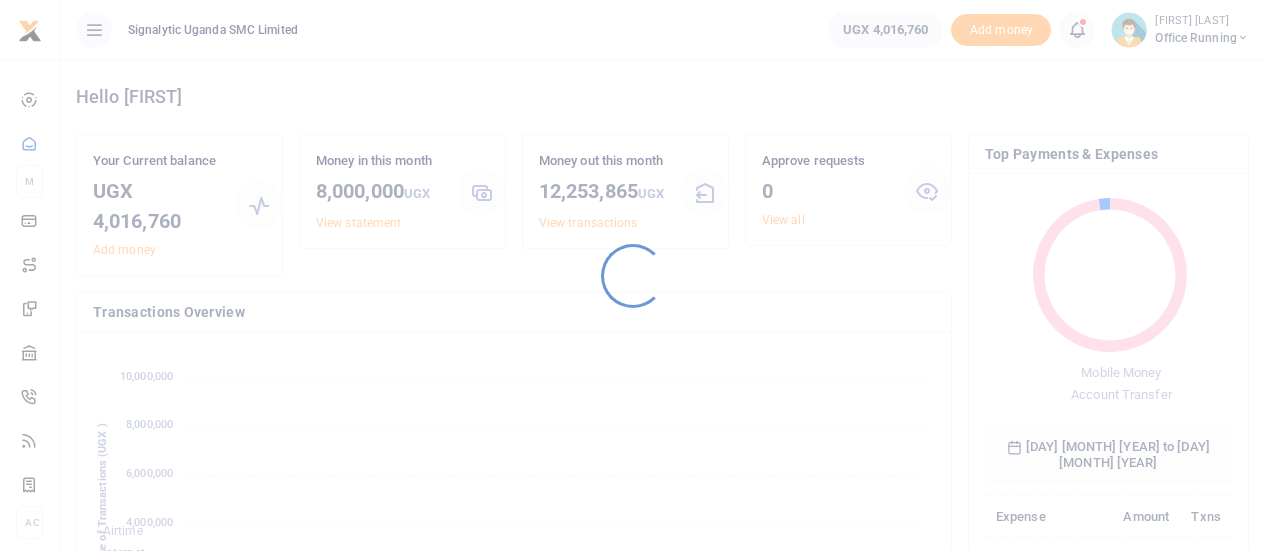 scroll, scrollTop: 0, scrollLeft: 0, axis: both 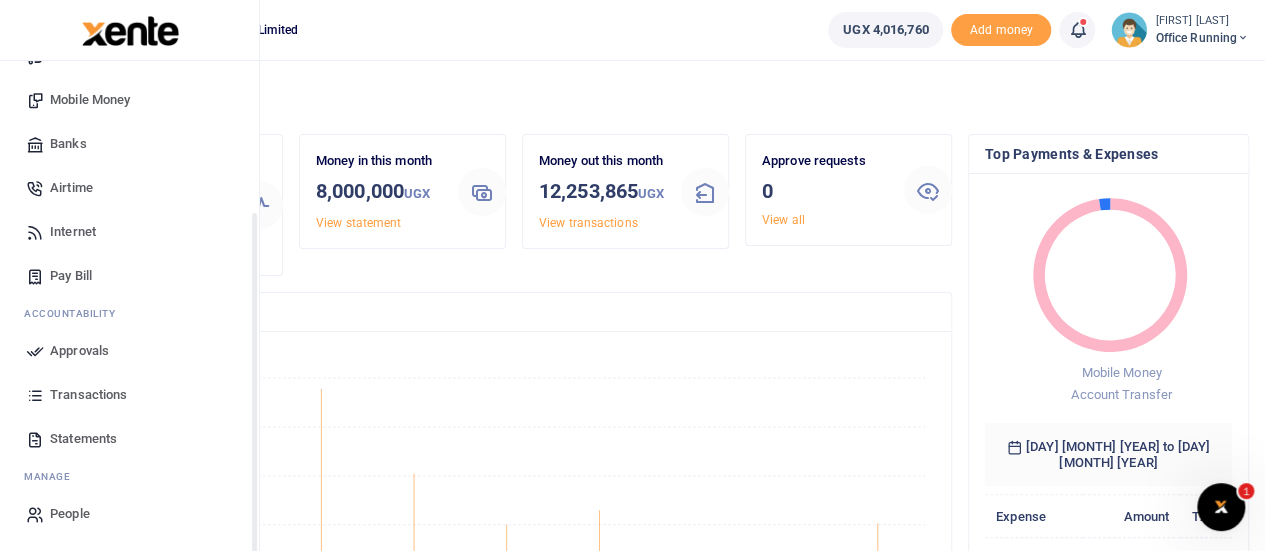 click on "Approvals" at bounding box center (79, 351) 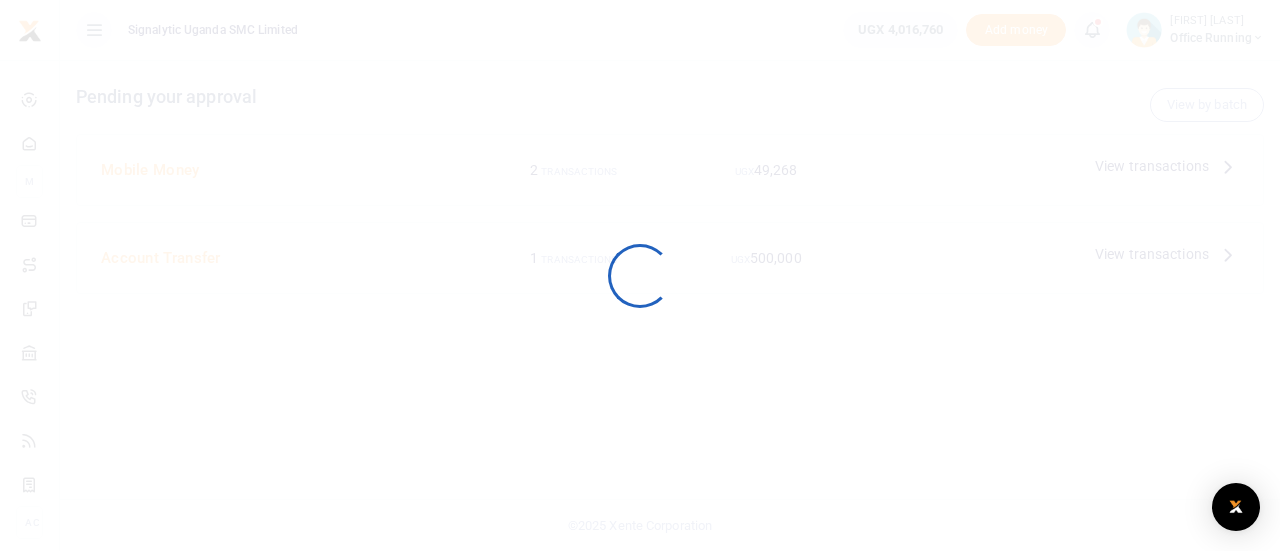 scroll, scrollTop: 0, scrollLeft: 0, axis: both 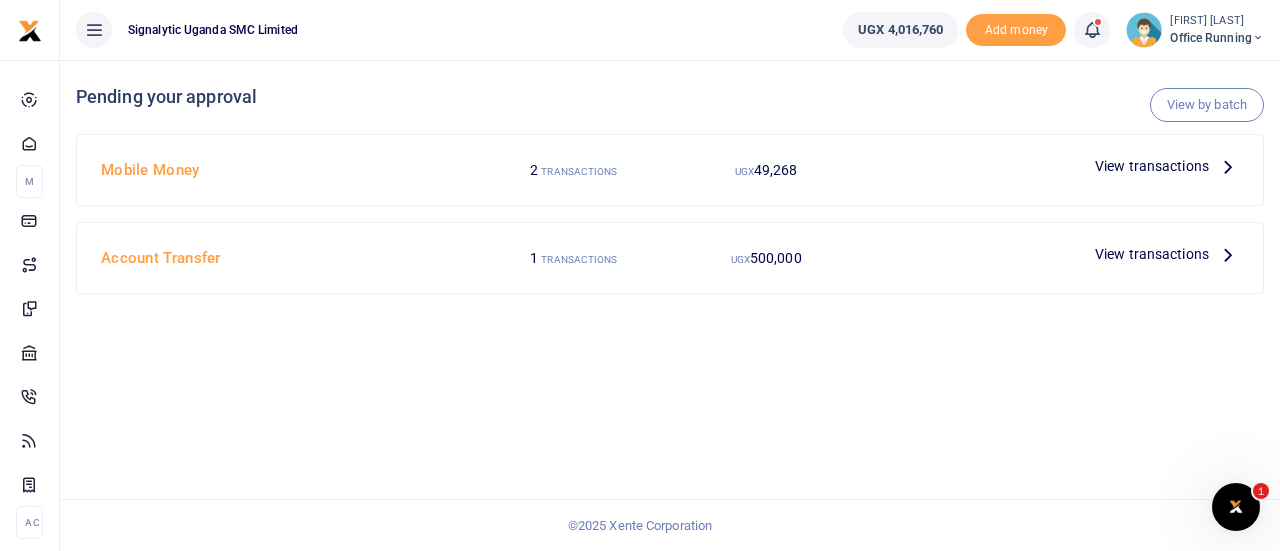 click on "View transactions" at bounding box center (1152, 166) 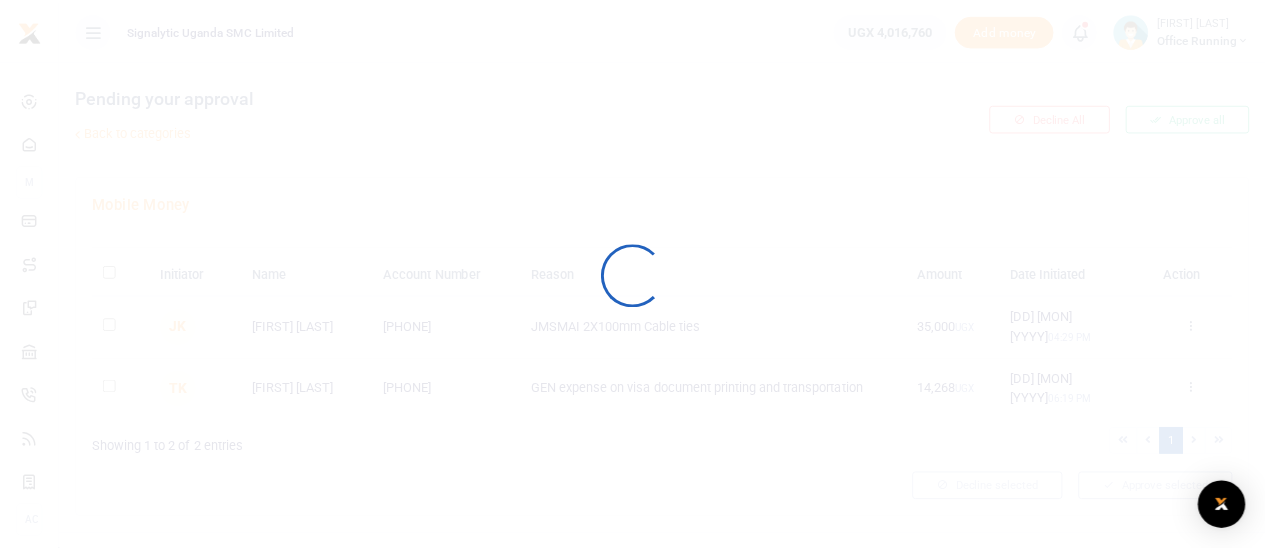 scroll, scrollTop: 0, scrollLeft: 0, axis: both 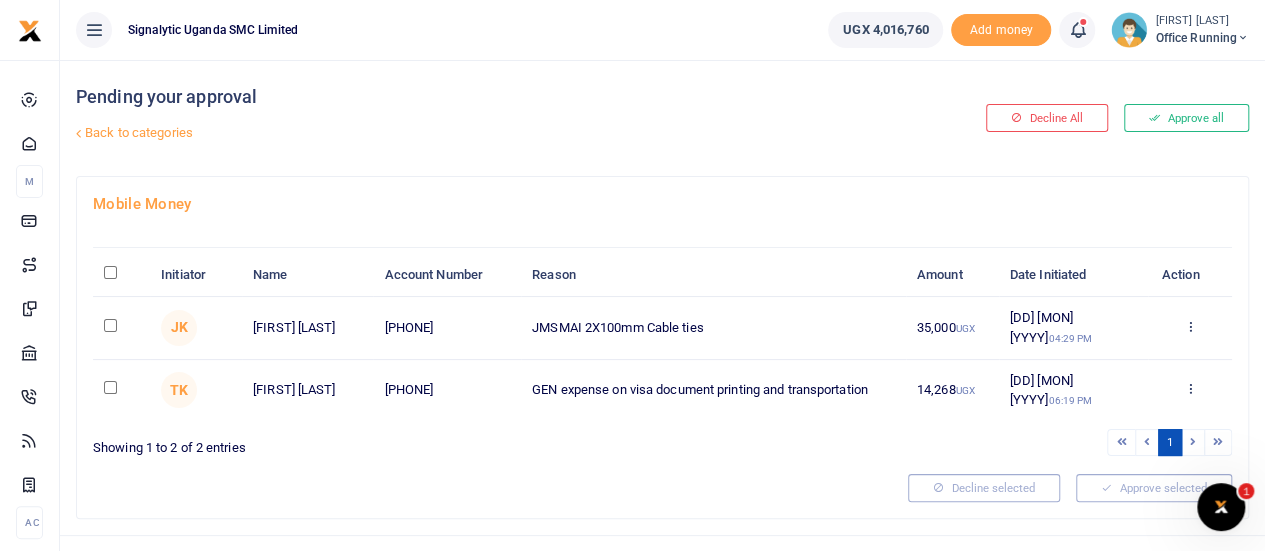 click on "[FIRST] [LAST]" at bounding box center (1202, 21) 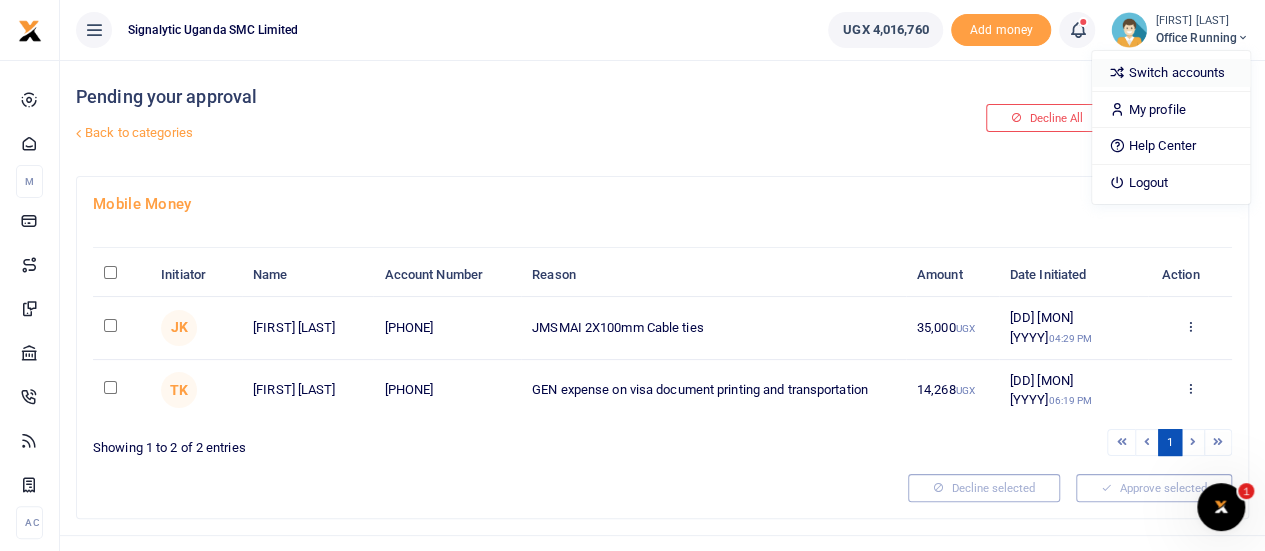 click on "Switch accounts" at bounding box center (1171, 73) 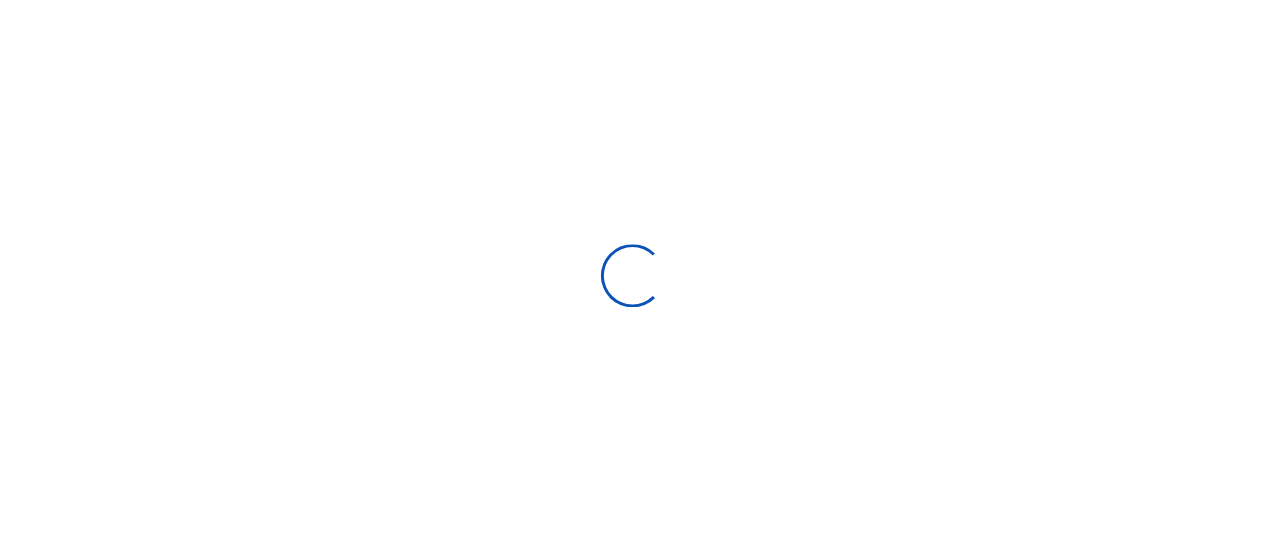 scroll, scrollTop: 0, scrollLeft: 0, axis: both 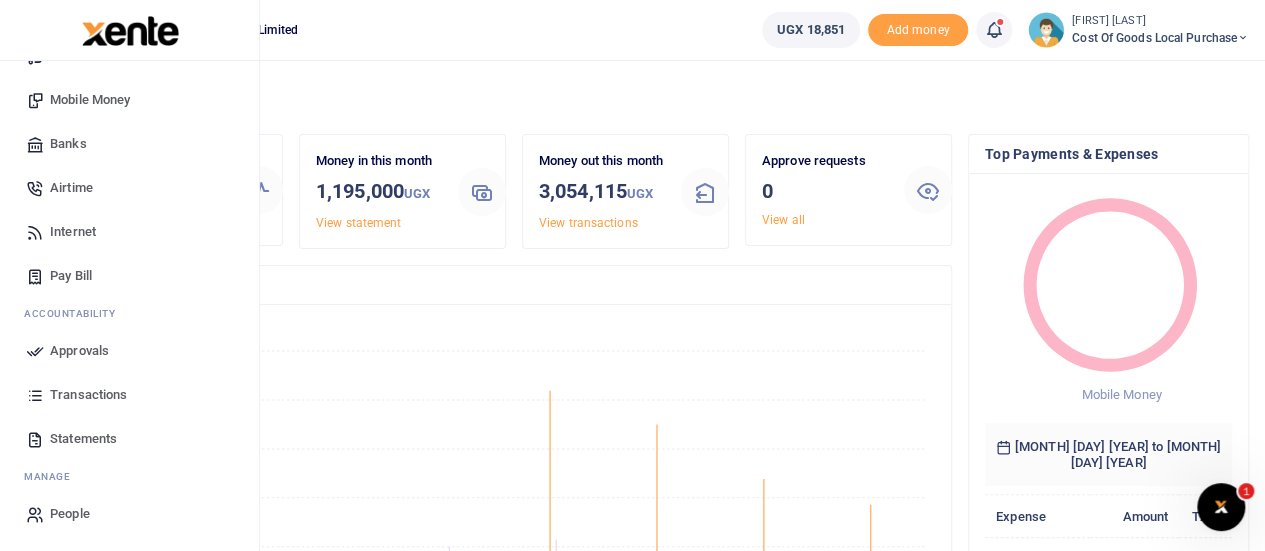 click on "Approvals" at bounding box center [79, 351] 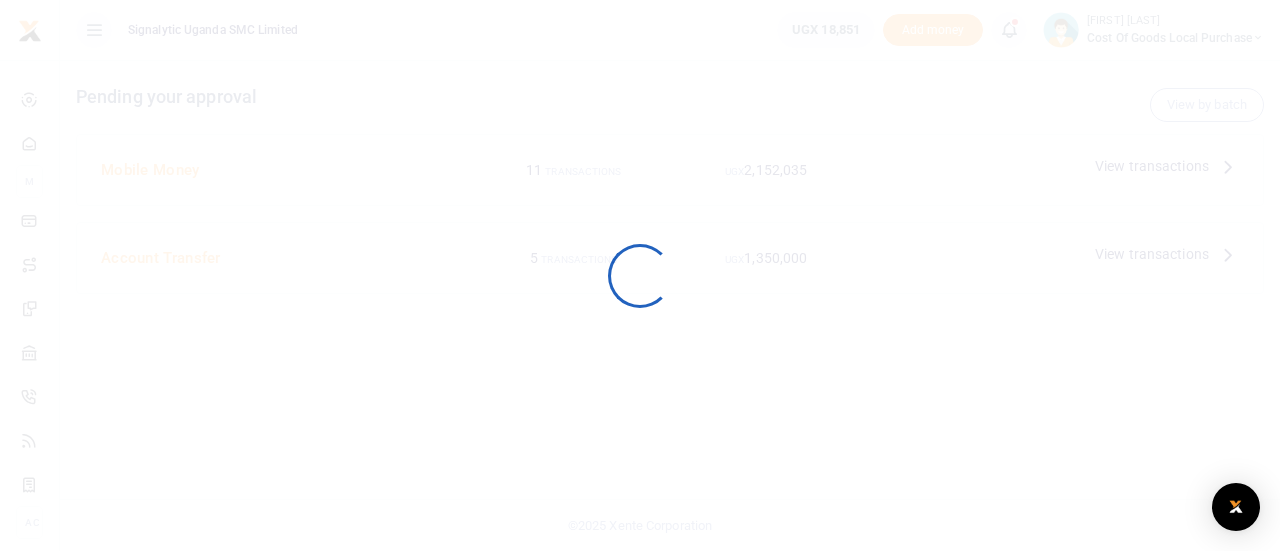 scroll, scrollTop: 0, scrollLeft: 0, axis: both 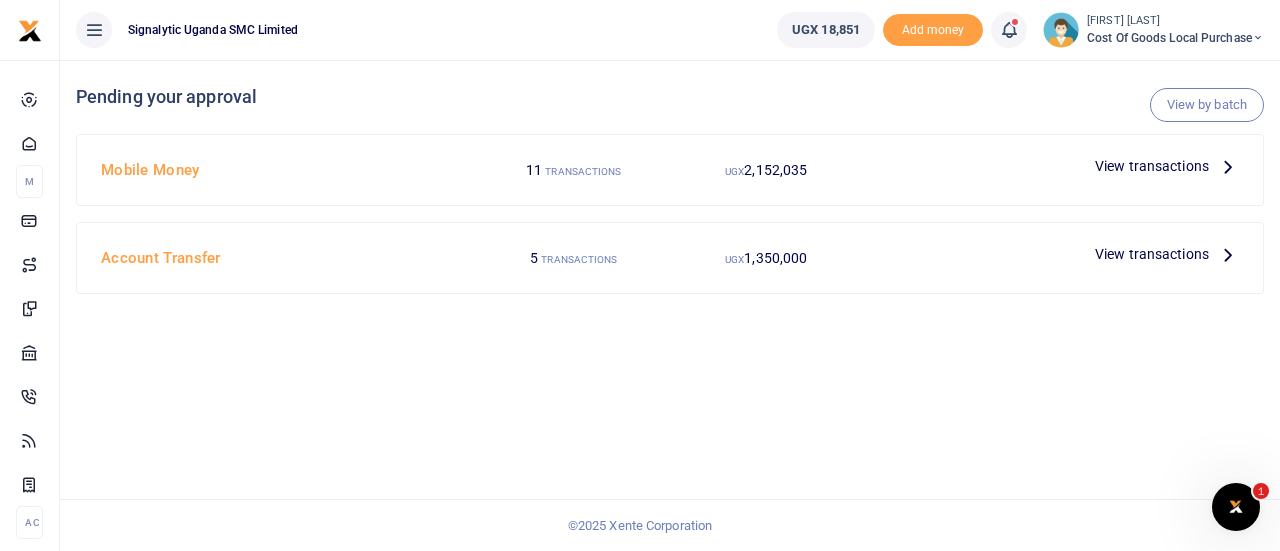 click on "View transactions" at bounding box center [1152, 166] 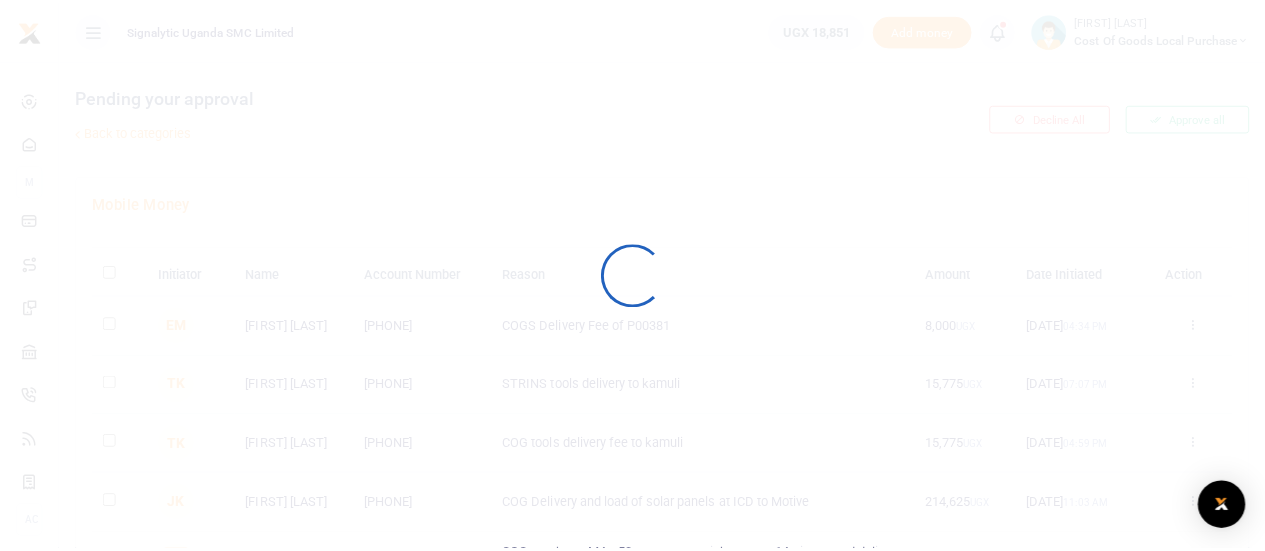 scroll, scrollTop: 0, scrollLeft: 0, axis: both 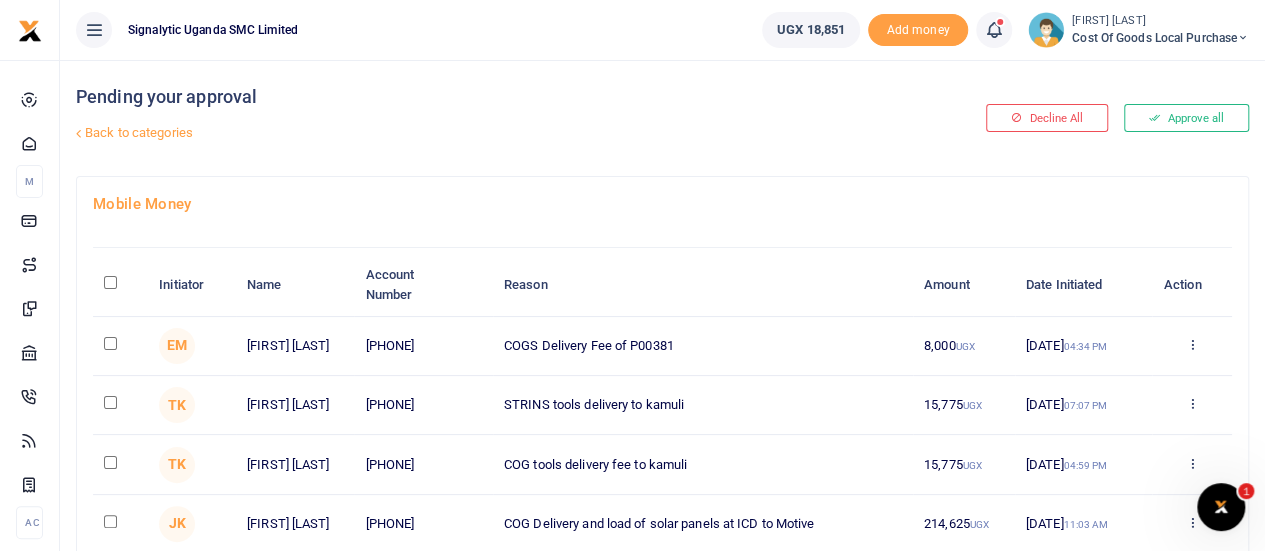 click on "Back to categories" at bounding box center (462, 133) 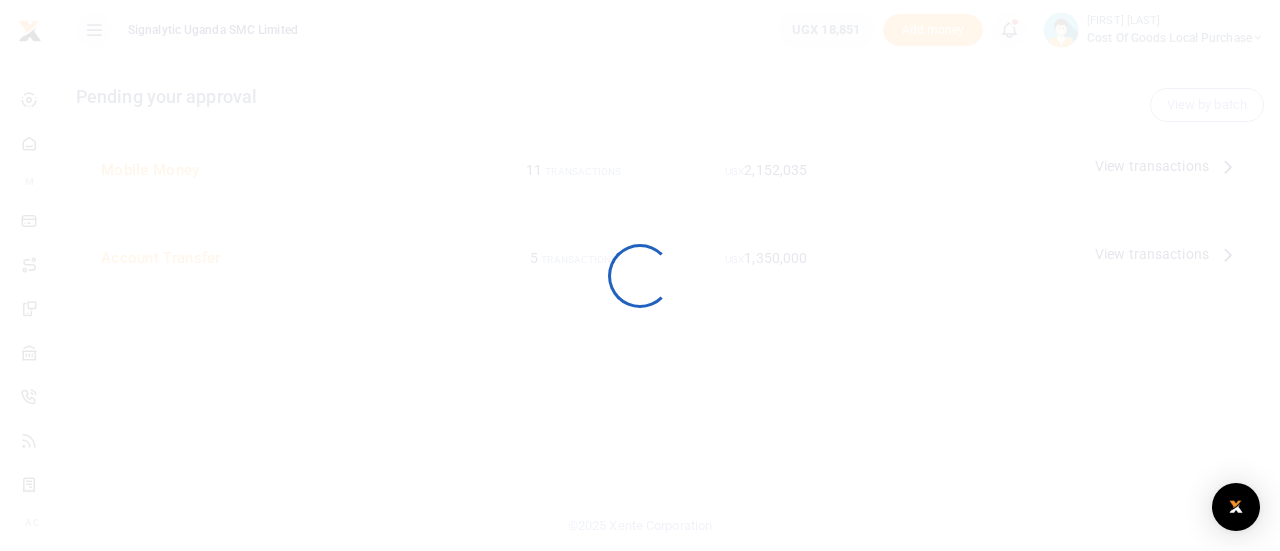scroll, scrollTop: 0, scrollLeft: 0, axis: both 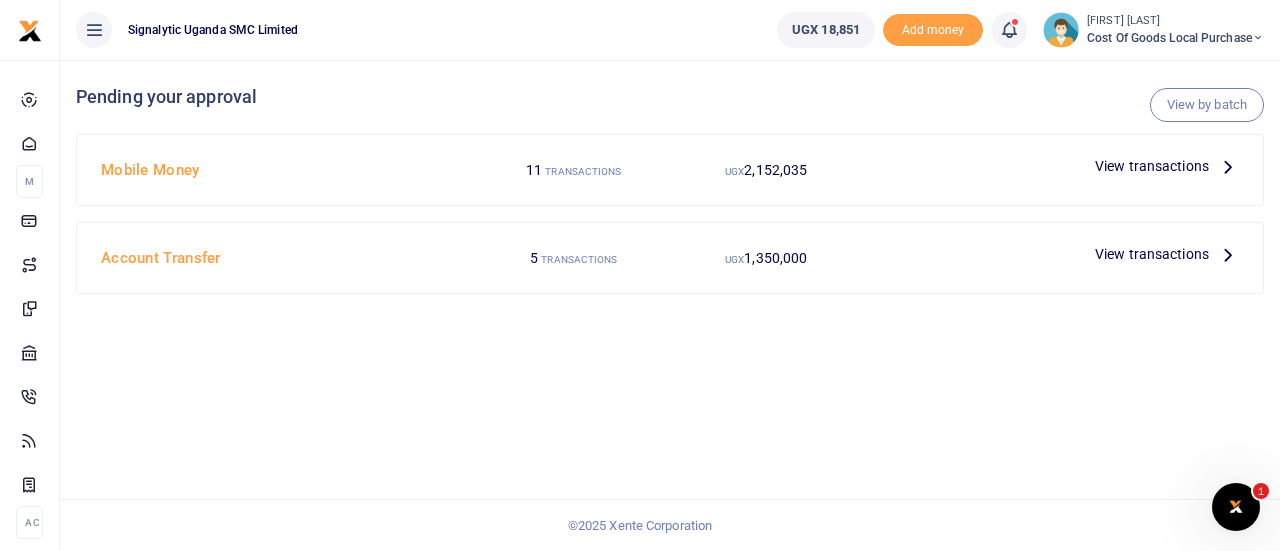 click on "View transactions" at bounding box center [1152, 254] 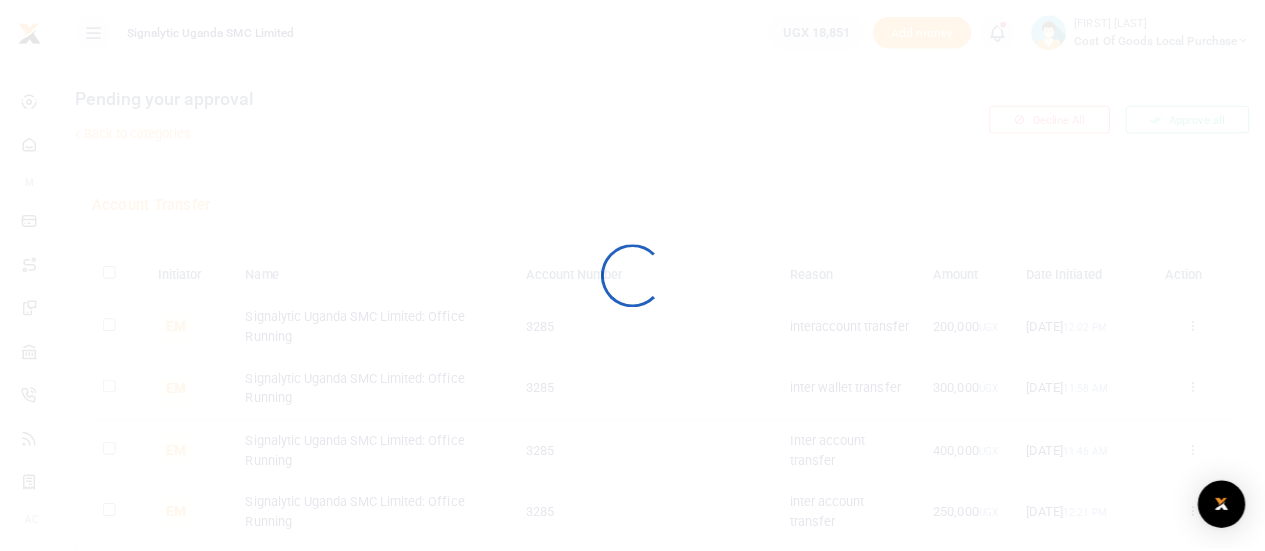 scroll, scrollTop: 0, scrollLeft: 0, axis: both 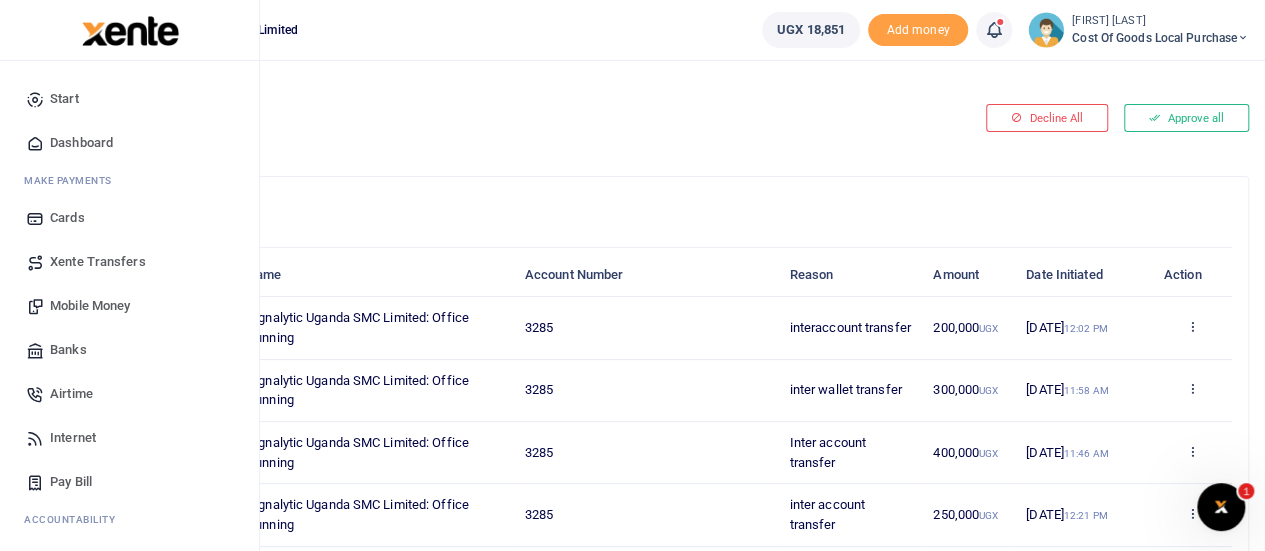 click on "Mobile Money" at bounding box center [90, 306] 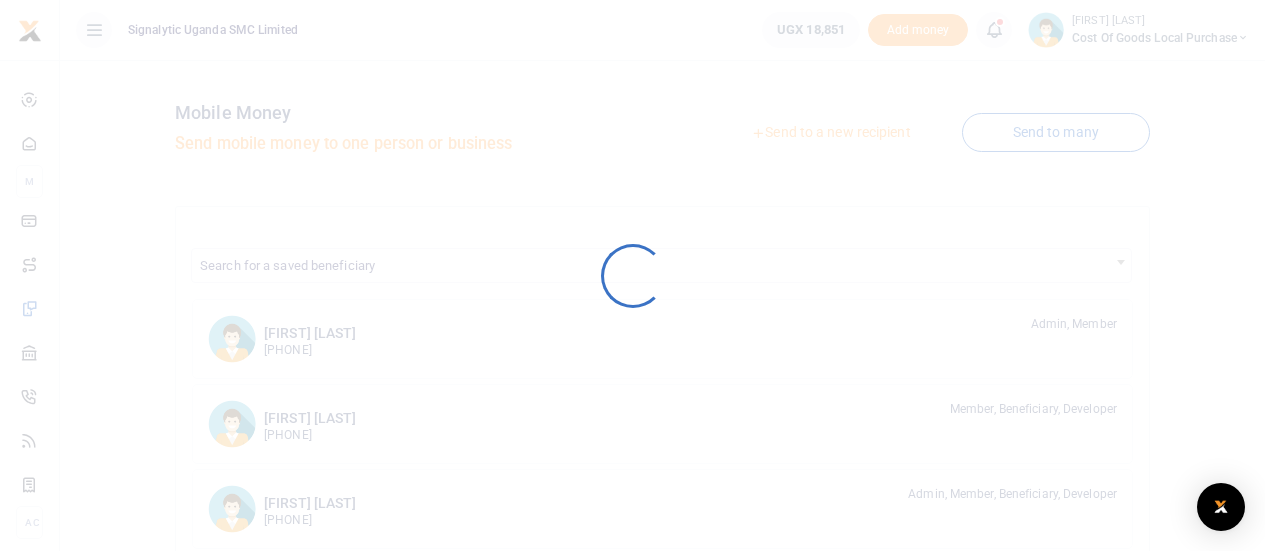 scroll, scrollTop: 0, scrollLeft: 0, axis: both 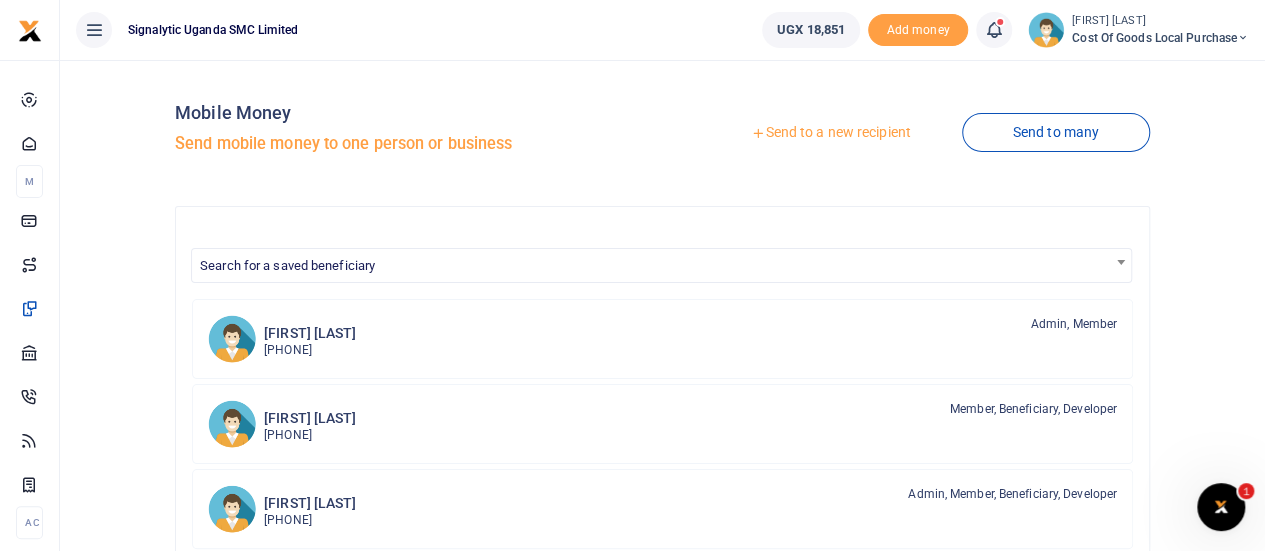 click on "Send to a new recipient" at bounding box center (830, 133) 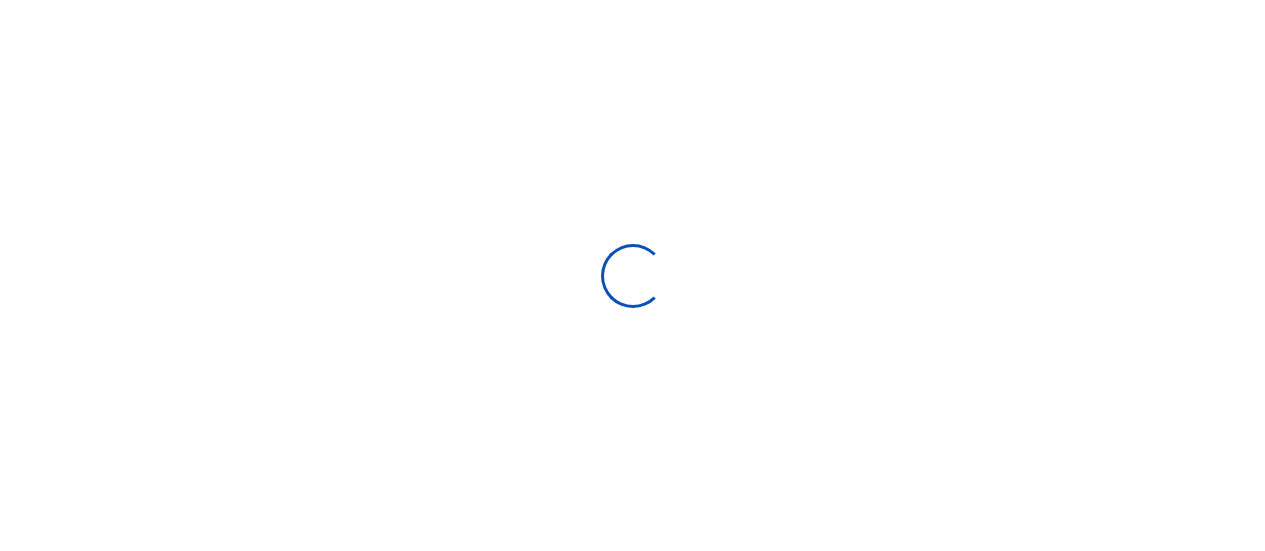 scroll, scrollTop: 0, scrollLeft: 0, axis: both 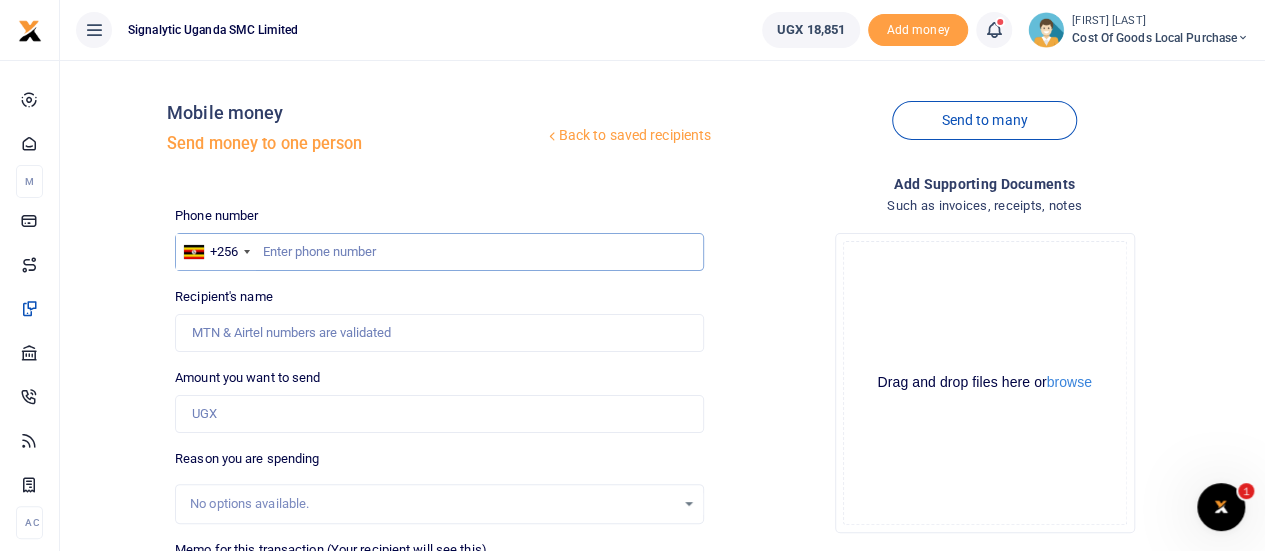 click at bounding box center (439, 252) 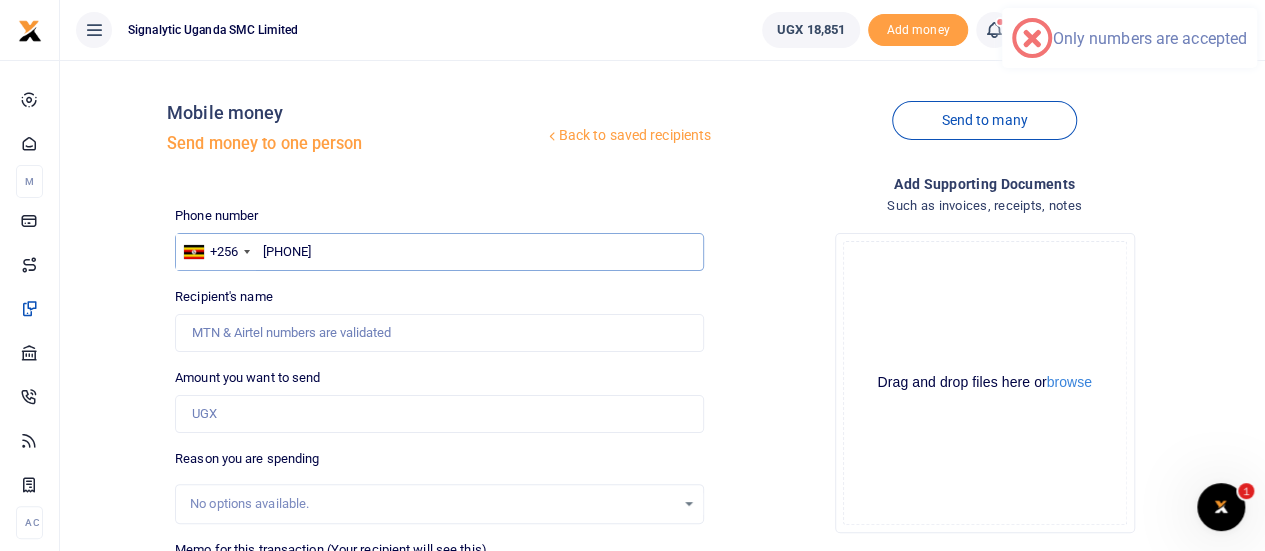 click on "[PHONE]" at bounding box center (439, 252) 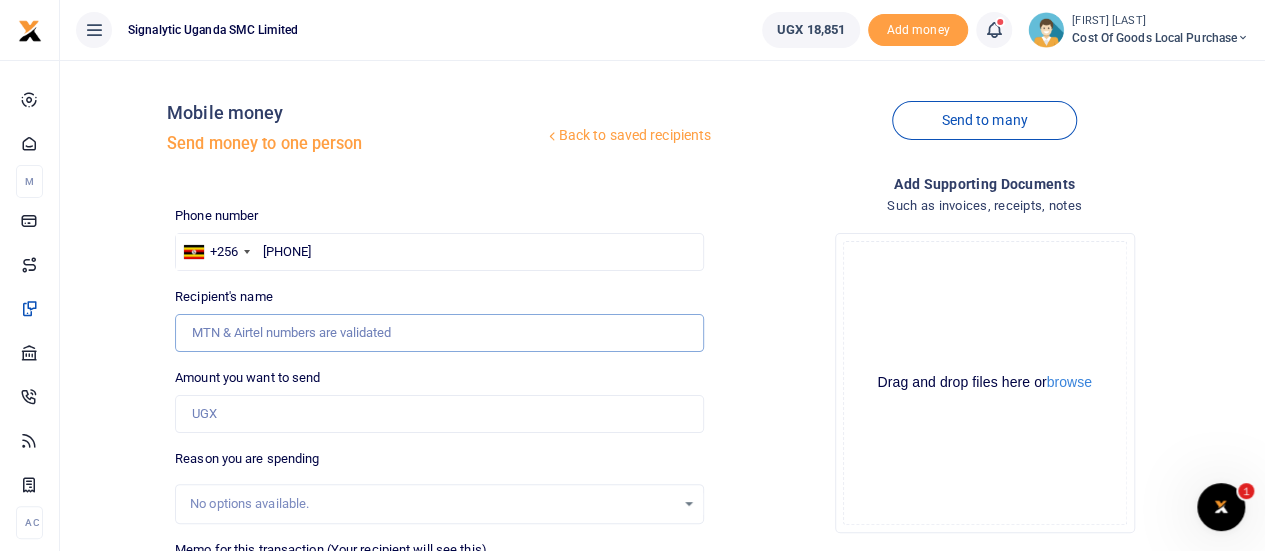 click on "Recipient's name" at bounding box center (439, 333) 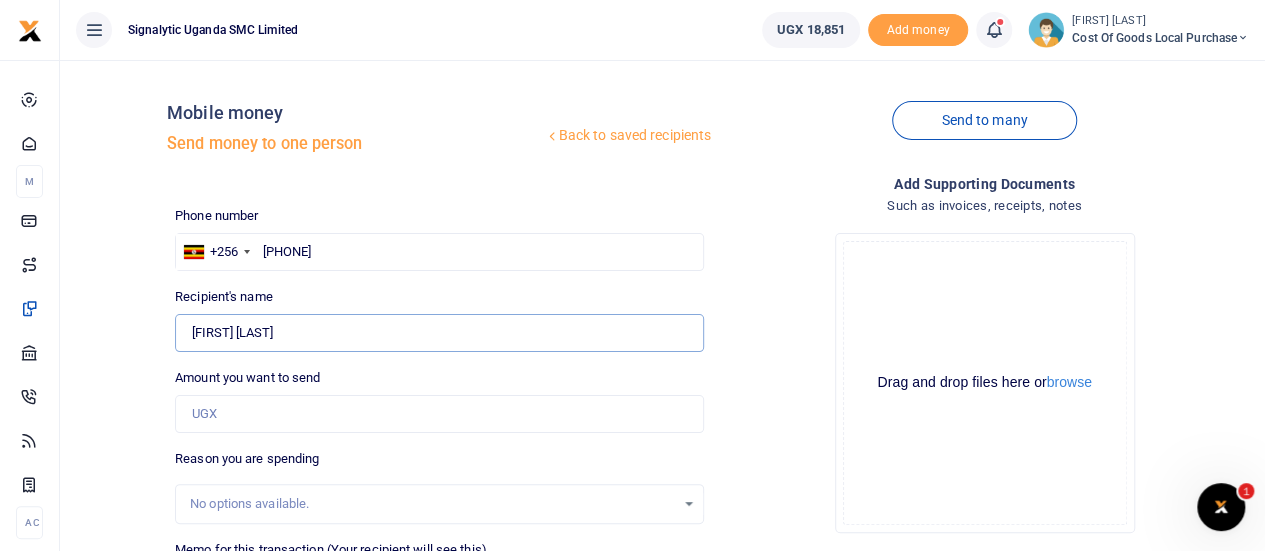 click on "[FIRST] [LAST]" at bounding box center (439, 333) 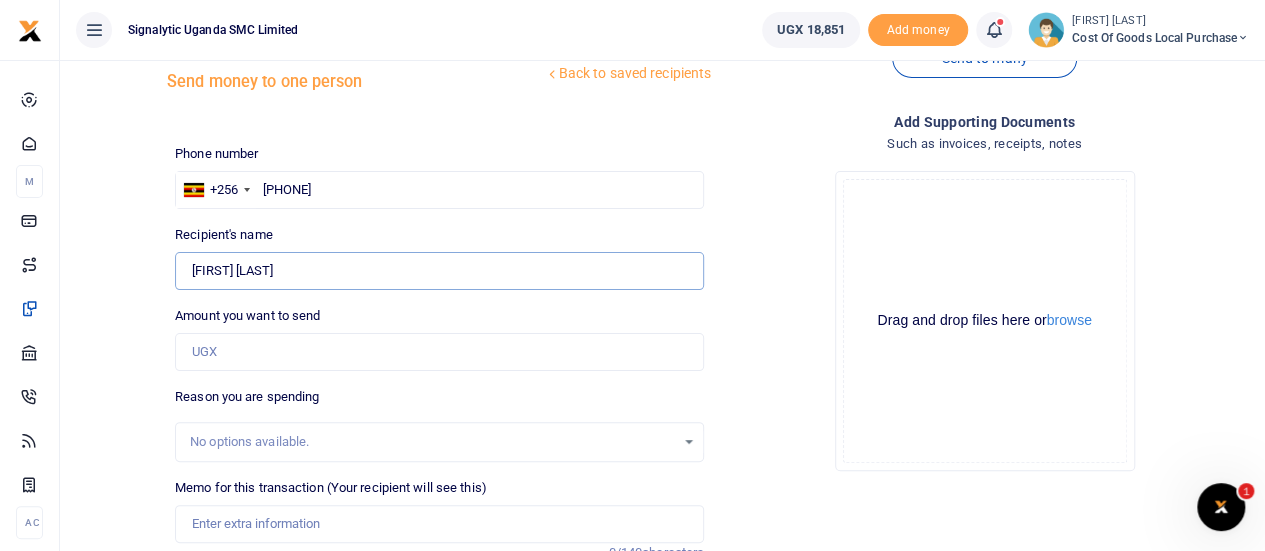 scroll, scrollTop: 73, scrollLeft: 0, axis: vertical 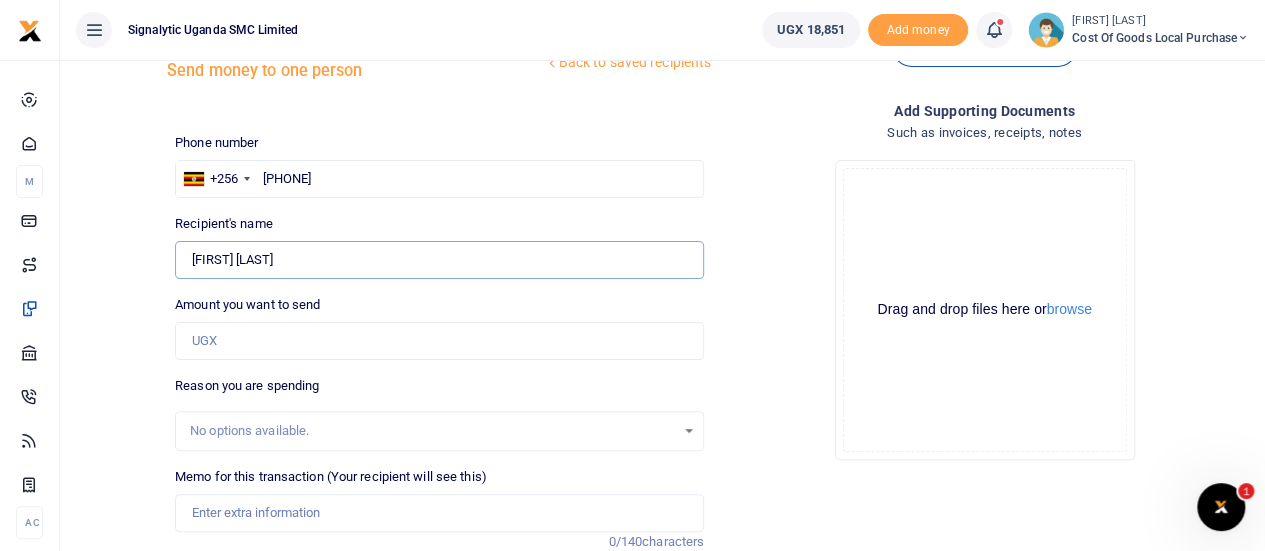 type on "[FIRST] [LAST]" 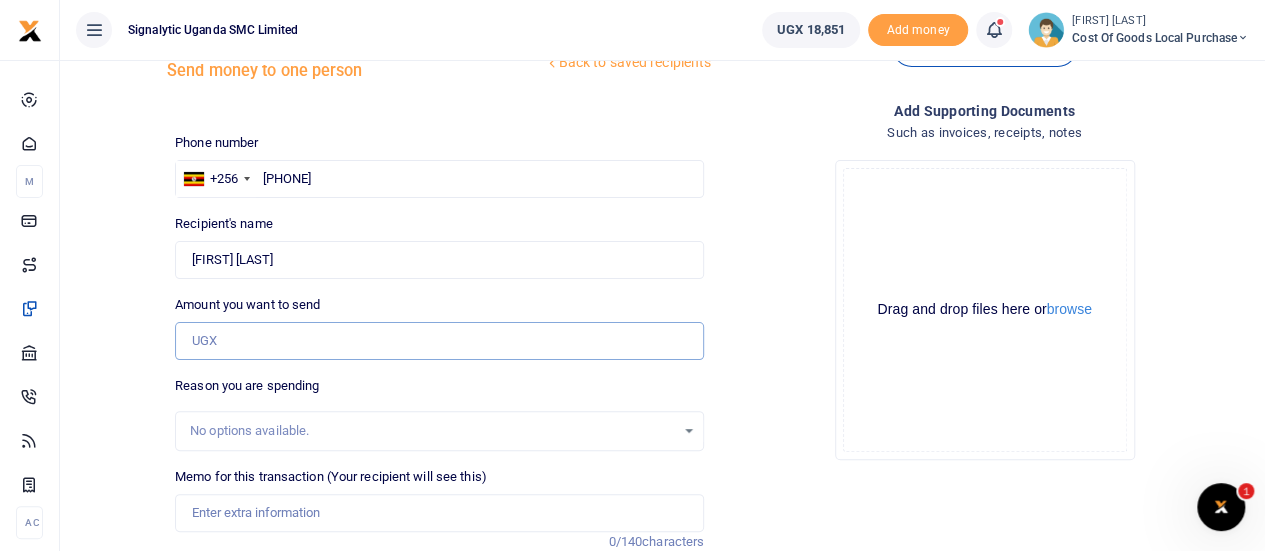 click on "Amount you want to send" at bounding box center [439, 341] 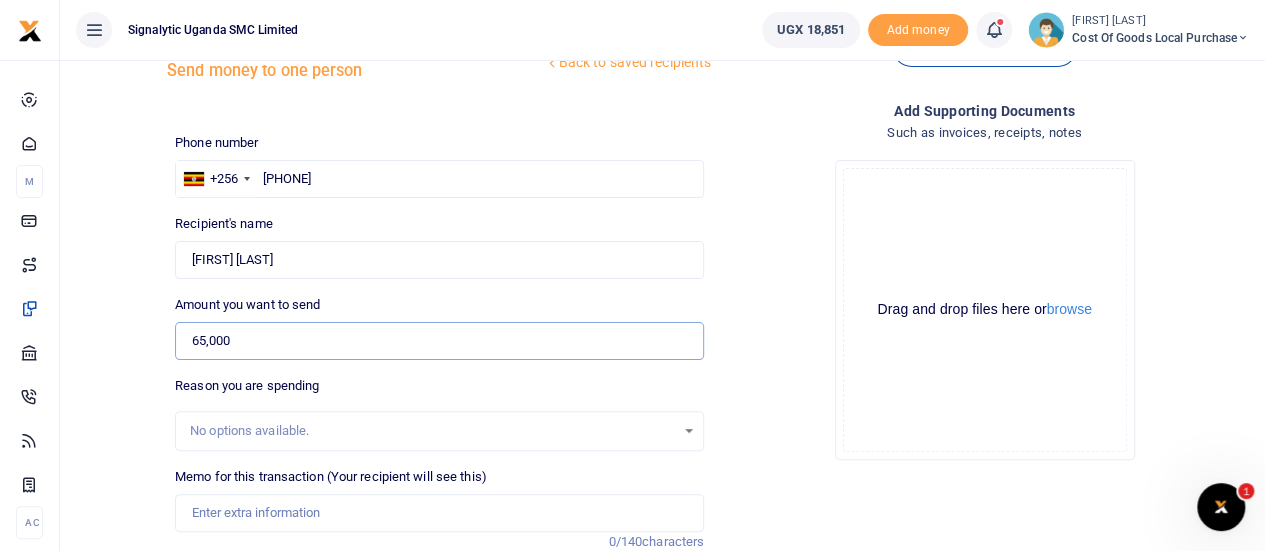 type on "65,000" 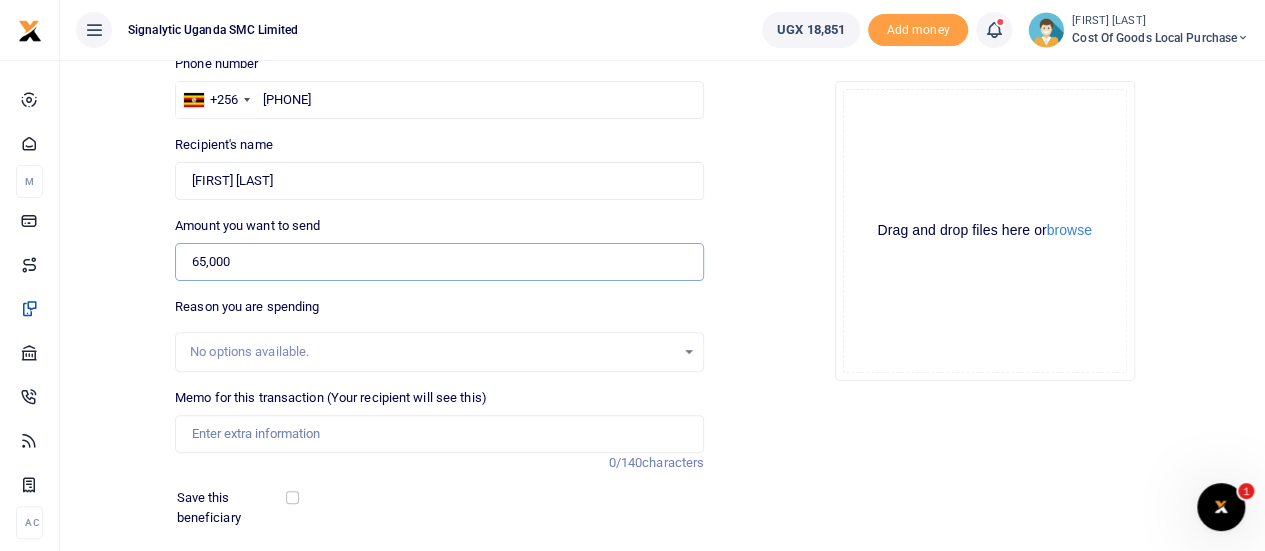scroll, scrollTop: 159, scrollLeft: 0, axis: vertical 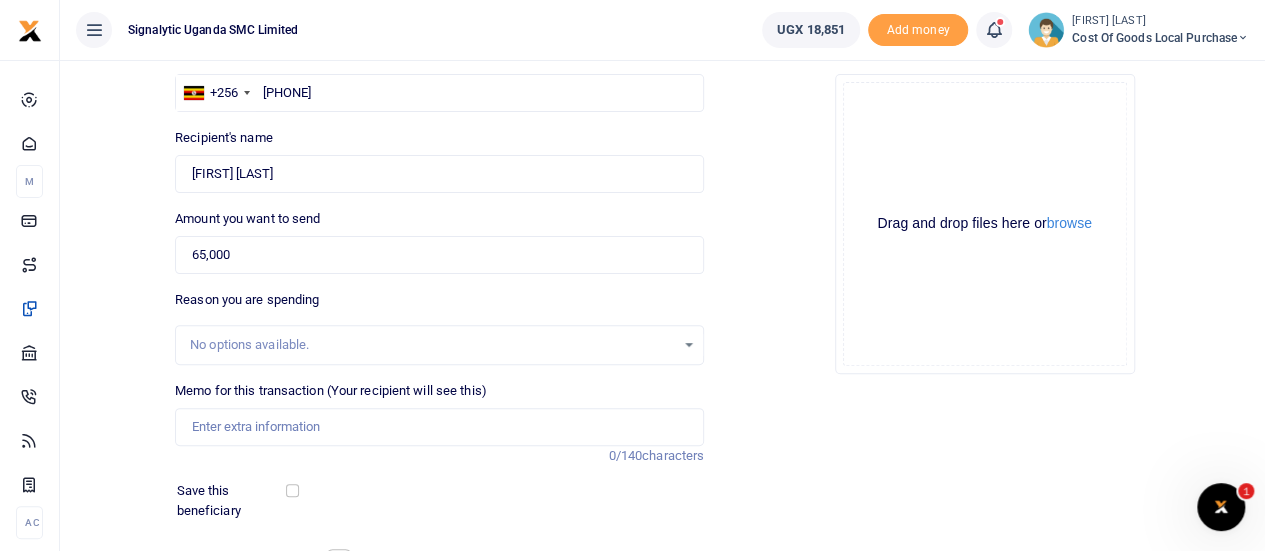 click on "No options available." at bounding box center (432, 345) 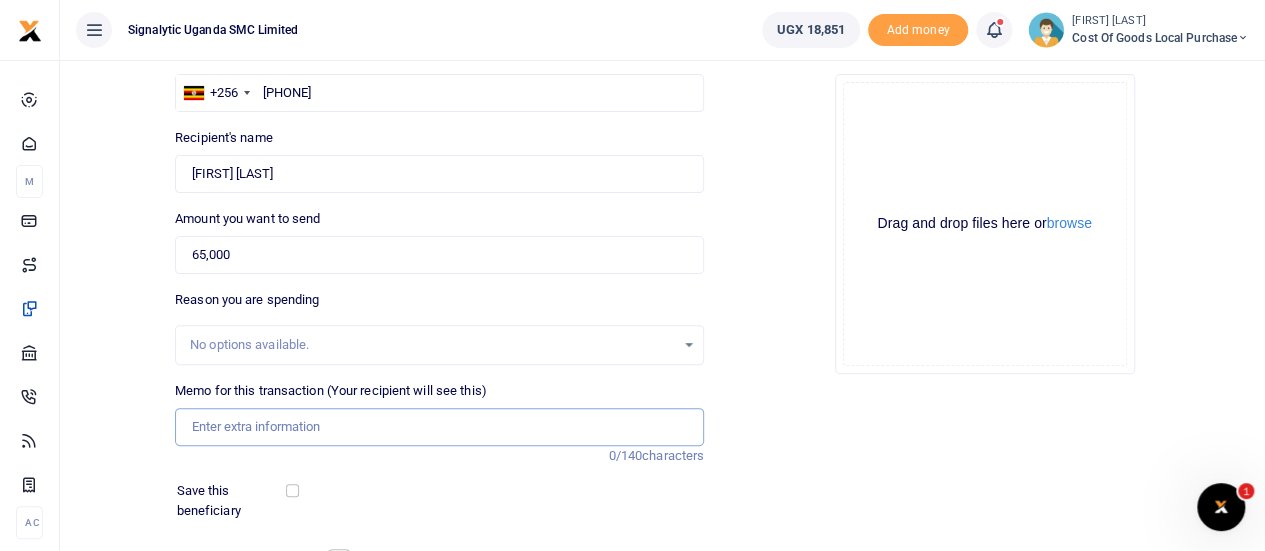 click on "Memo for this transaction (Your recipient will see this)" at bounding box center [439, 427] 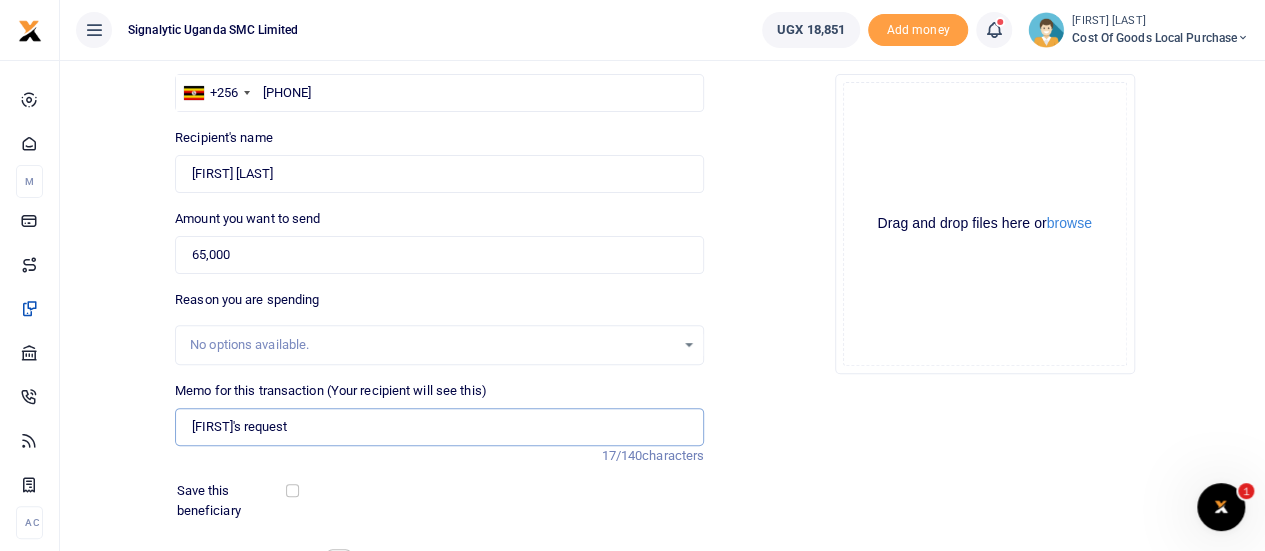 paste on "REQSN00048" 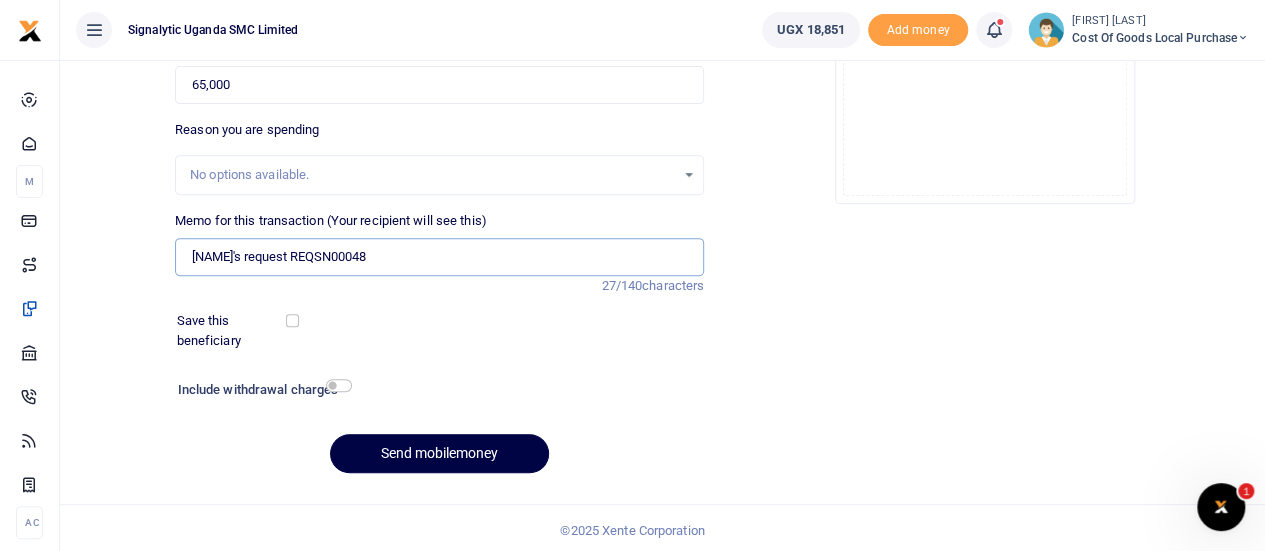 scroll, scrollTop: 332, scrollLeft: 0, axis: vertical 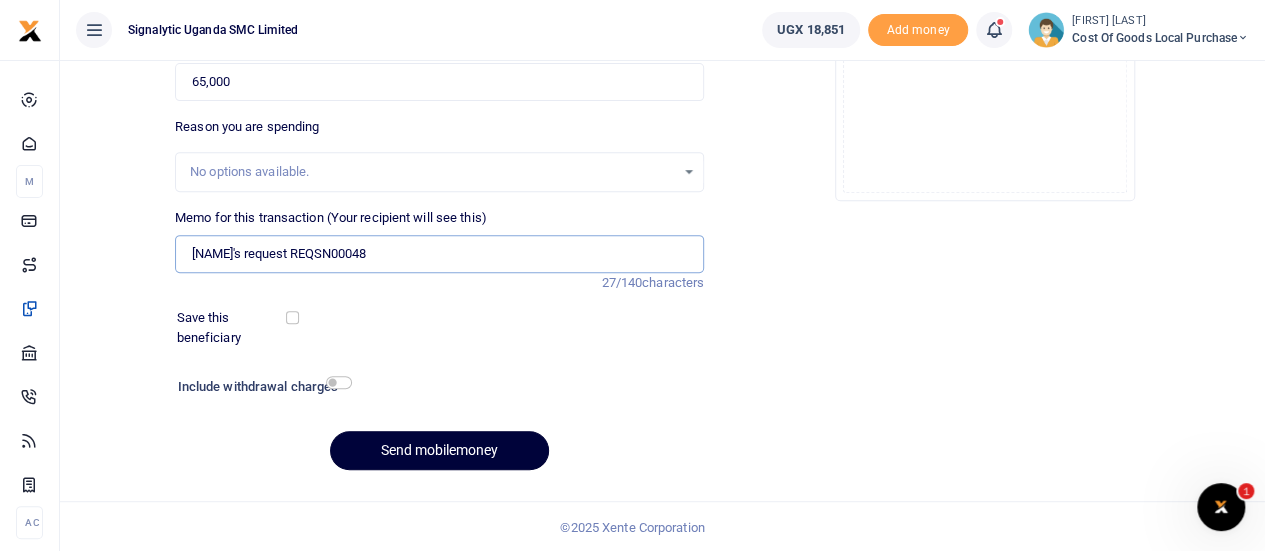 type on "Andrew's request REQSN00048" 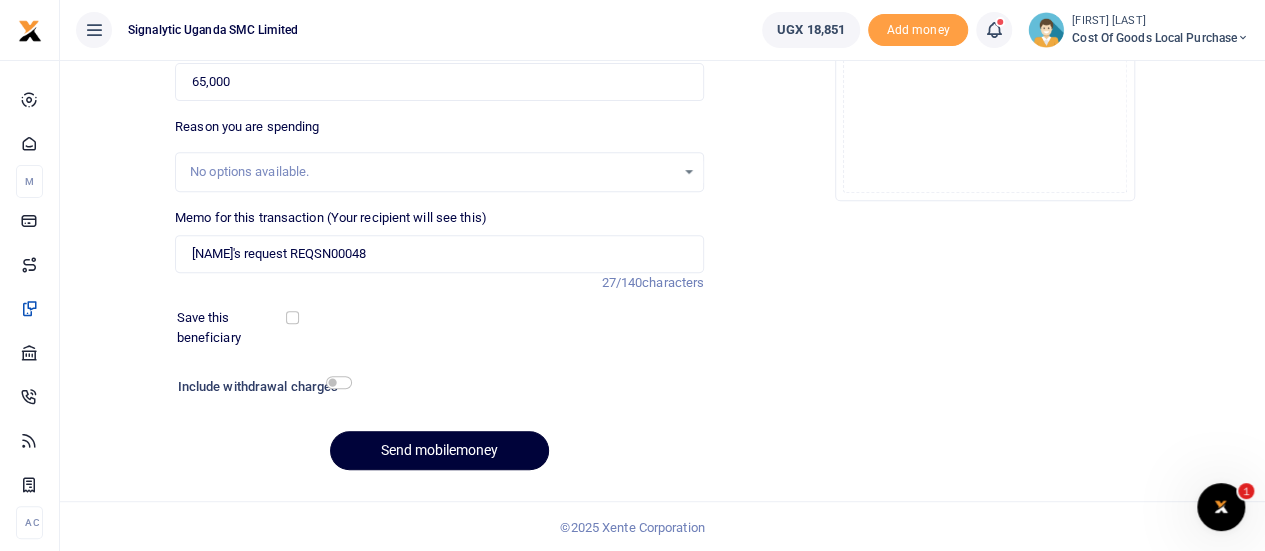 click on "Send mobilemoney" at bounding box center (439, 450) 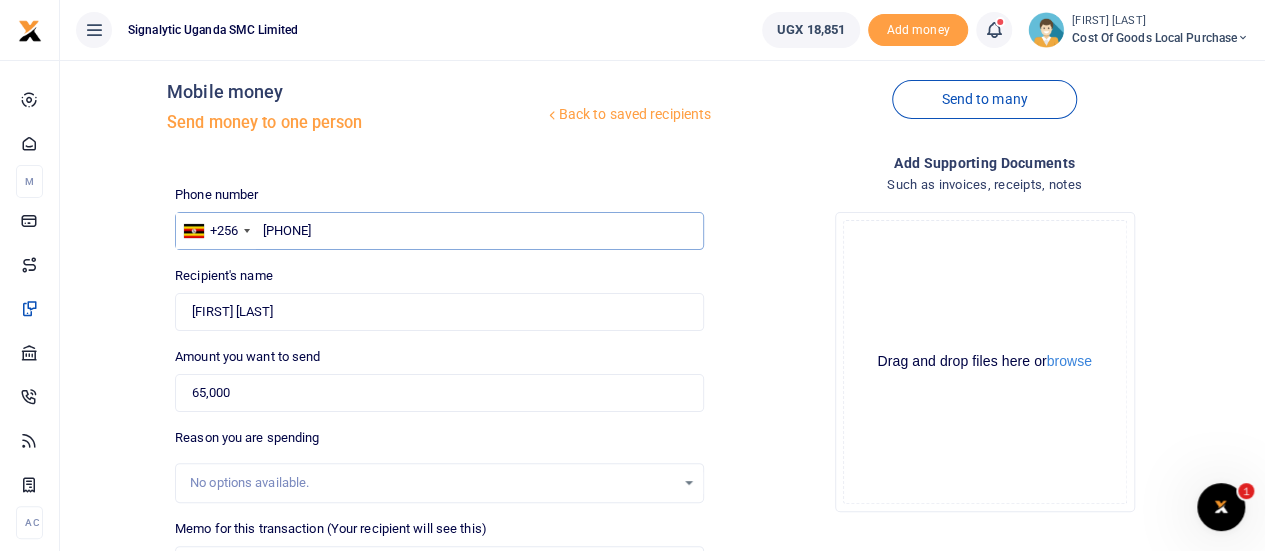 scroll, scrollTop: 0, scrollLeft: 0, axis: both 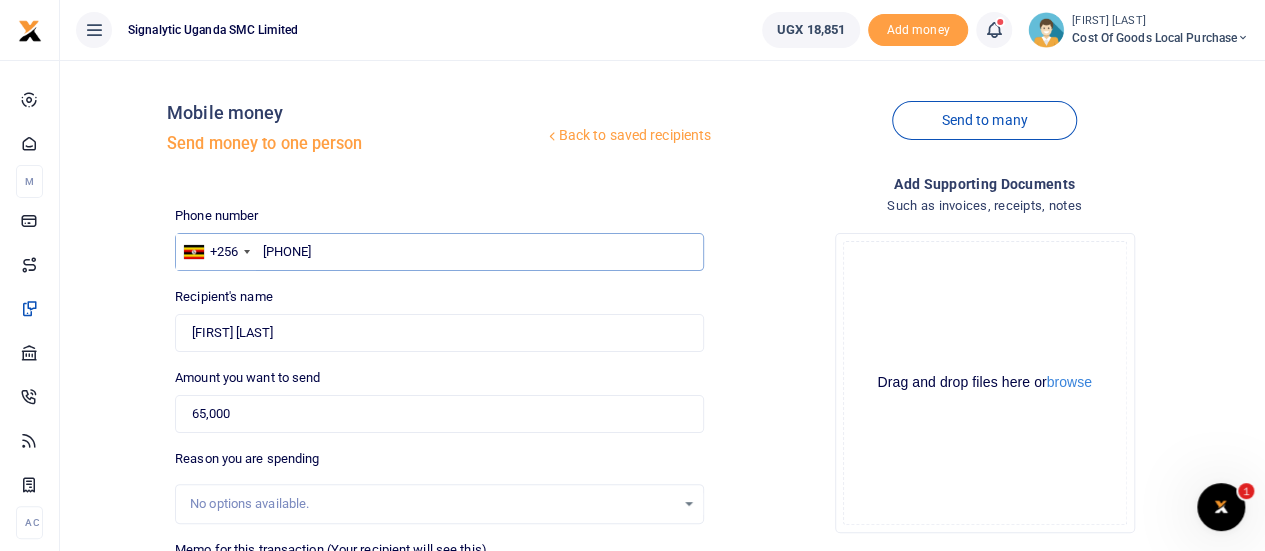 click on "776 308517" at bounding box center [439, 252] 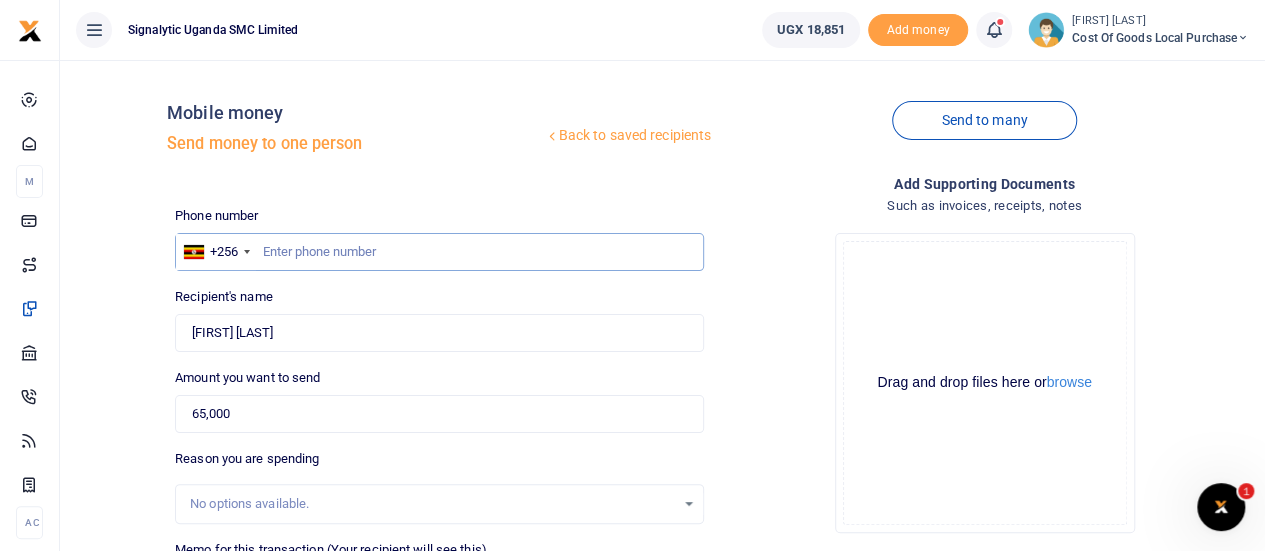 paste on "776 308517" 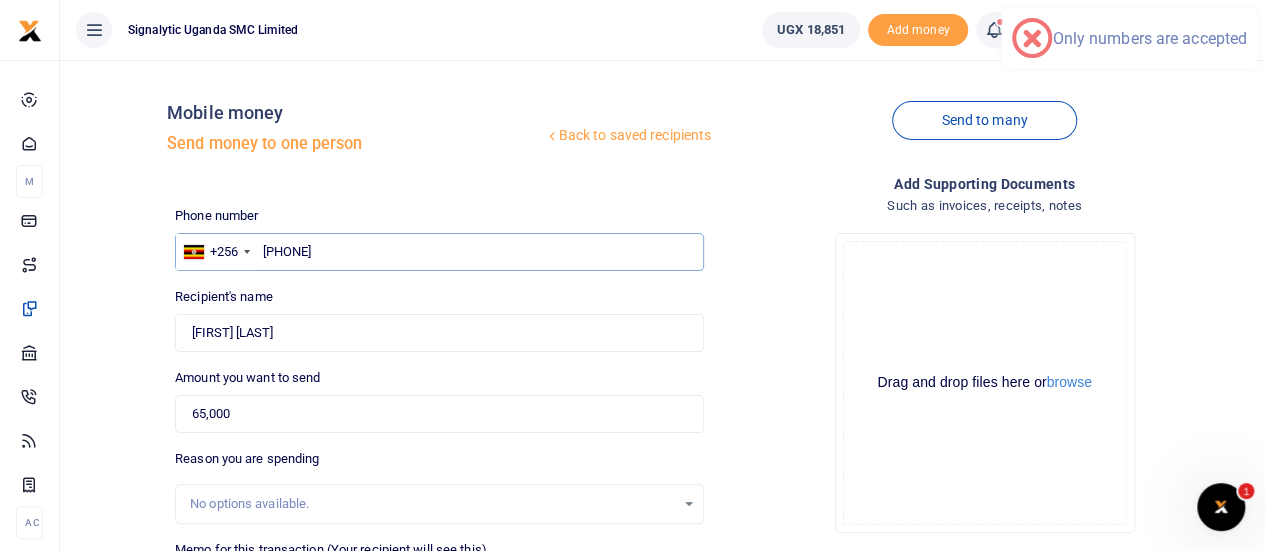 click on "776 308517" at bounding box center [439, 252] 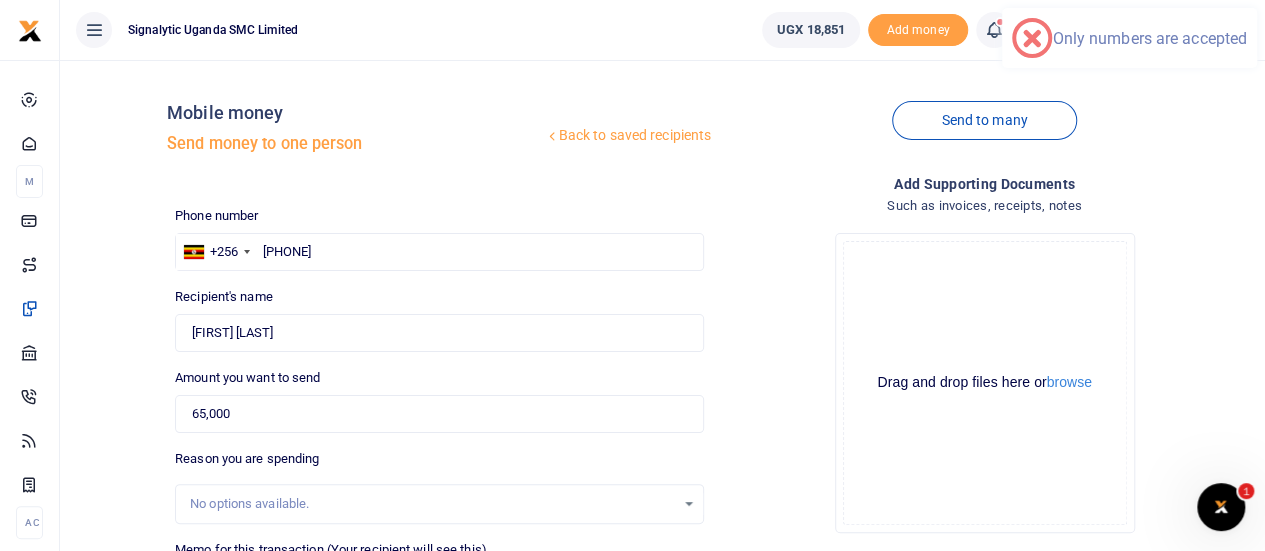 click on "Back to saved recipients
Mobile money
Send money to one person
Send to many
Phone number
+256 Uganda +256 776308517
Phone is required.
Found 65,000" at bounding box center (662, 447) 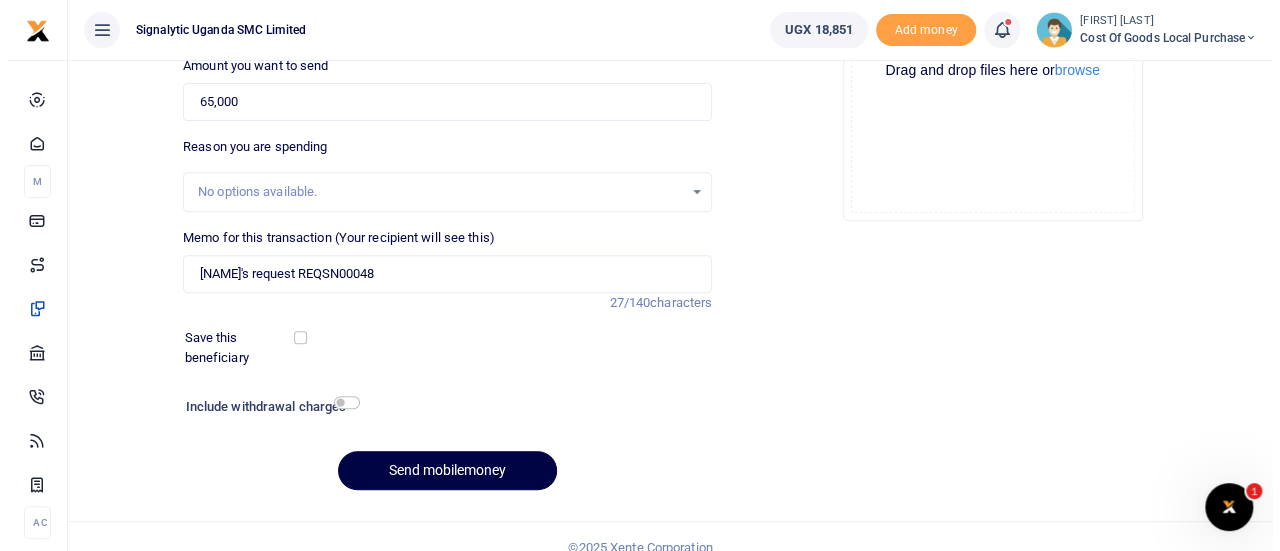 scroll, scrollTop: 332, scrollLeft: 0, axis: vertical 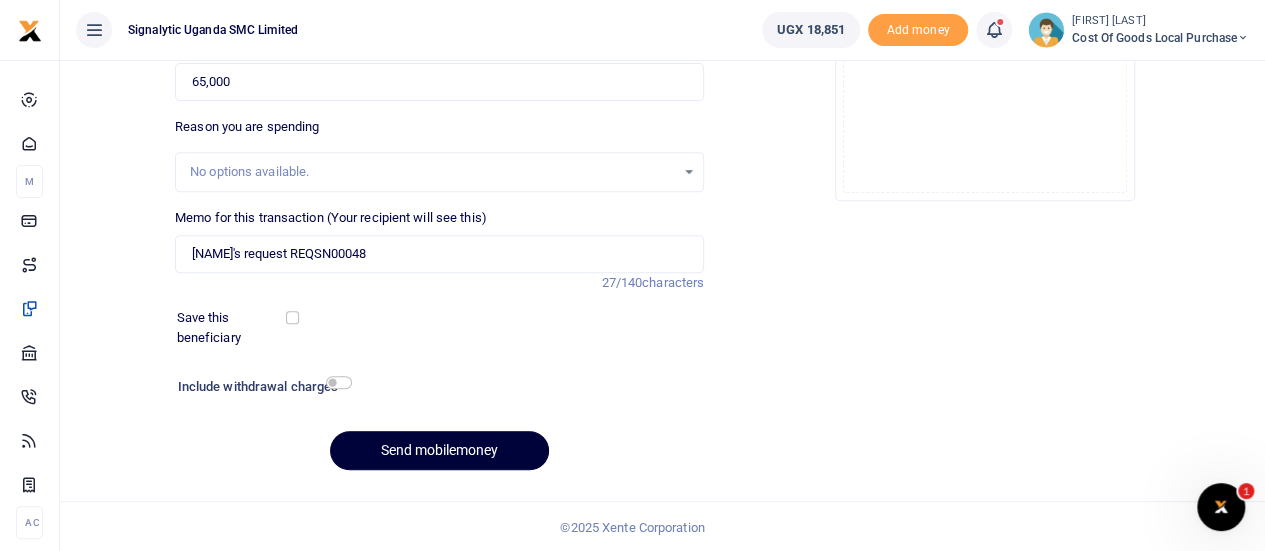 click on "Send mobilemoney" at bounding box center (439, 450) 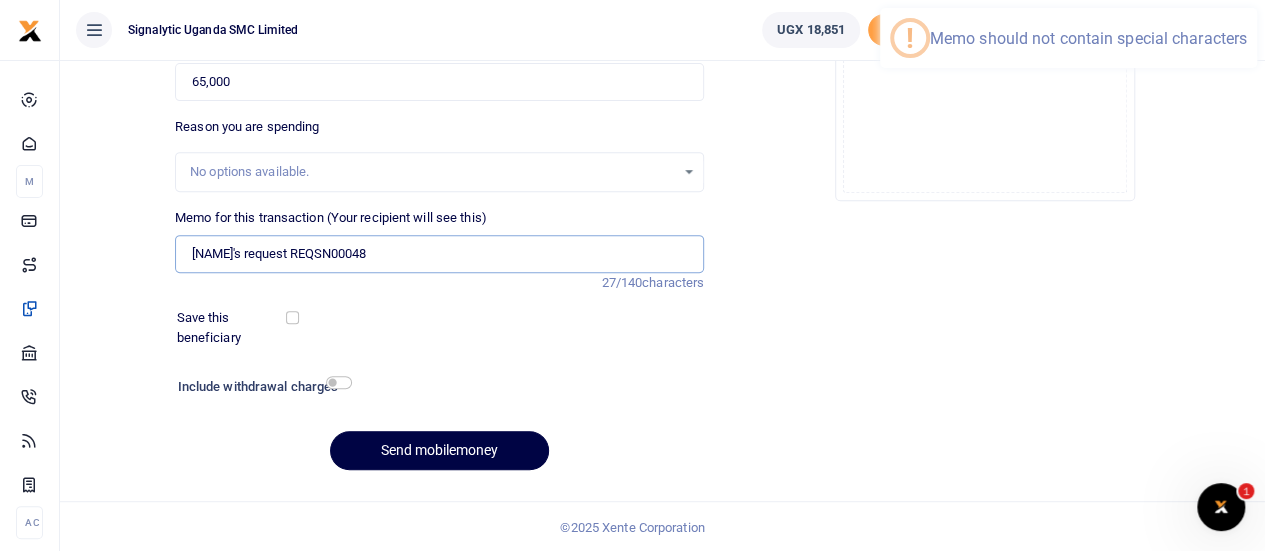 click on "Andrew's request REQSN00048" at bounding box center (439, 254) 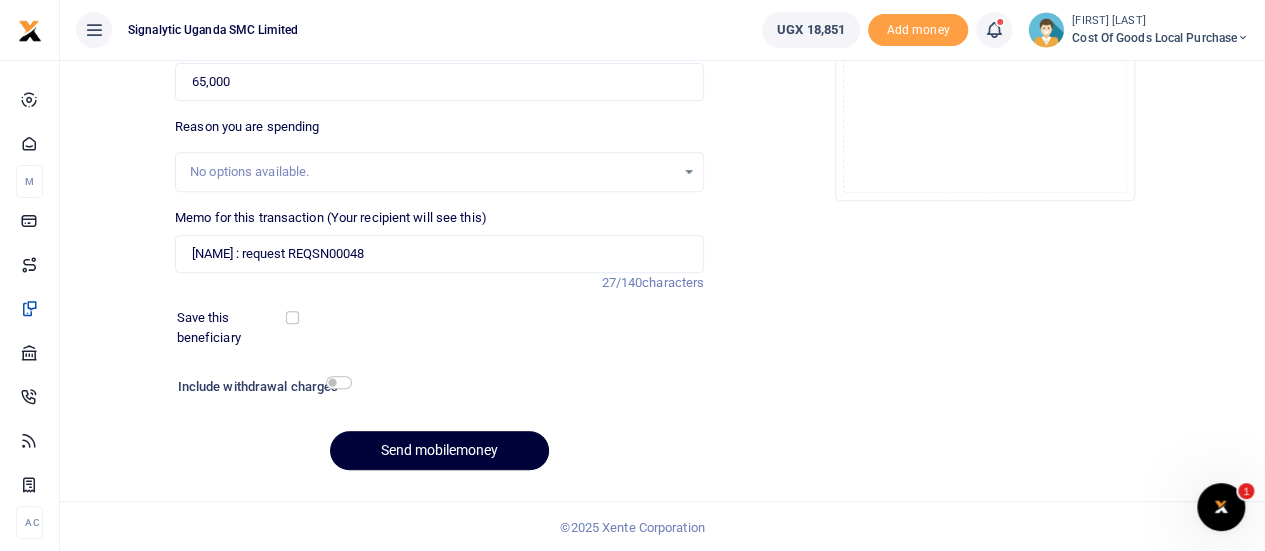 click on "Send mobilemoney" at bounding box center [439, 450] 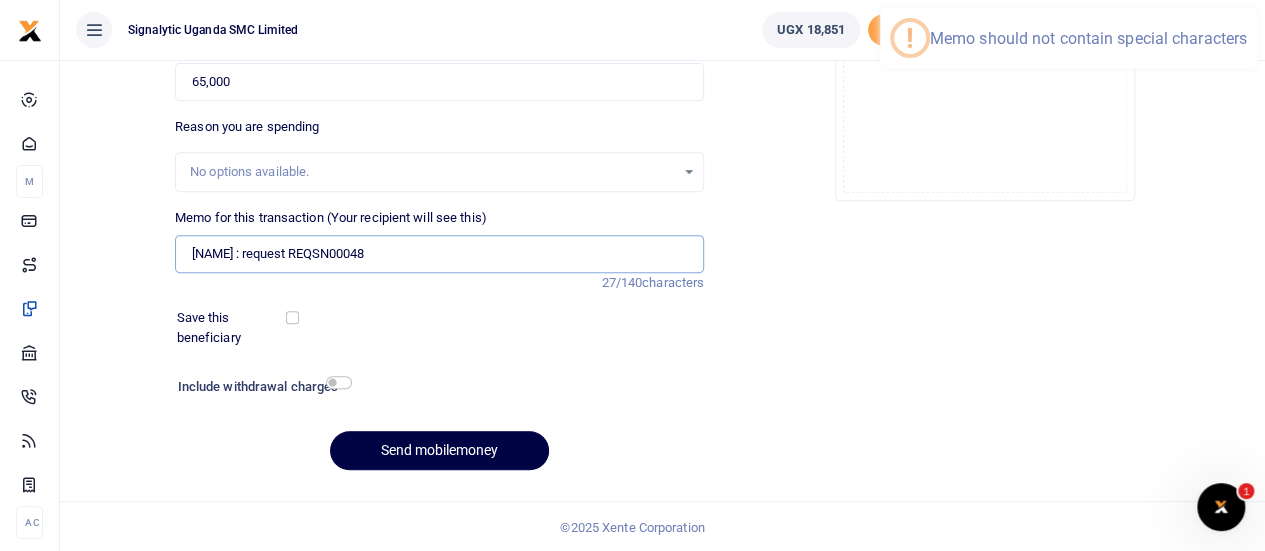click on "Andrew : request REQSN00048" at bounding box center [439, 254] 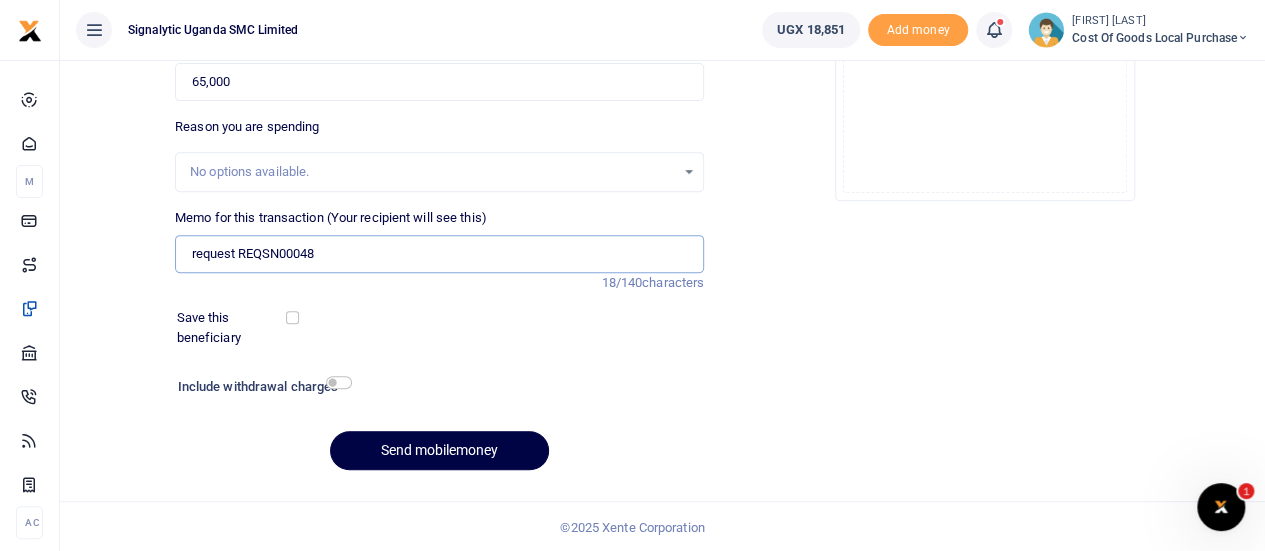 click on "request REQSN00048" at bounding box center [439, 254] 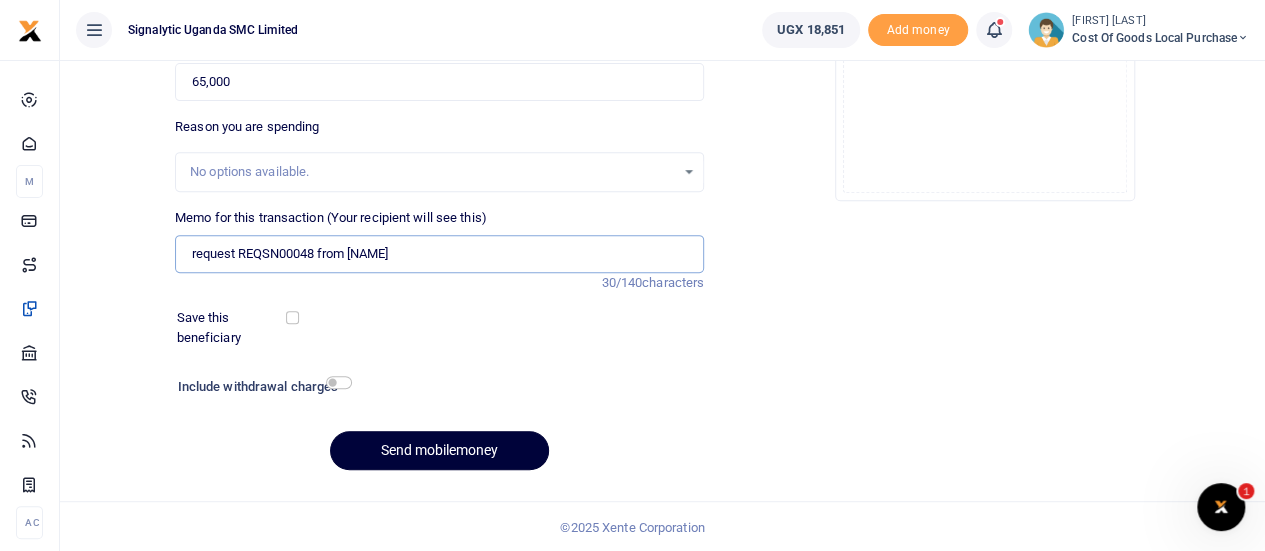 type on "request REQSN00048 from Andrew" 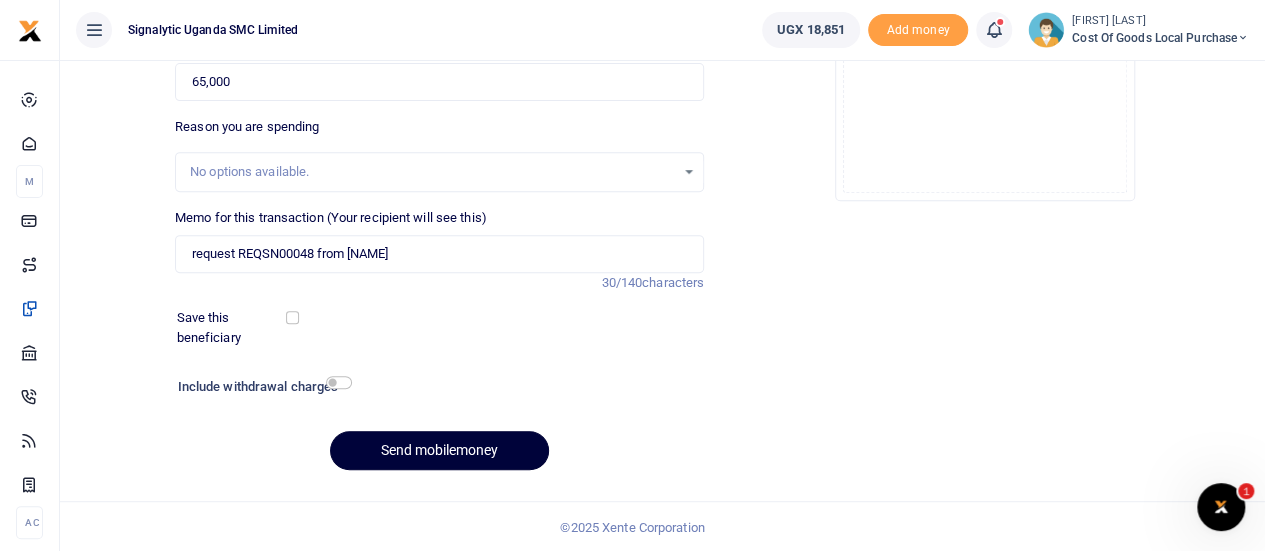 click on "Send mobilemoney" at bounding box center [439, 450] 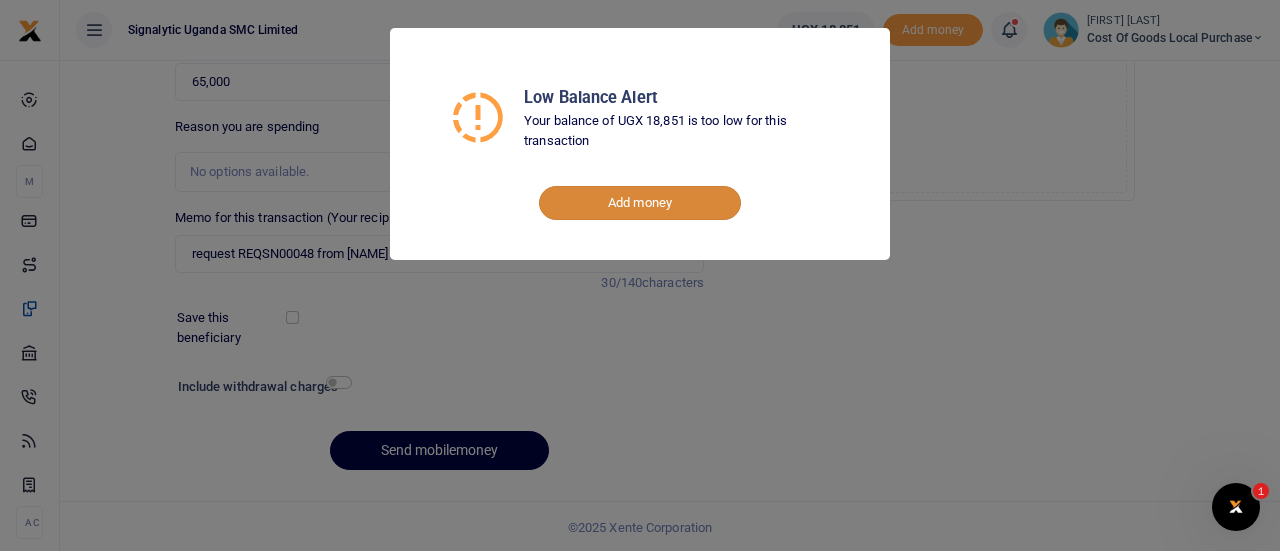 click on "Add money" at bounding box center (640, 203) 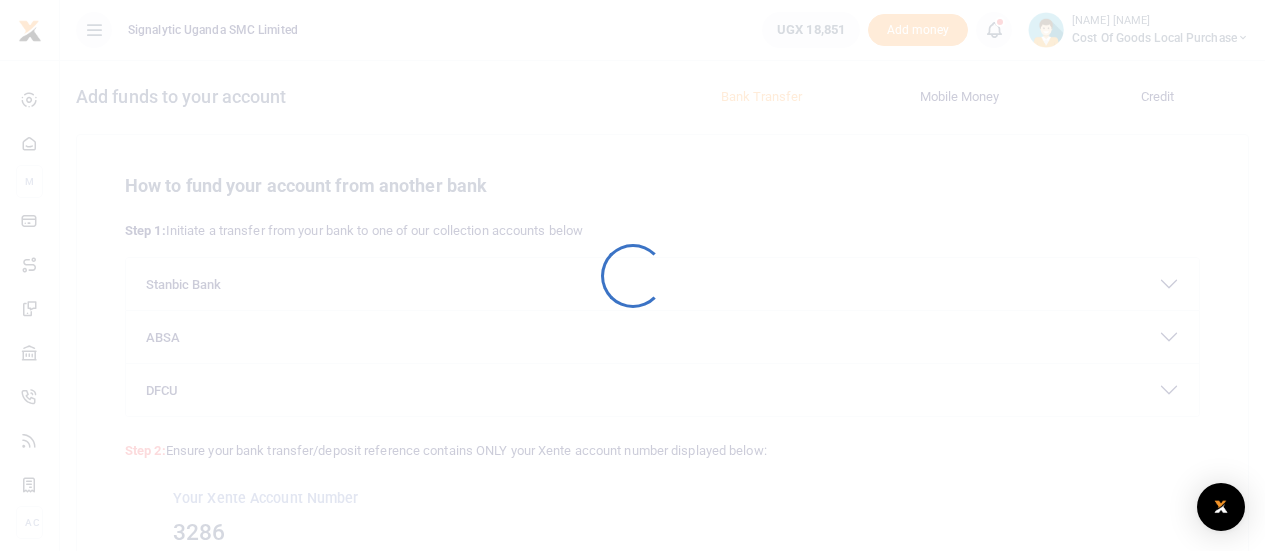 scroll, scrollTop: 0, scrollLeft: 0, axis: both 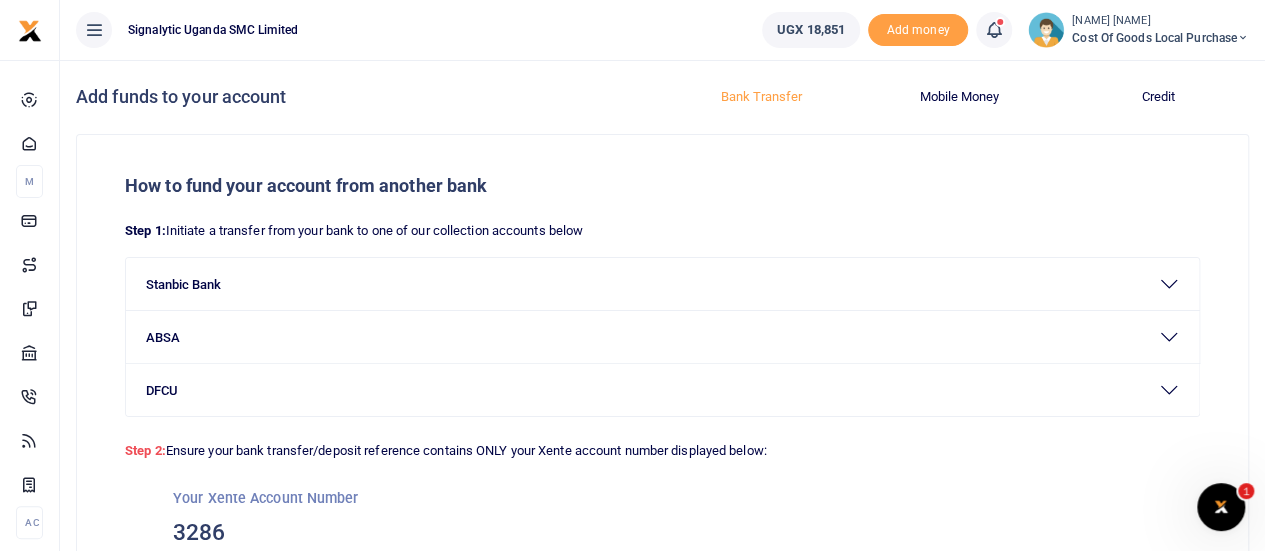 click on "Cost of Goods Local Purchase" at bounding box center [1160, 38] 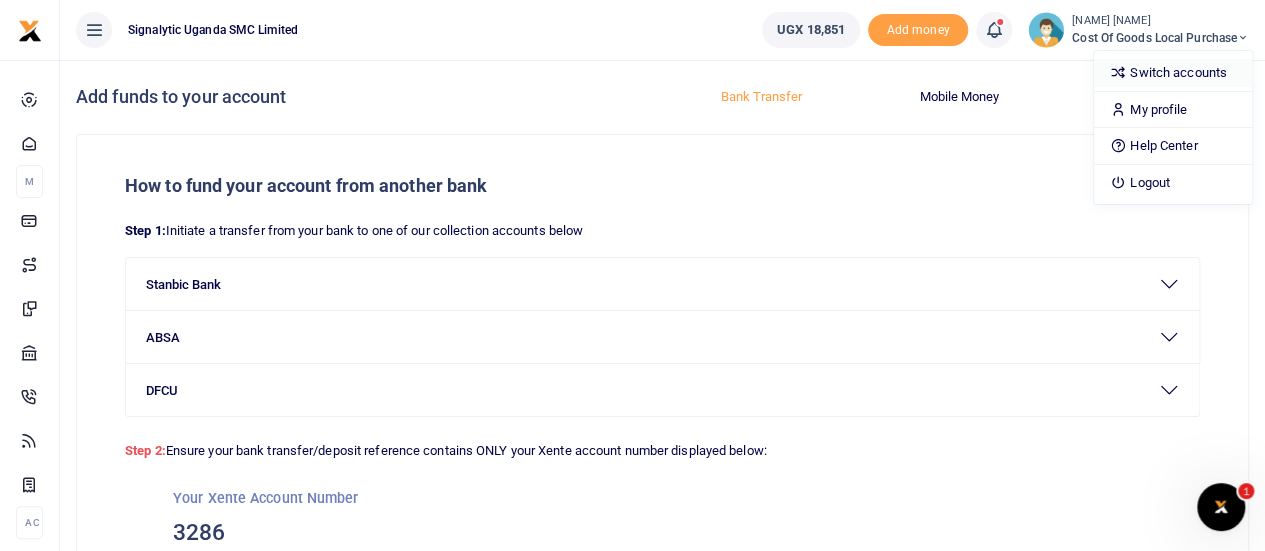 click on "Switch accounts" at bounding box center [1173, 73] 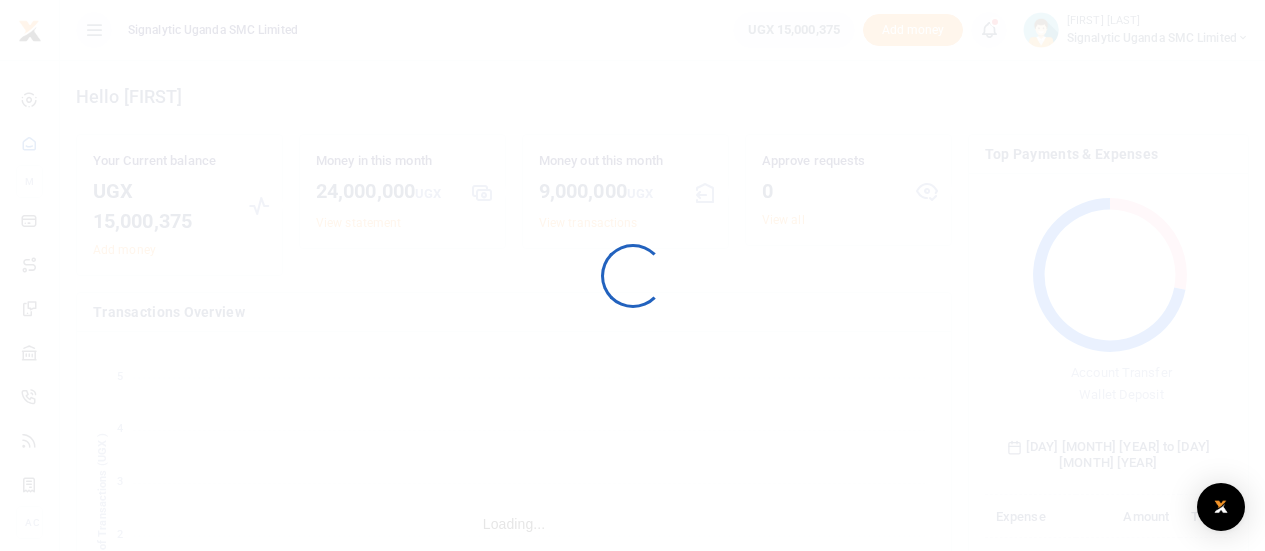 scroll, scrollTop: 0, scrollLeft: 0, axis: both 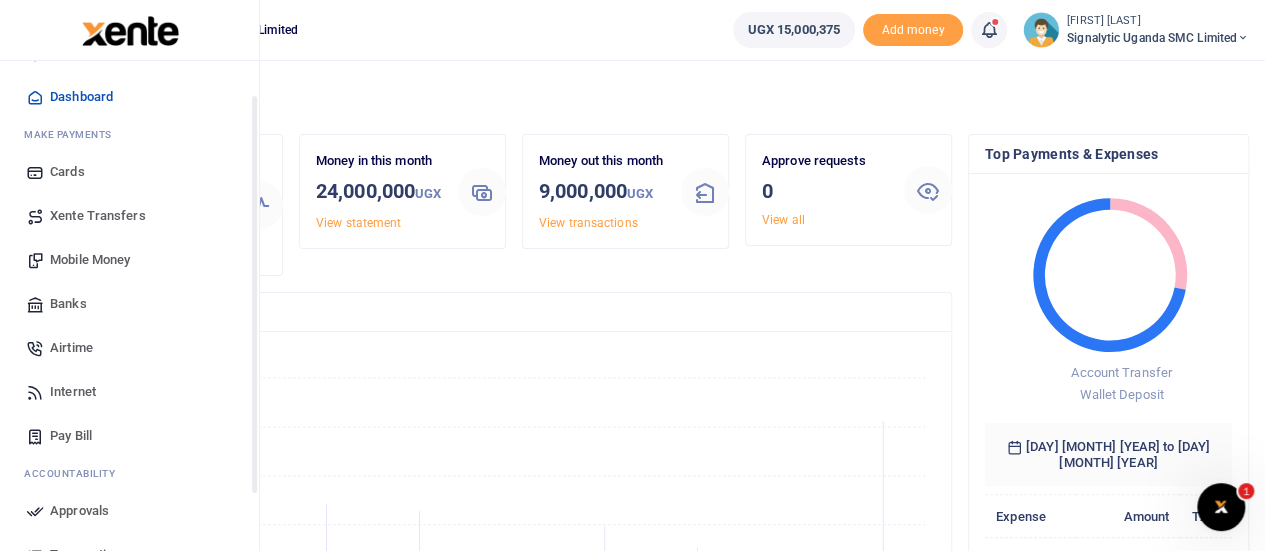 click on "Xente Transfers" at bounding box center (98, 216) 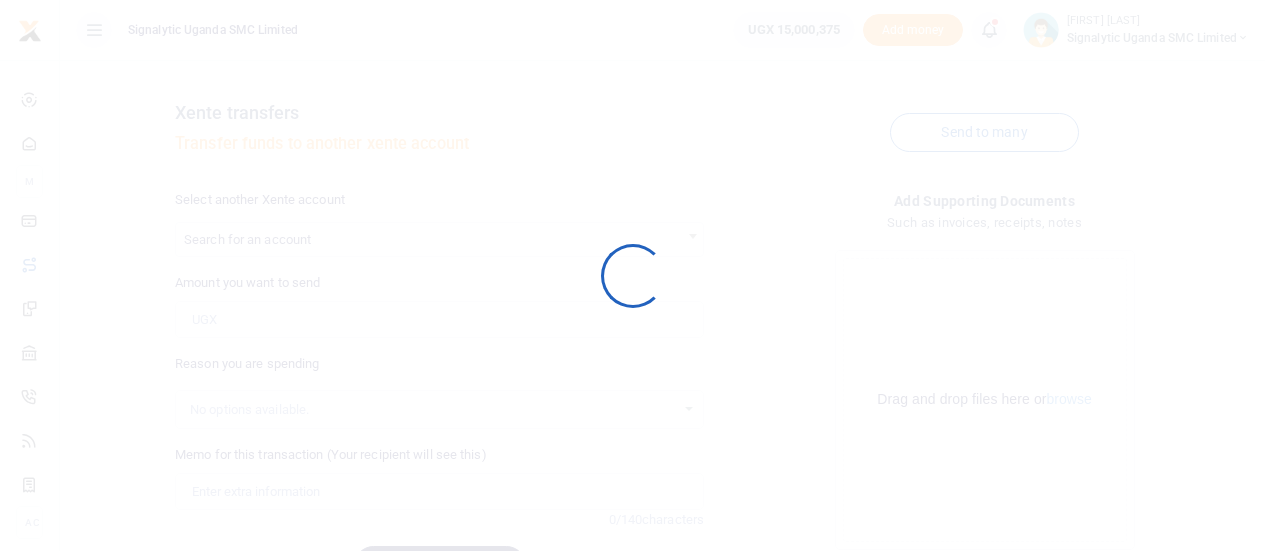 scroll, scrollTop: 0, scrollLeft: 0, axis: both 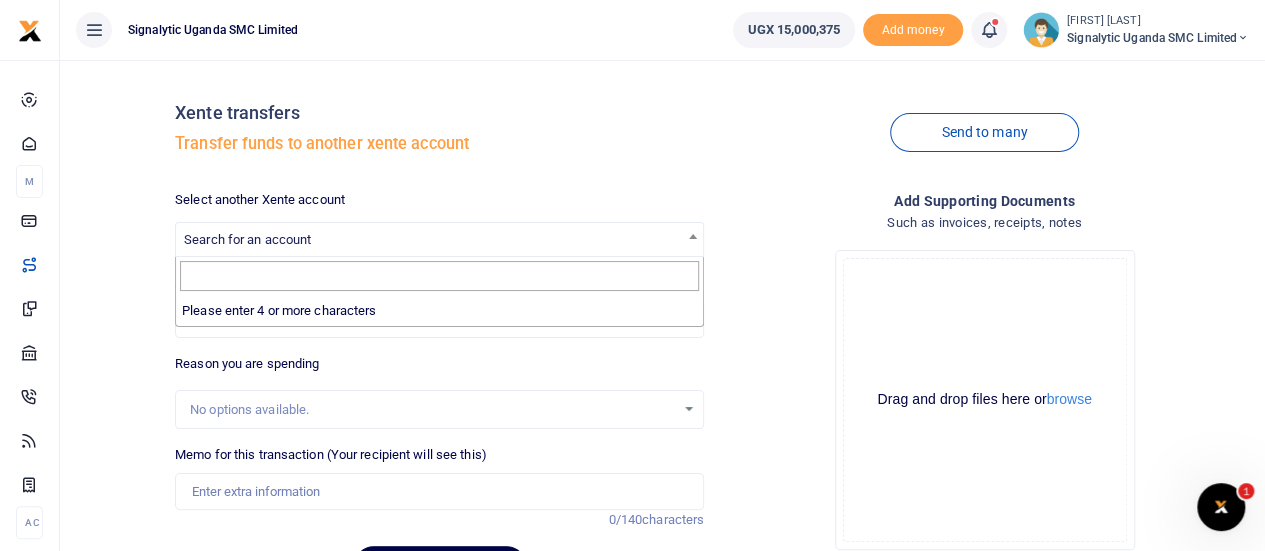 click on "Search for an account" at bounding box center (439, 238) 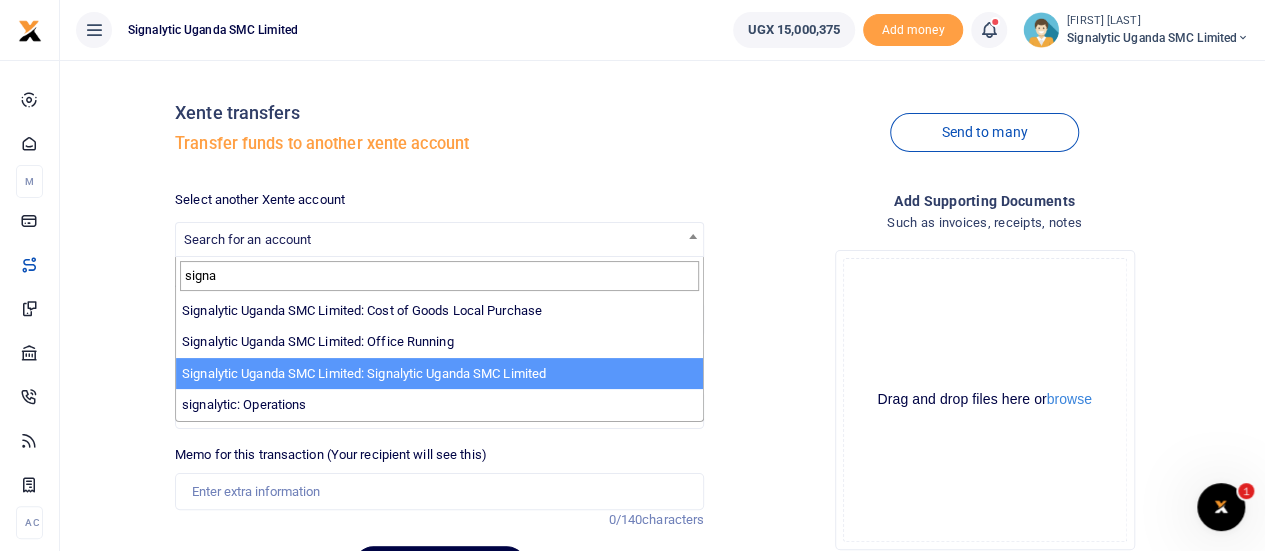 type on "signa" 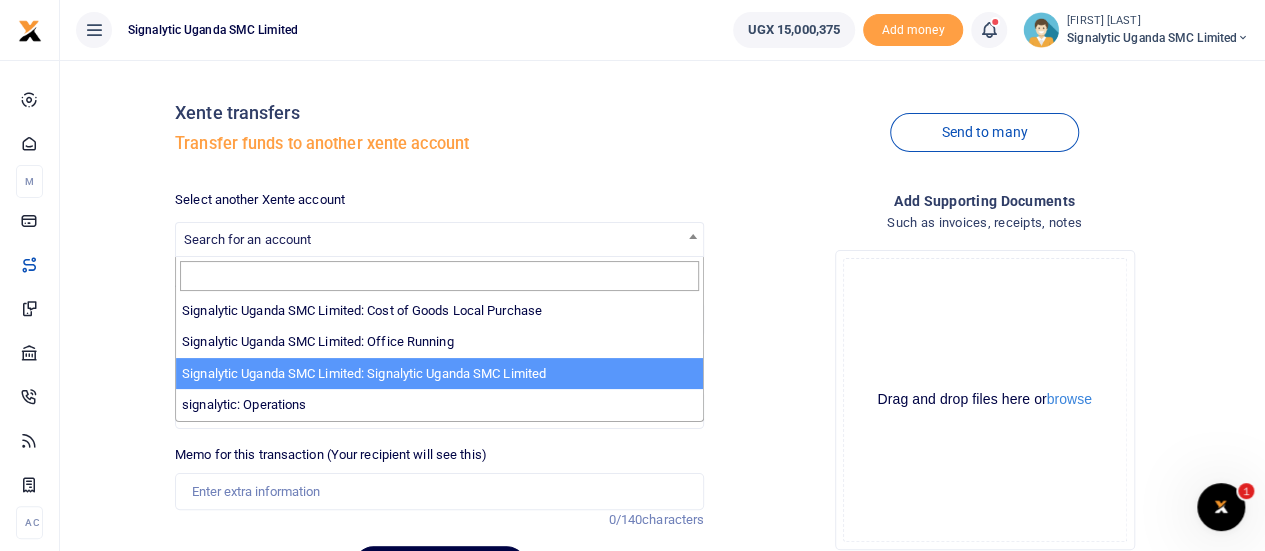 select on "3284" 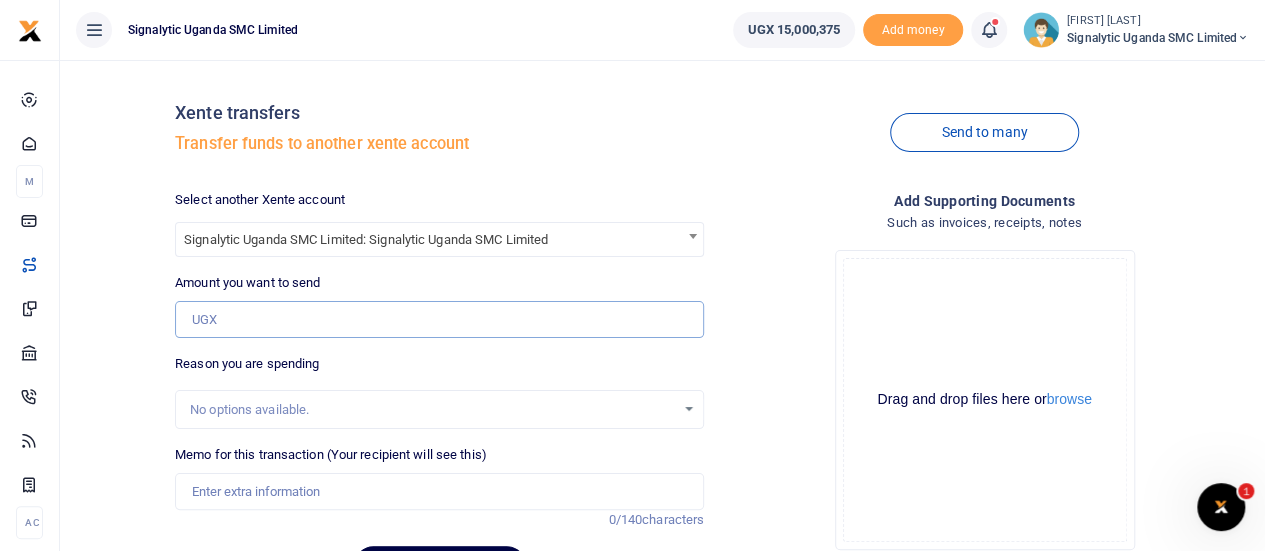click on "Amount you want to send" at bounding box center (439, 320) 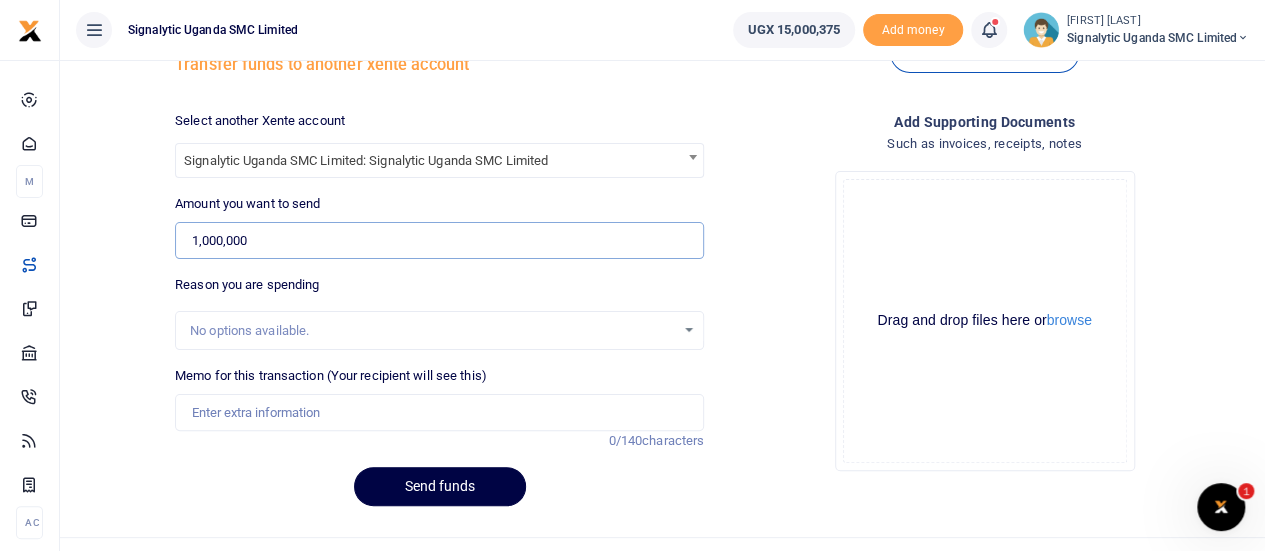 scroll, scrollTop: 80, scrollLeft: 0, axis: vertical 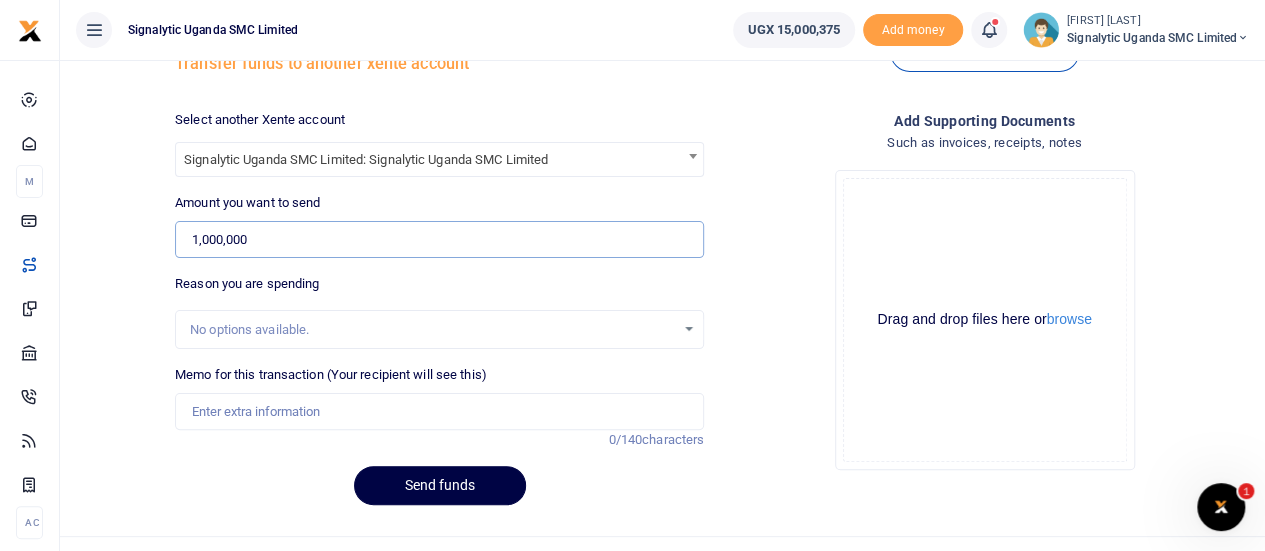 type on "1,000,000" 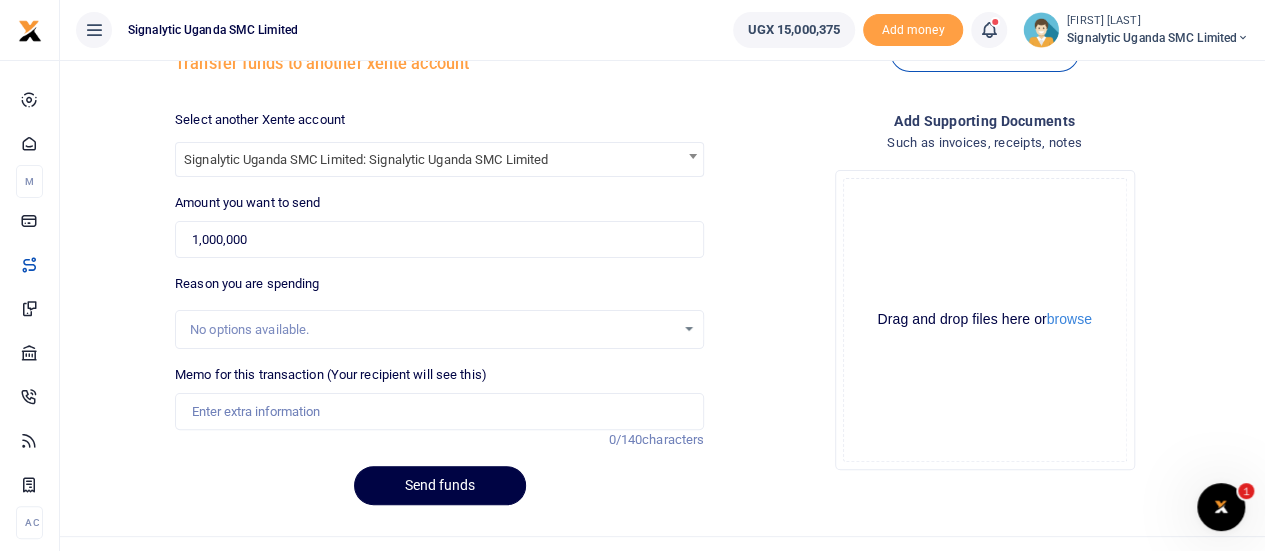 click on "No options available." at bounding box center (432, 330) 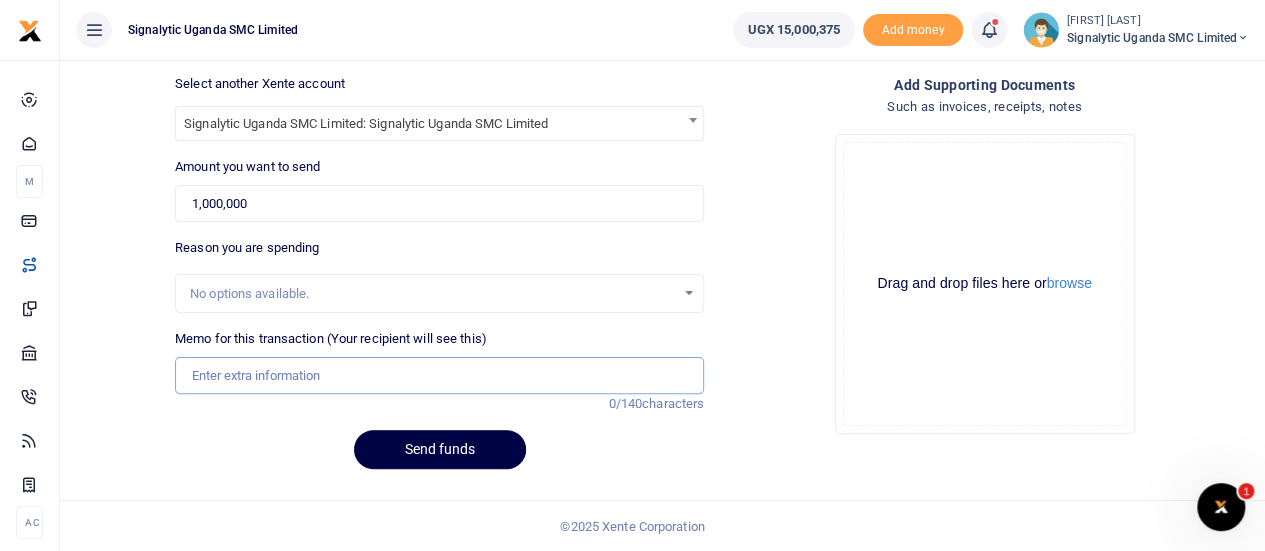 click on "Memo for this transaction (Your recipient will see this)" at bounding box center (439, 376) 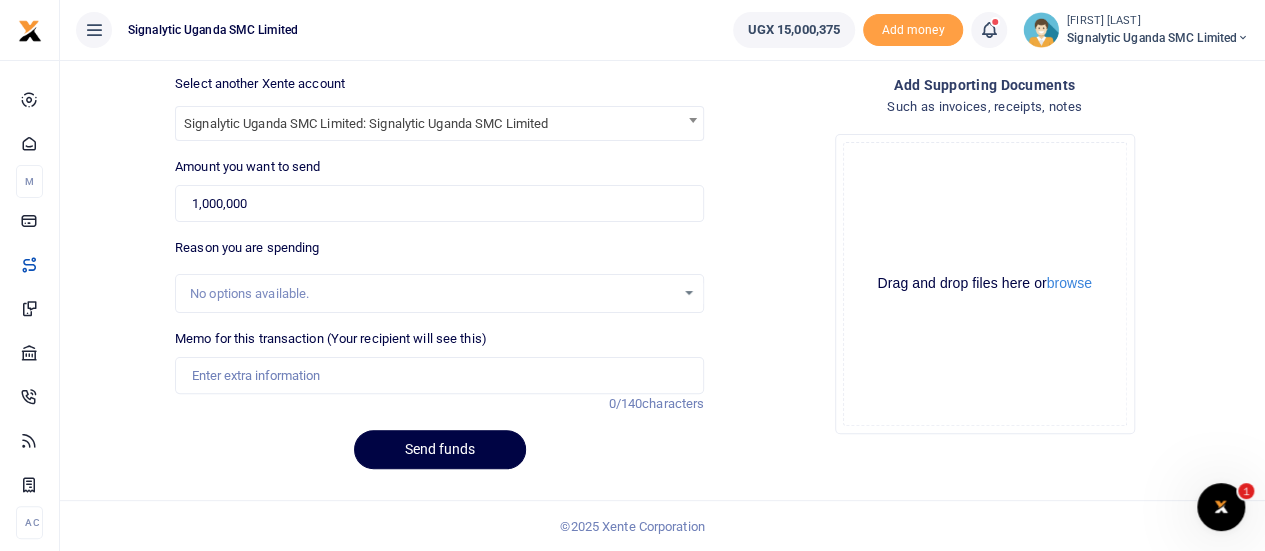 click on "Drop your files here Drag and drop files here or  browse Powered by  Uppy" at bounding box center [984, 284] 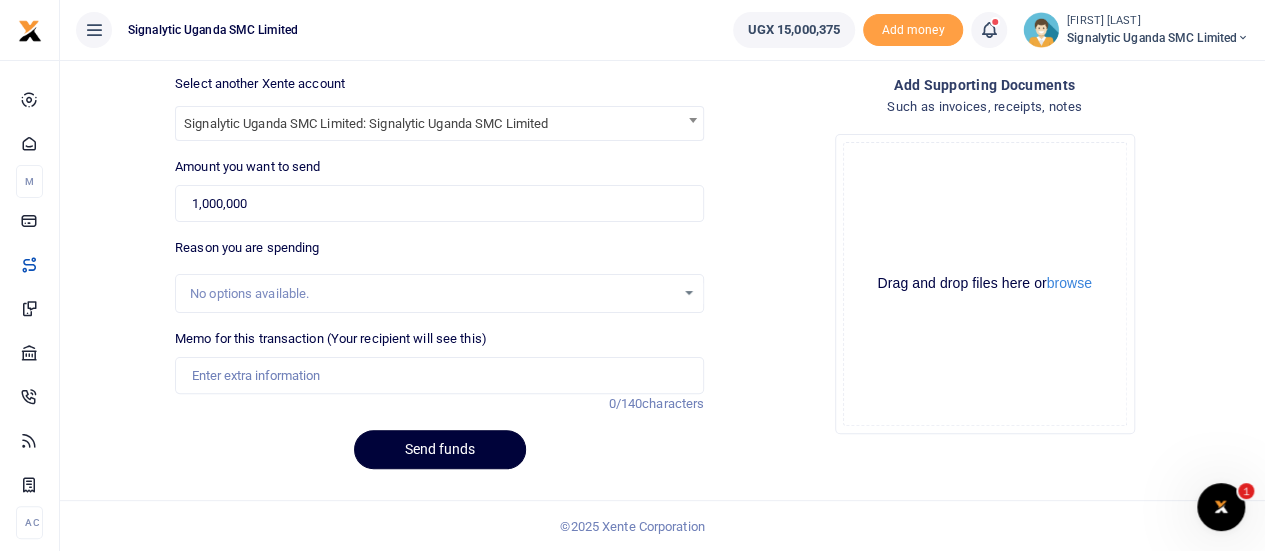 scroll, scrollTop: 0, scrollLeft: 0, axis: both 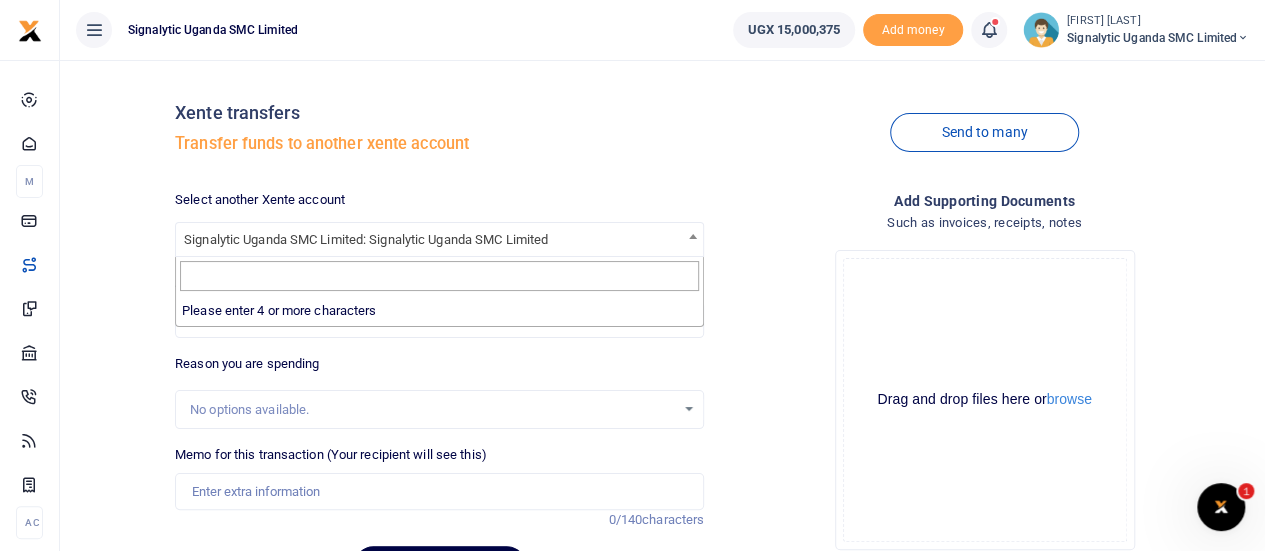 click on "Signalytic Uganda SMC Limited: Signalytic Uganda SMC Limited" at bounding box center (439, 238) 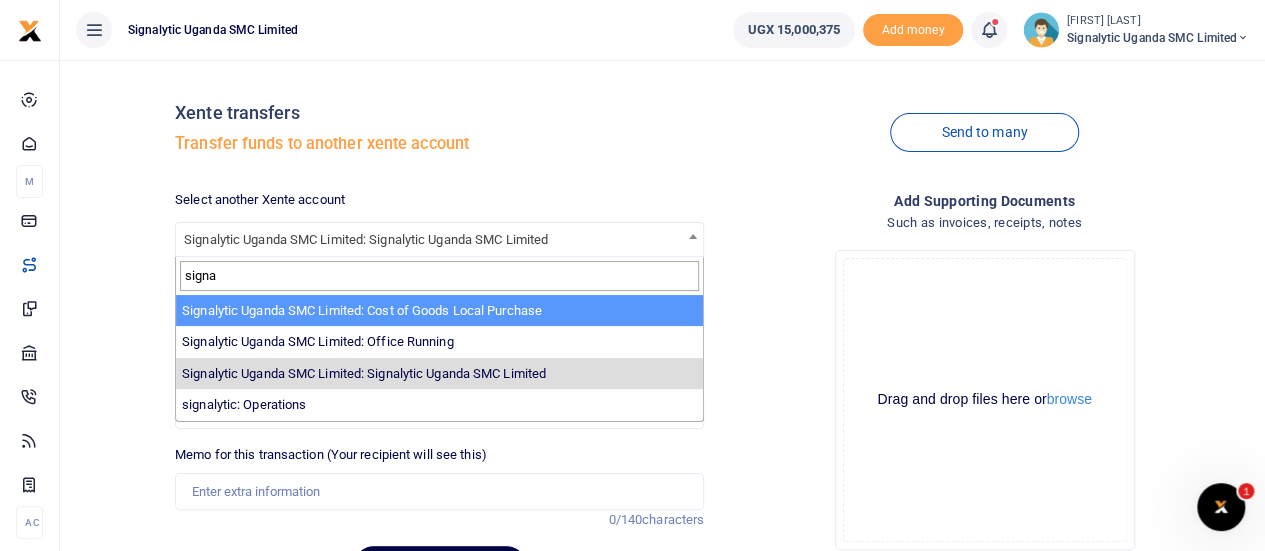 type on "signa" 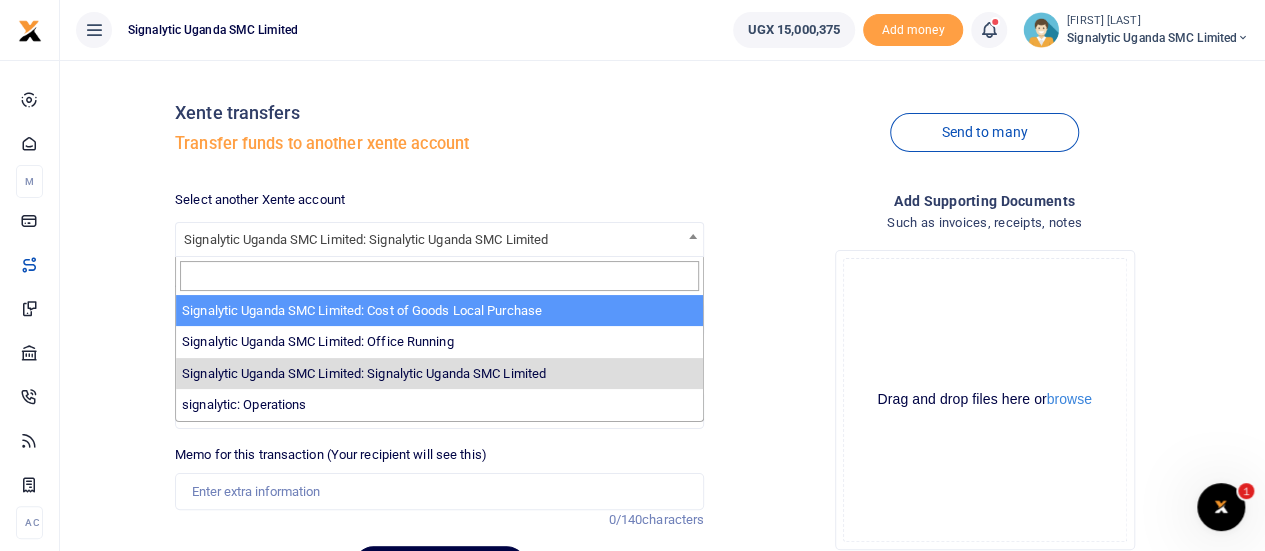 select on "3286" 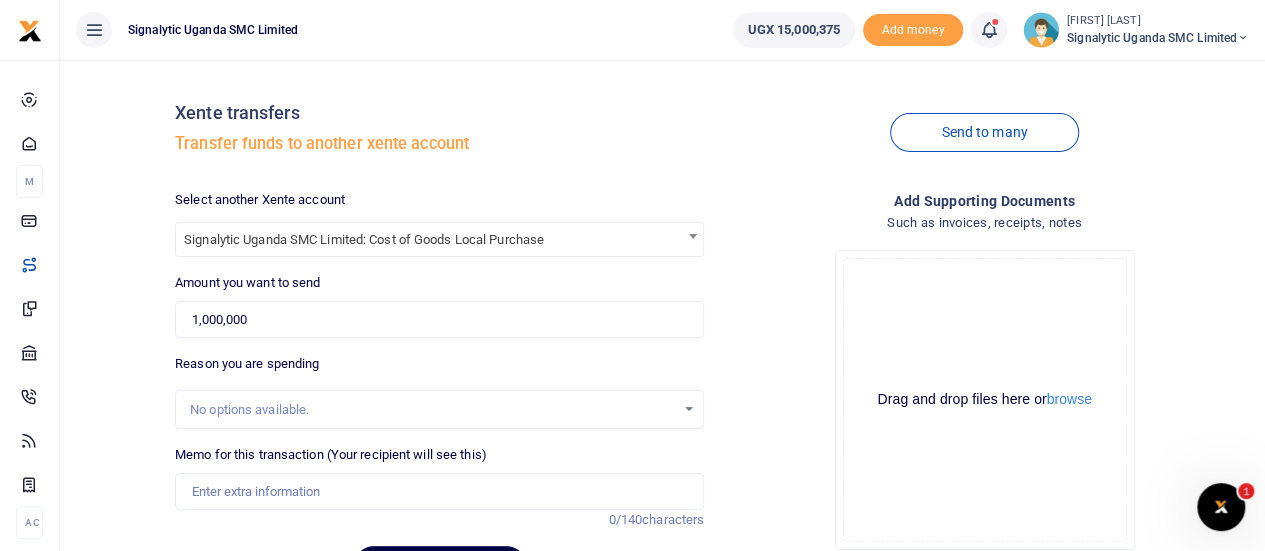 scroll, scrollTop: 116, scrollLeft: 0, axis: vertical 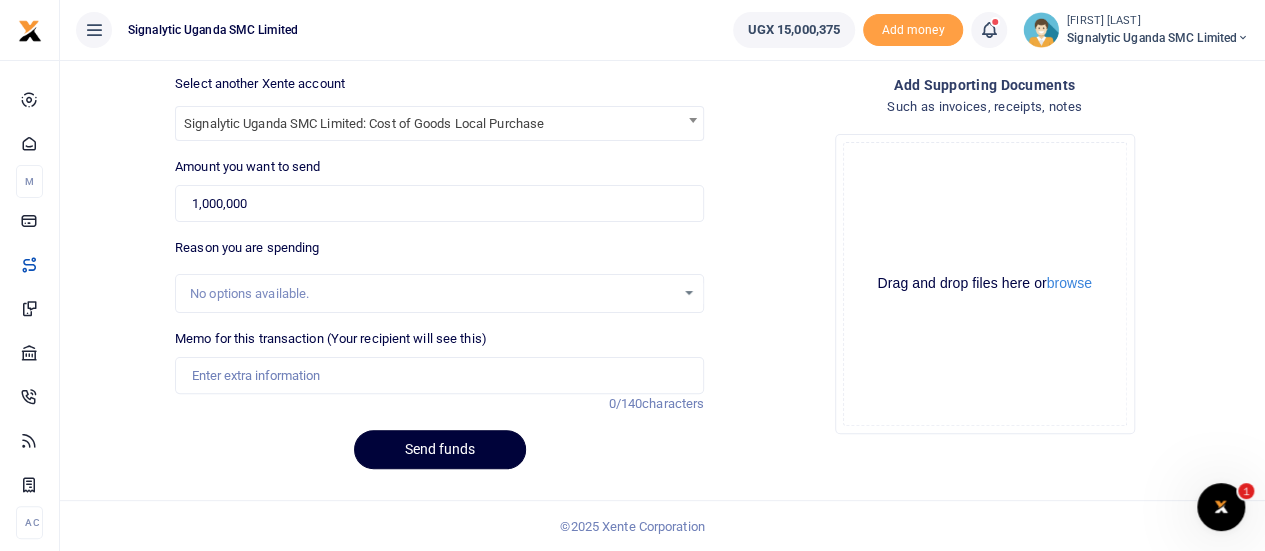 click on "Send funds" at bounding box center (440, 449) 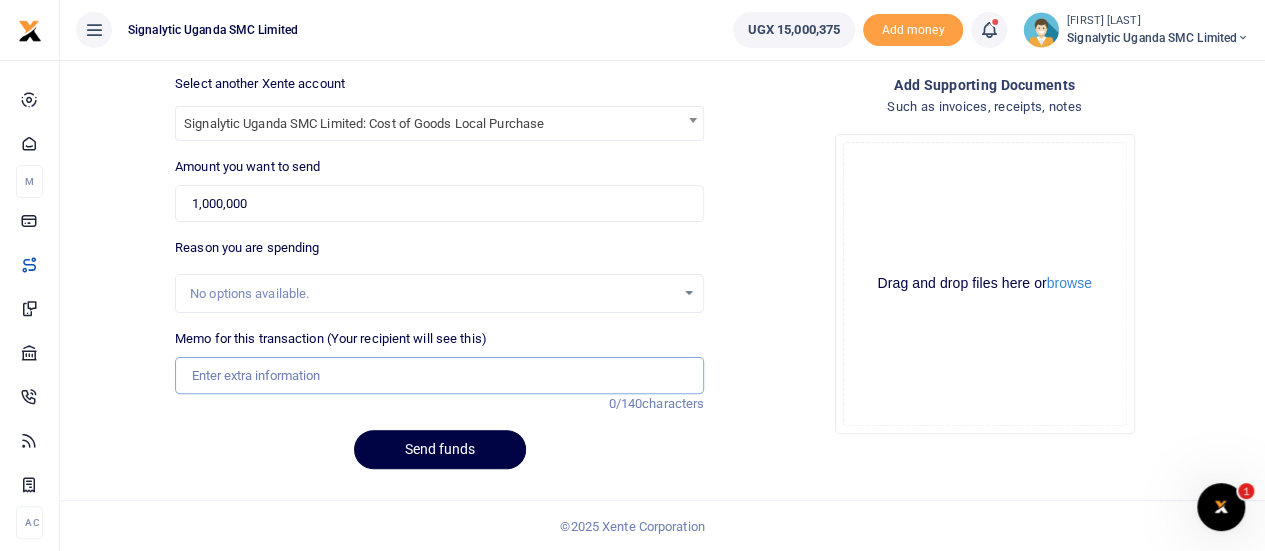 paste on "776 308517" 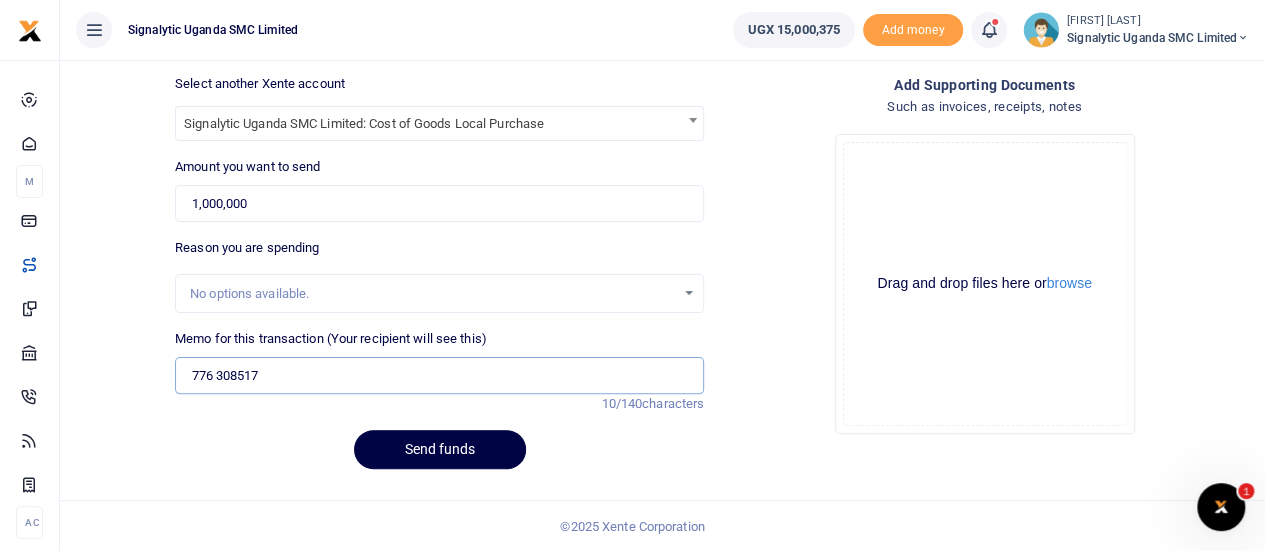 drag, startPoint x: 262, startPoint y: 367, endPoint x: 90, endPoint y: 374, distance: 172.14238 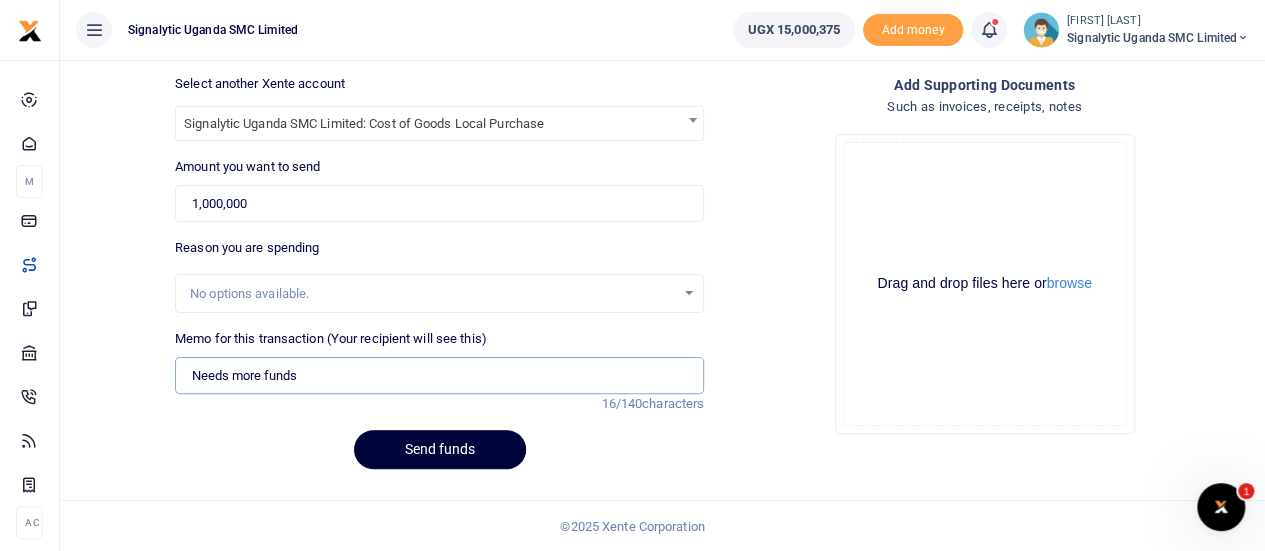 type on "Needs more funds" 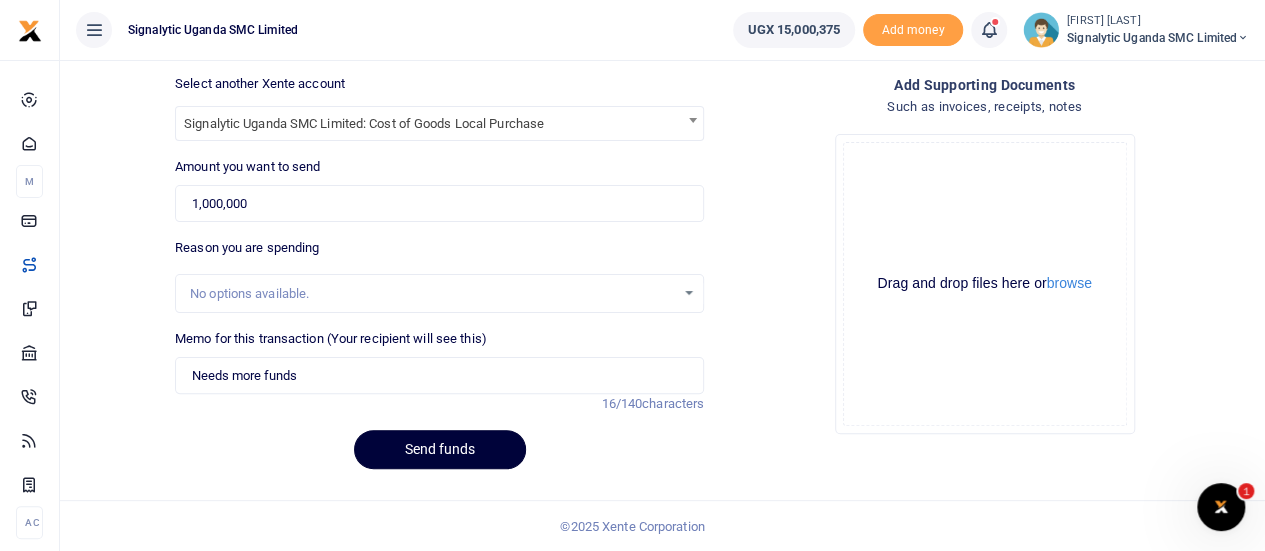 click on "Send funds" at bounding box center (440, 449) 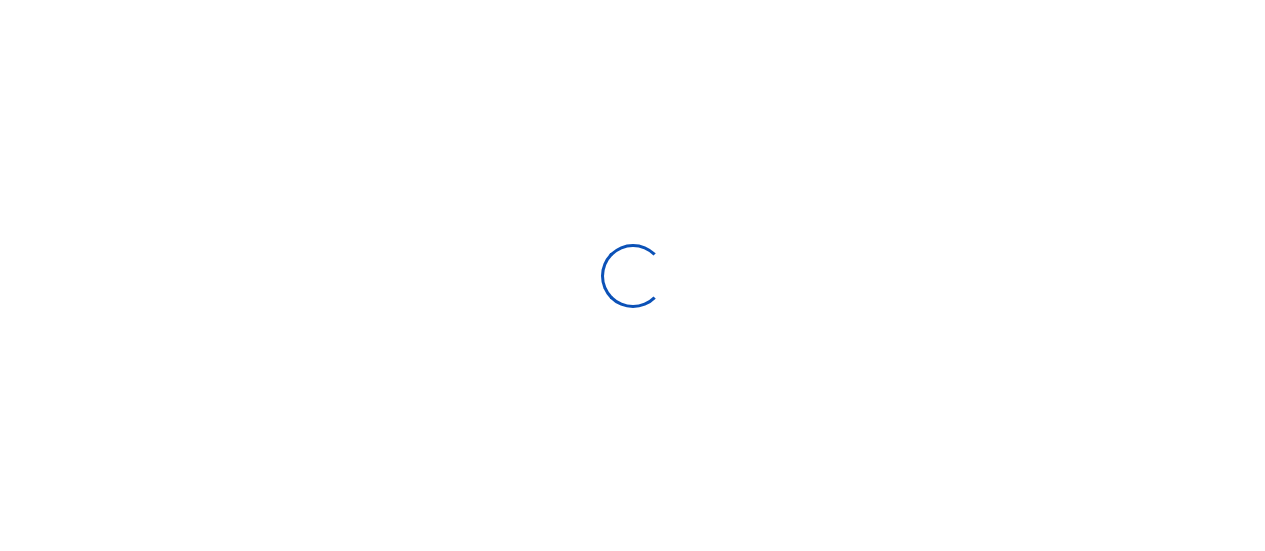 scroll, scrollTop: 116, scrollLeft: 0, axis: vertical 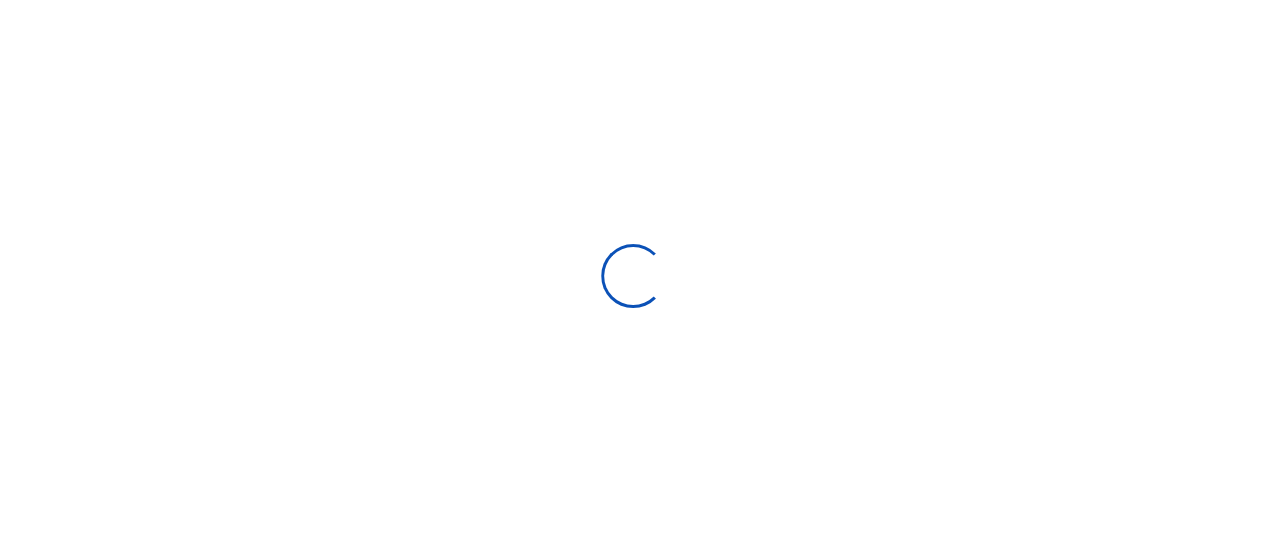 select 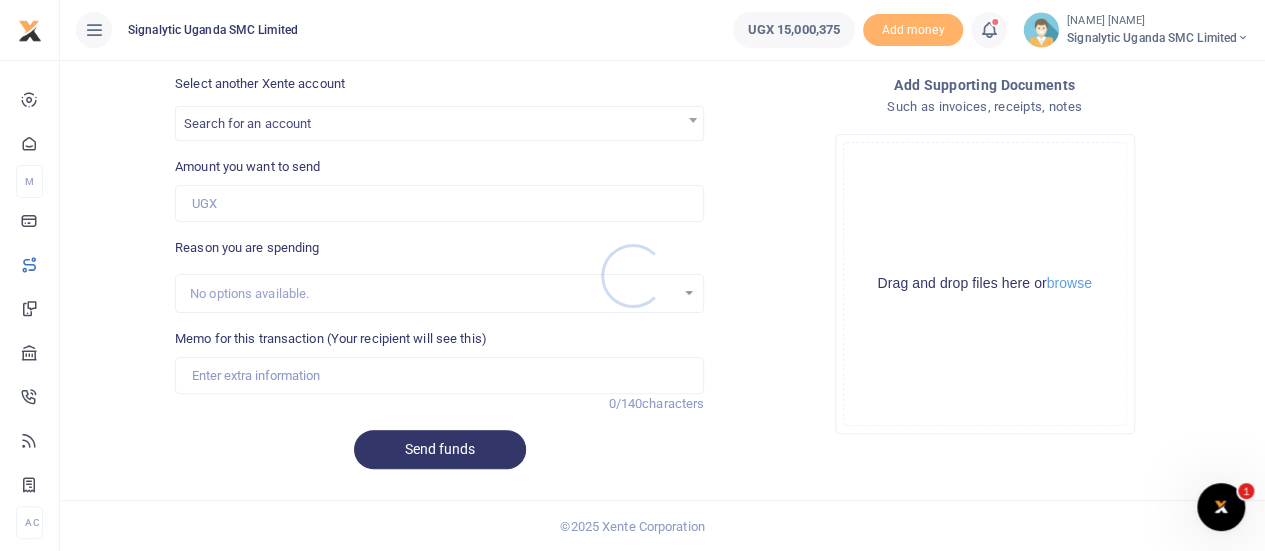 scroll, scrollTop: 0, scrollLeft: 0, axis: both 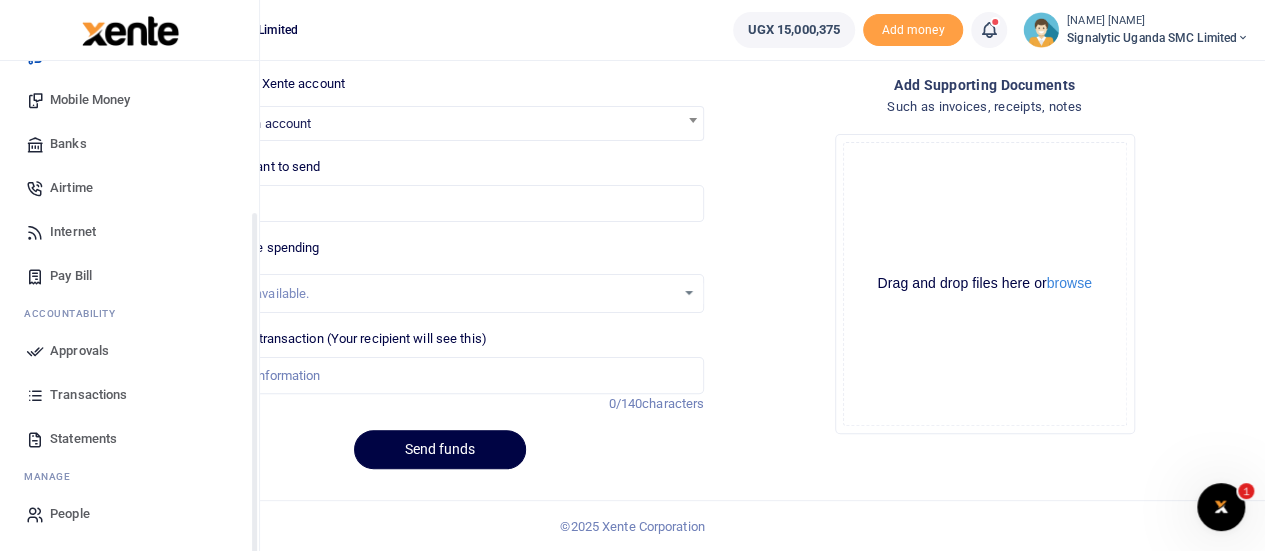 click on "Approvals" at bounding box center (79, 351) 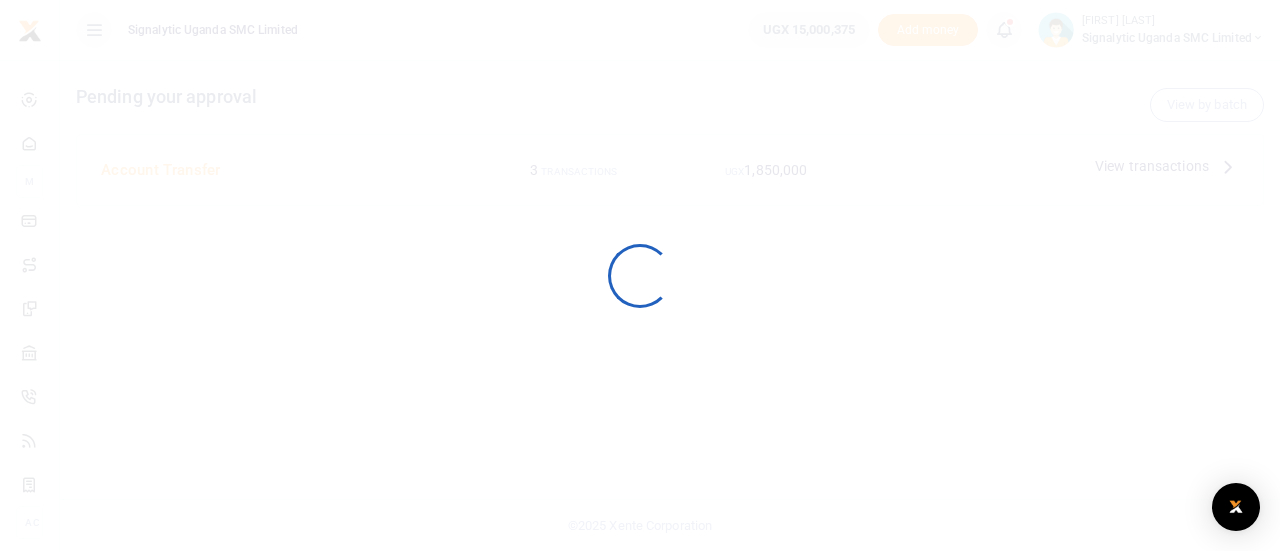scroll, scrollTop: 0, scrollLeft: 0, axis: both 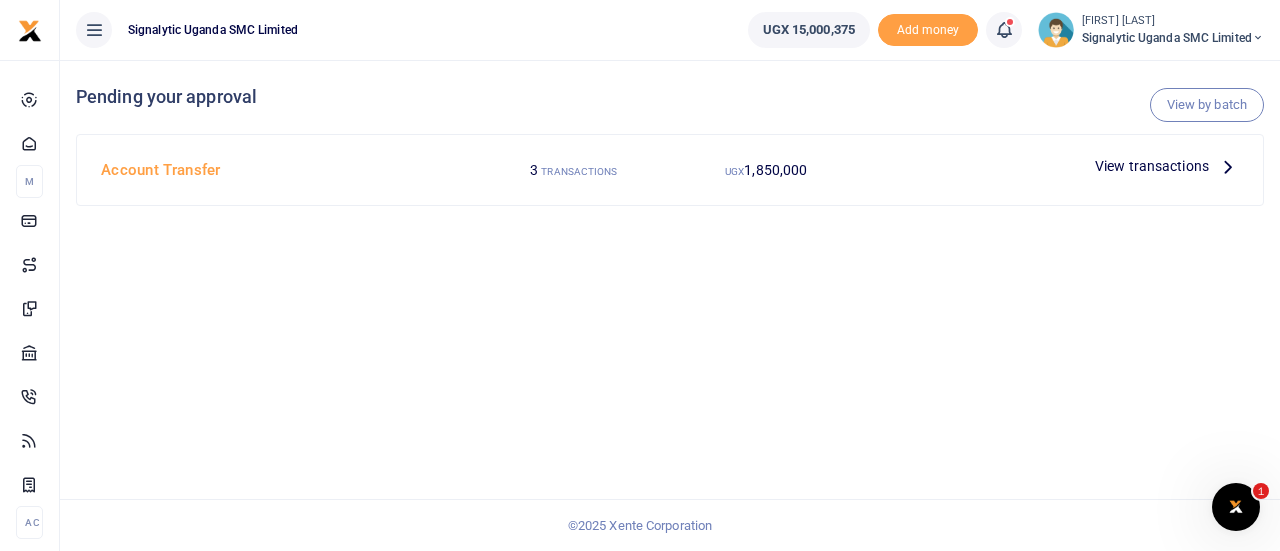 click on "View transactions" at bounding box center [1152, 166] 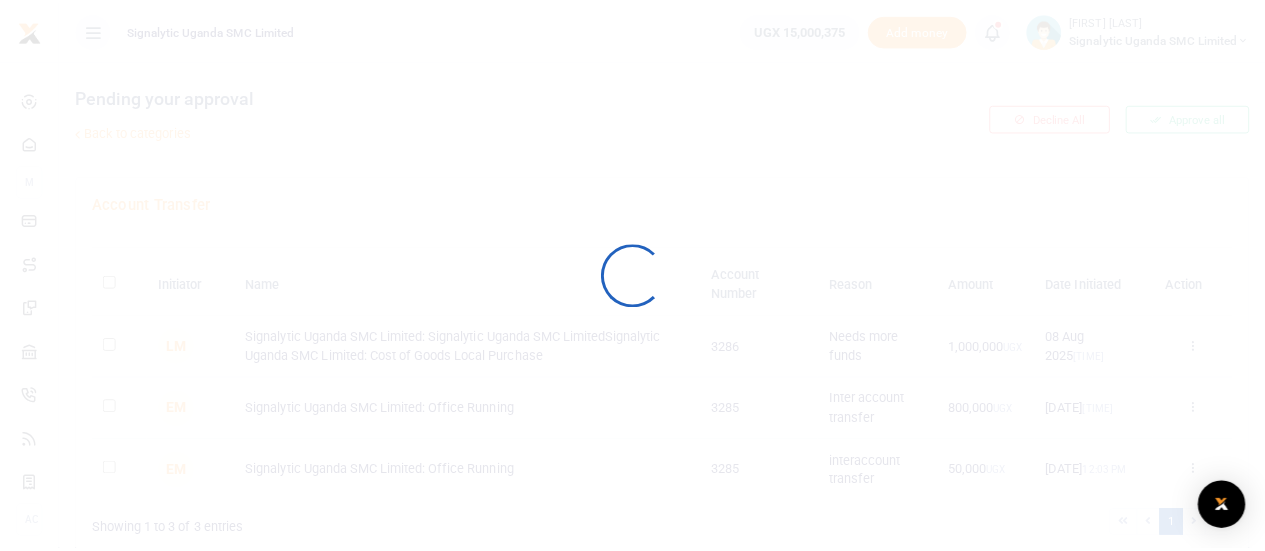 scroll, scrollTop: 0, scrollLeft: 0, axis: both 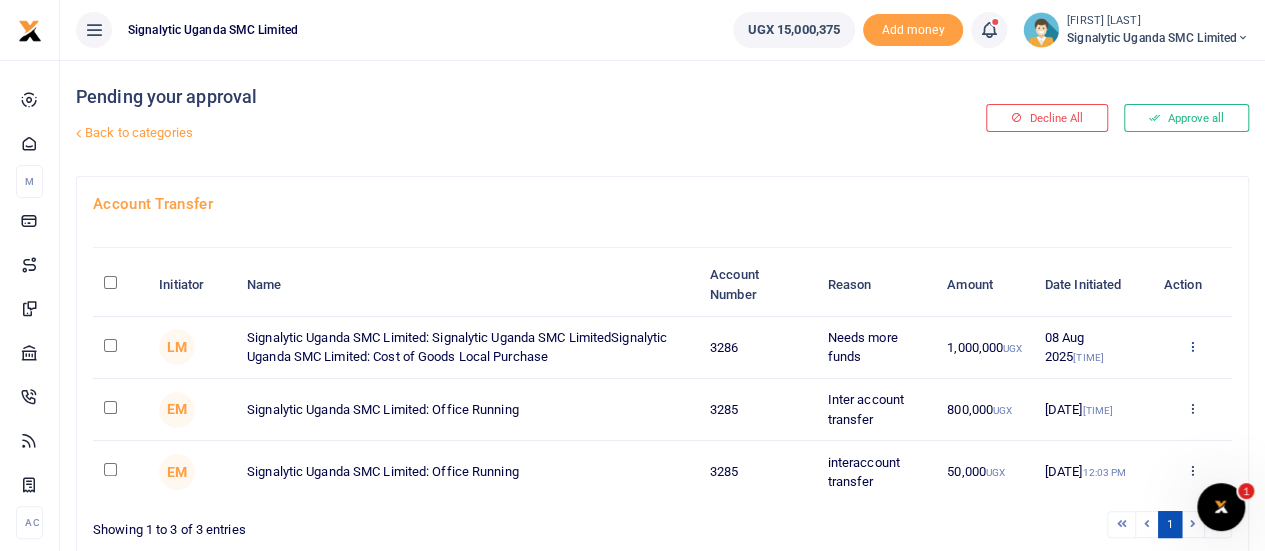 click at bounding box center [1191, 346] 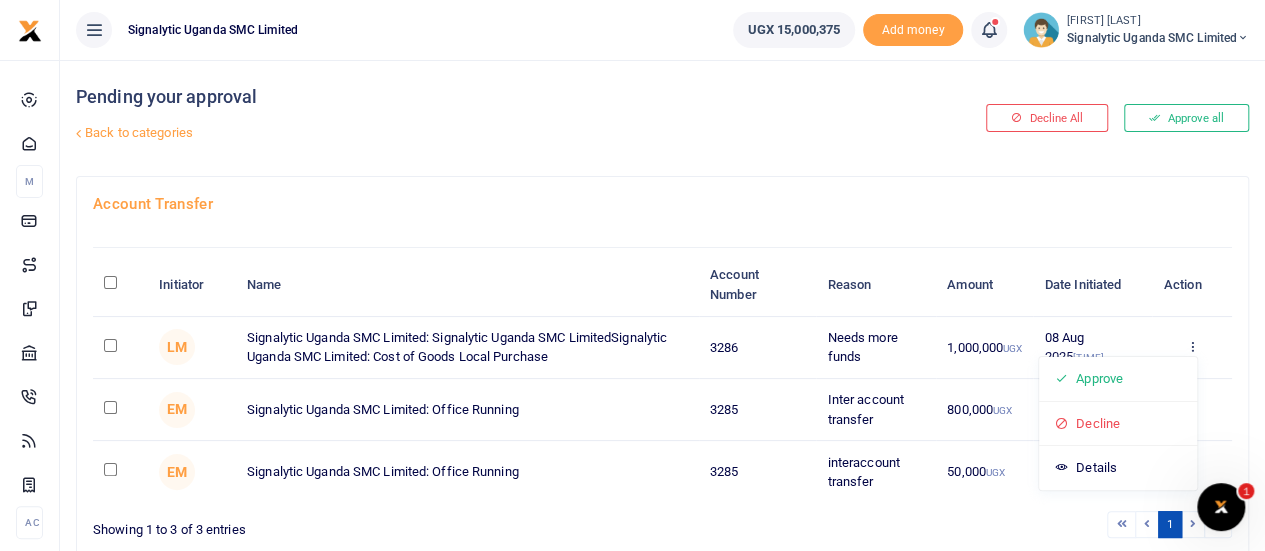 click on "Approve
Decline
Details" at bounding box center (1192, 348) 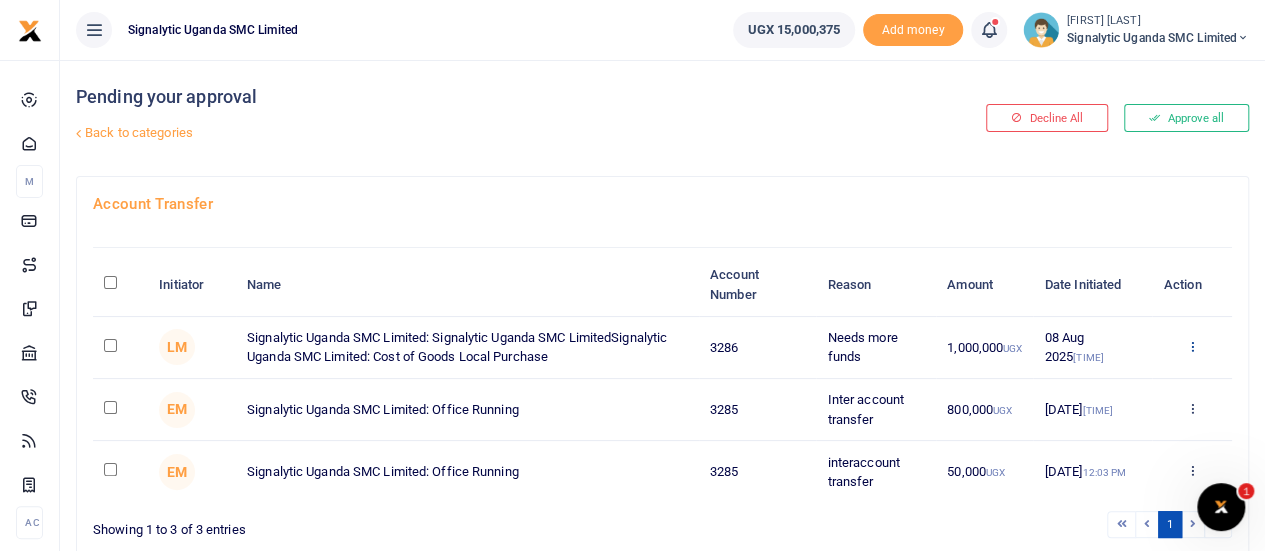 click at bounding box center [1191, 346] 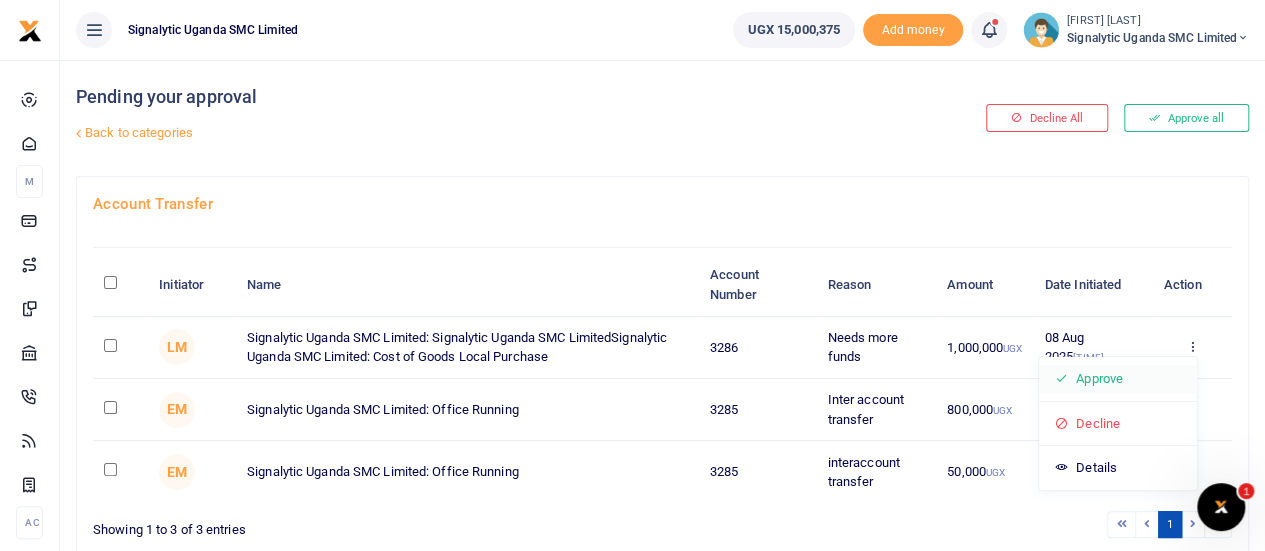 click on "Approve" at bounding box center [1118, 379] 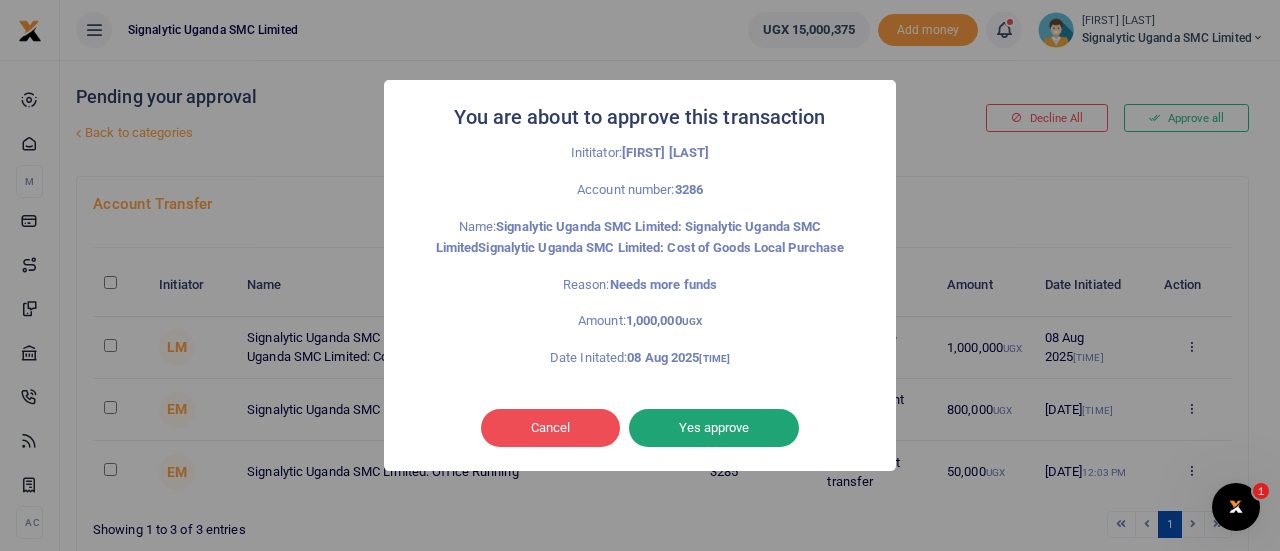 click on "Yes approve" at bounding box center [714, 428] 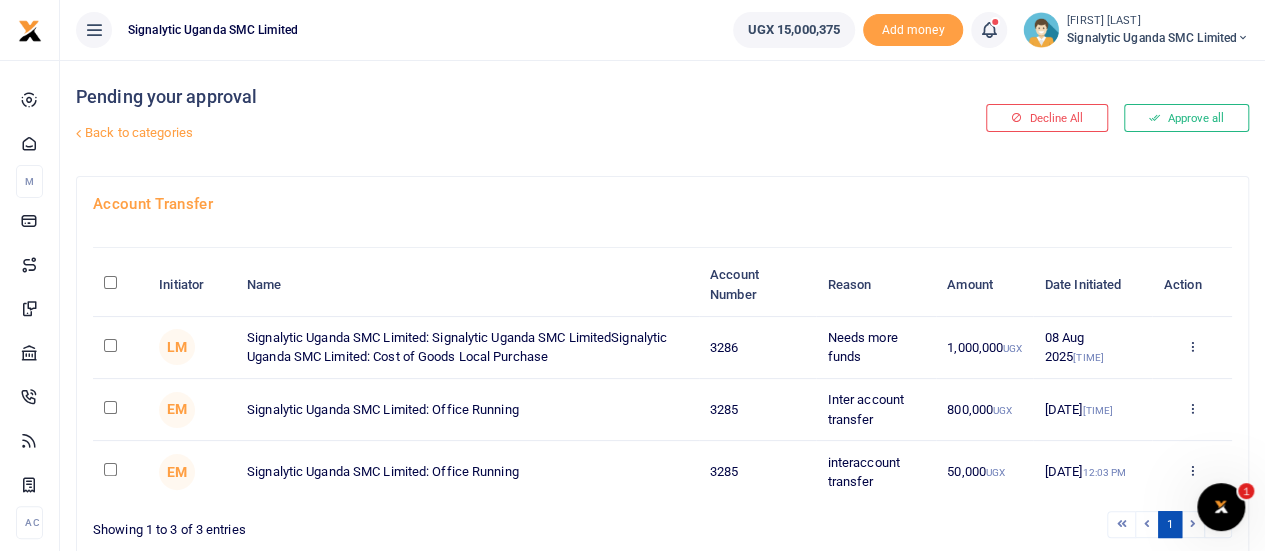 click on "Signalytic Uganda SMC Limited" at bounding box center (1158, 38) 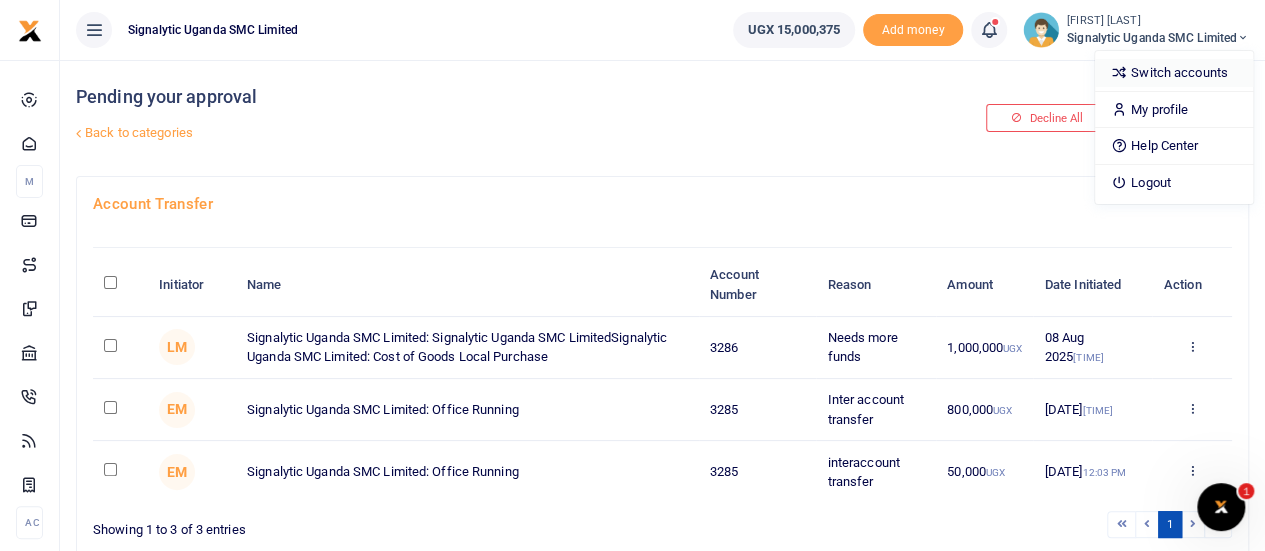 click on "Switch accounts" at bounding box center [1174, 73] 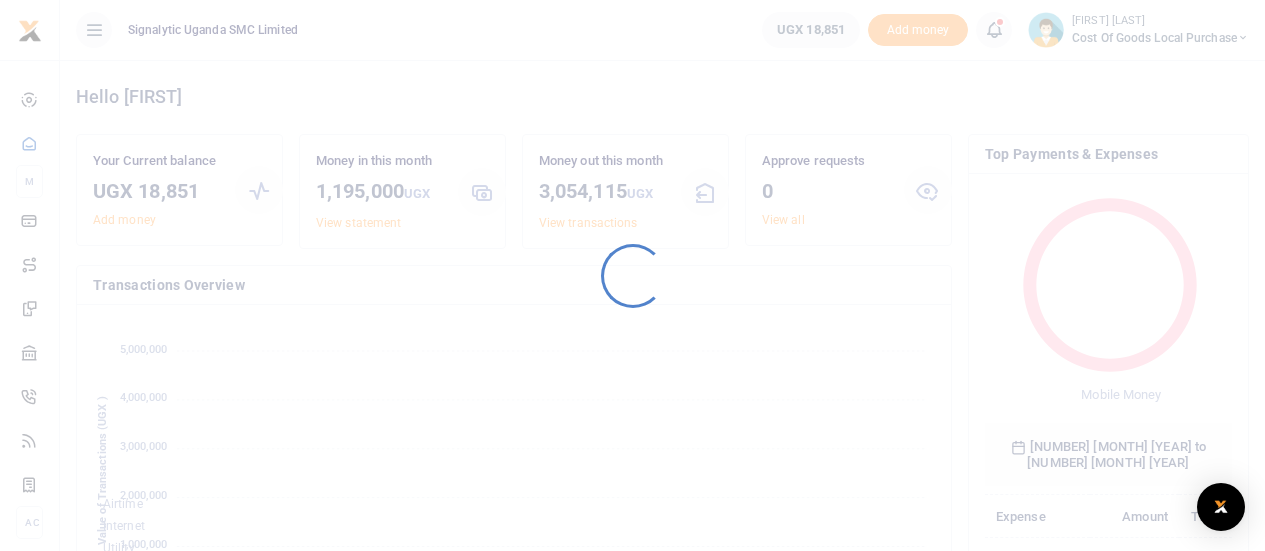 scroll, scrollTop: 0, scrollLeft: 0, axis: both 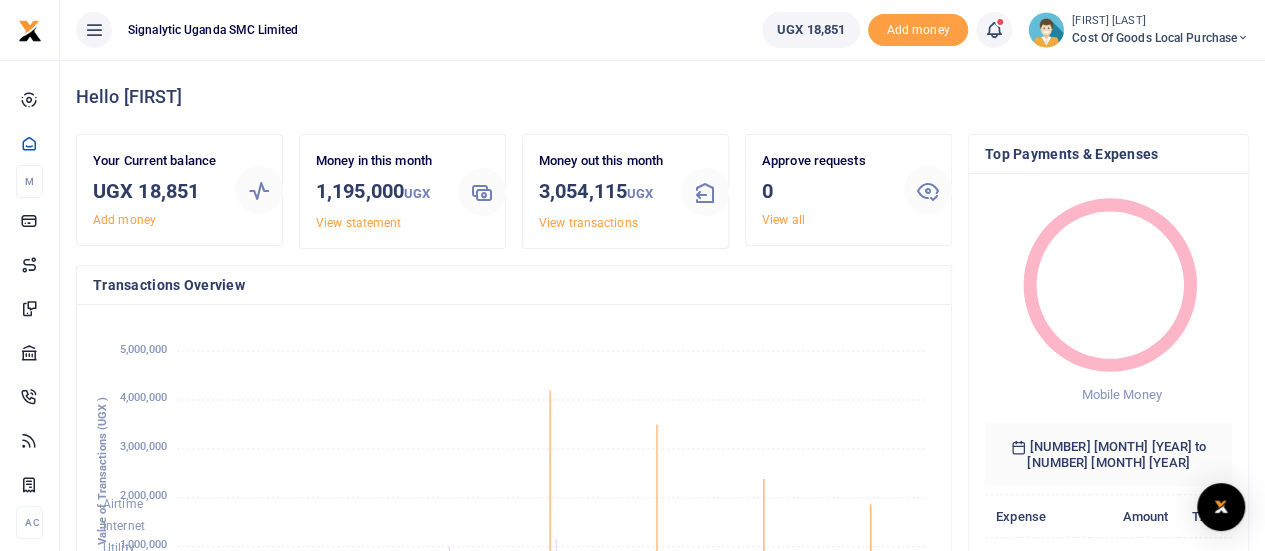click on "Cost of Goods Local Purchase" at bounding box center [1160, 38] 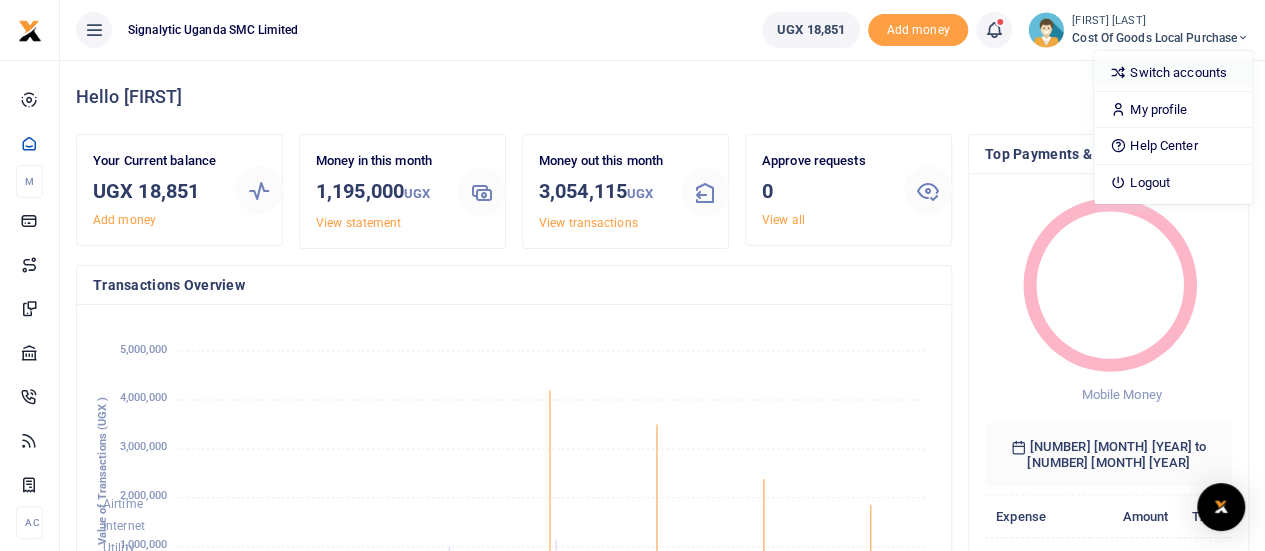 click on "Switch accounts" at bounding box center (1173, 73) 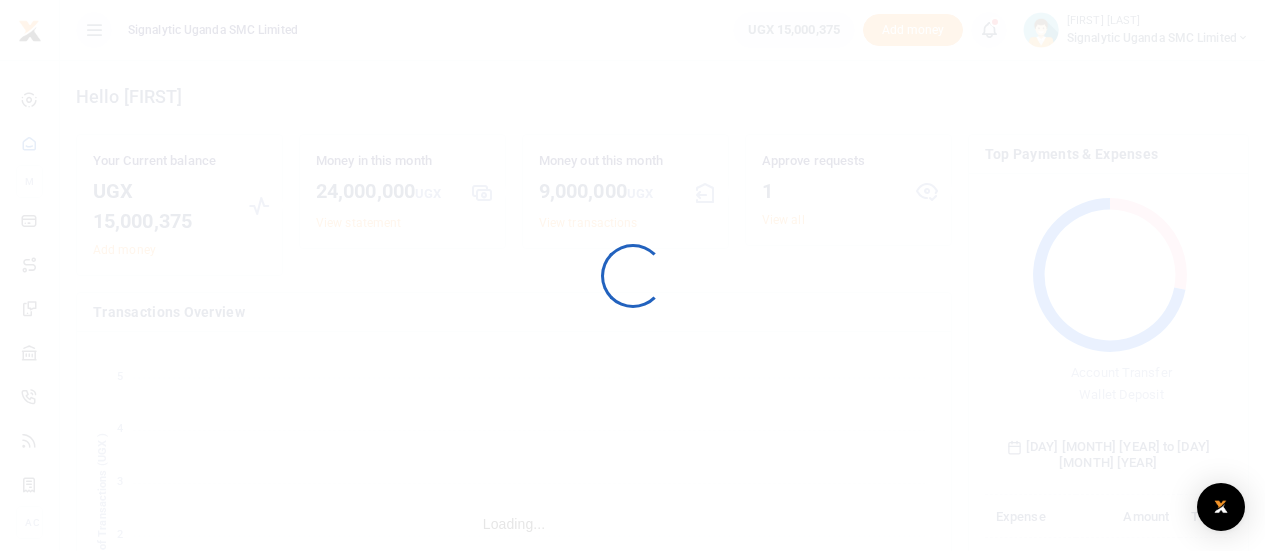 scroll, scrollTop: 0, scrollLeft: 0, axis: both 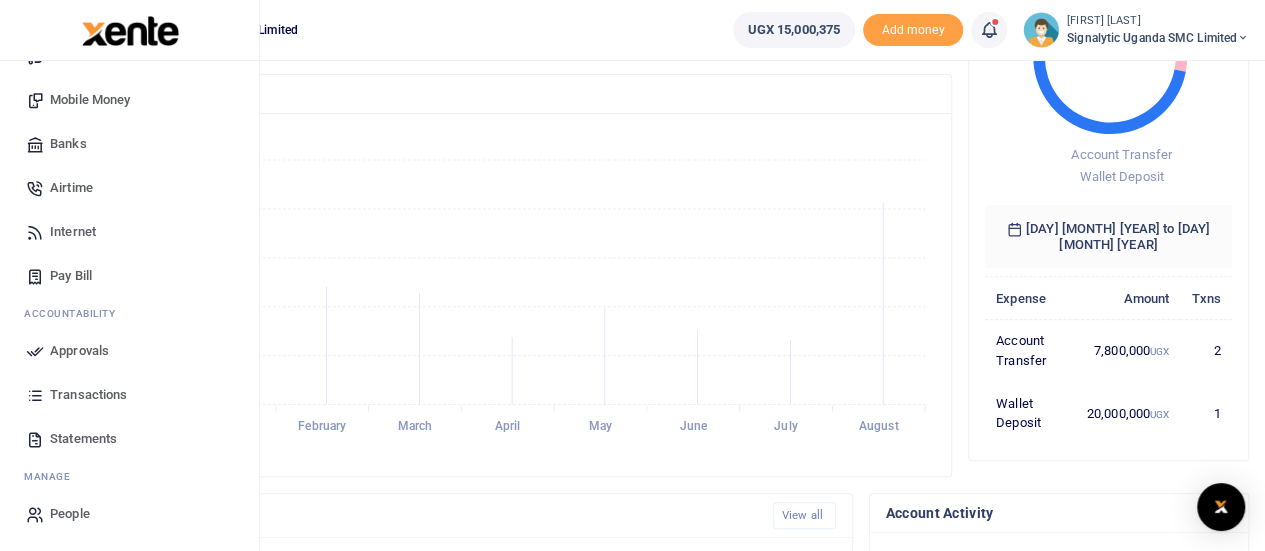 click on "Approvals" at bounding box center [79, 351] 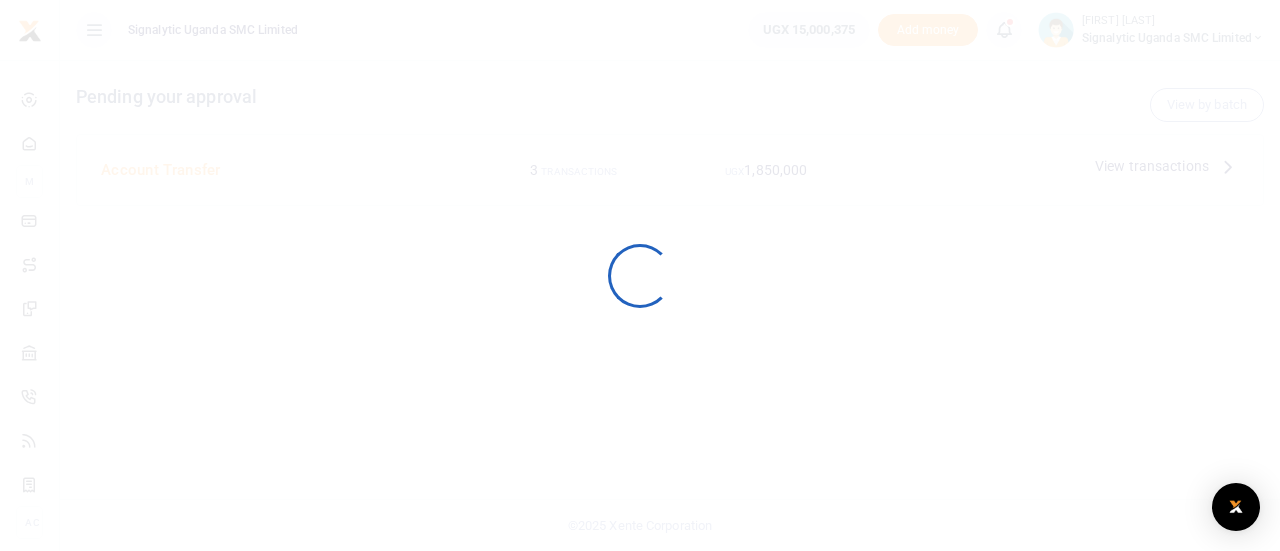 scroll, scrollTop: 0, scrollLeft: 0, axis: both 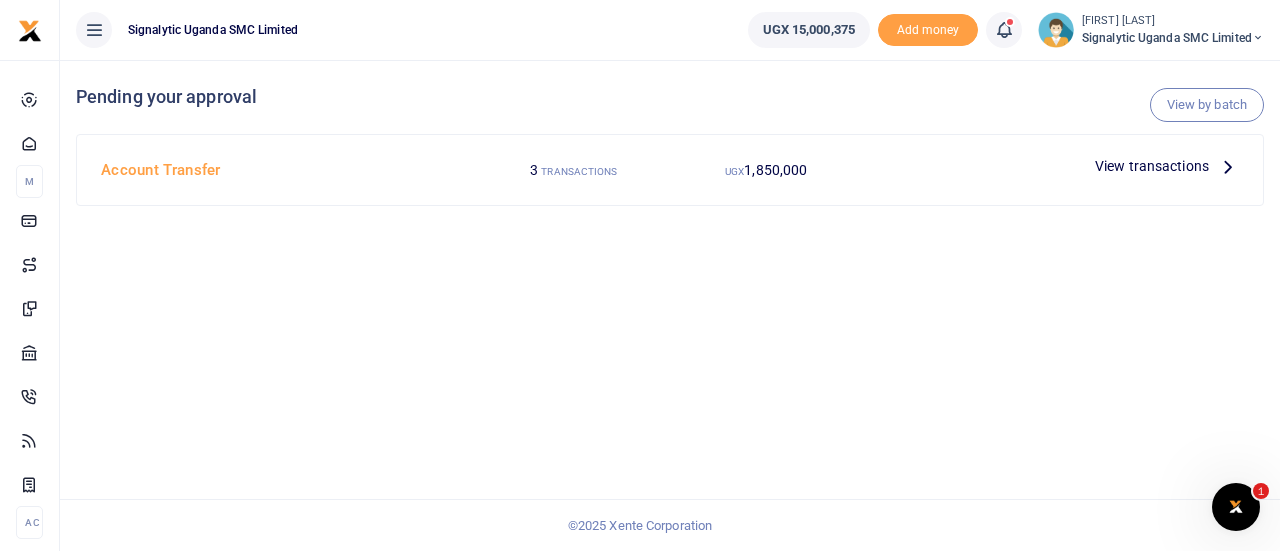 click on "View transactions" at bounding box center (1152, 166) 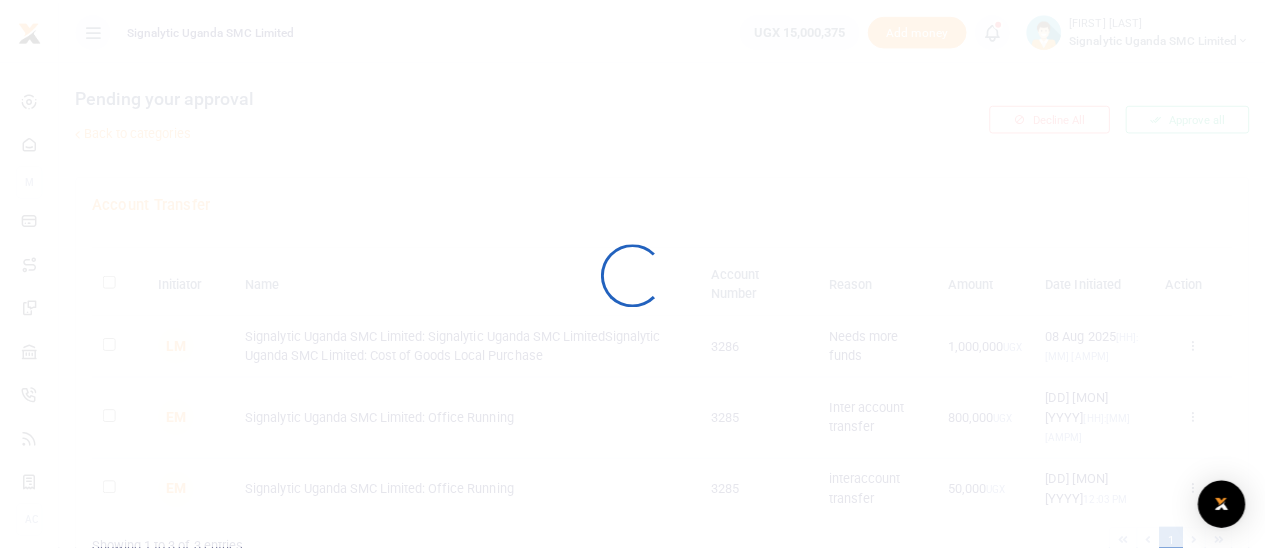 scroll, scrollTop: 0, scrollLeft: 0, axis: both 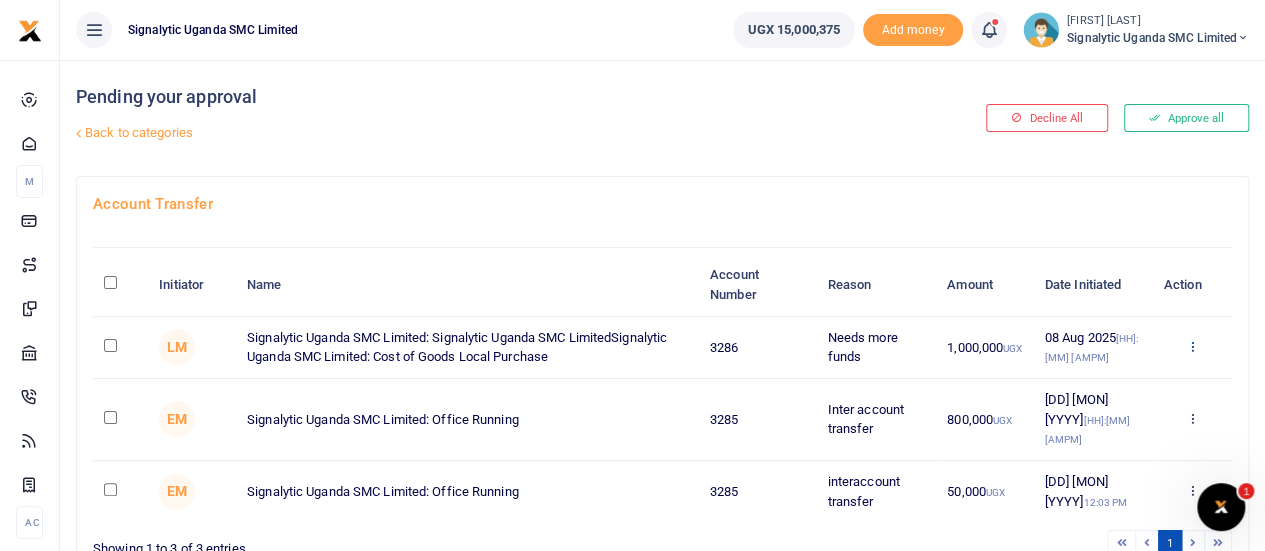 click at bounding box center (1191, 346) 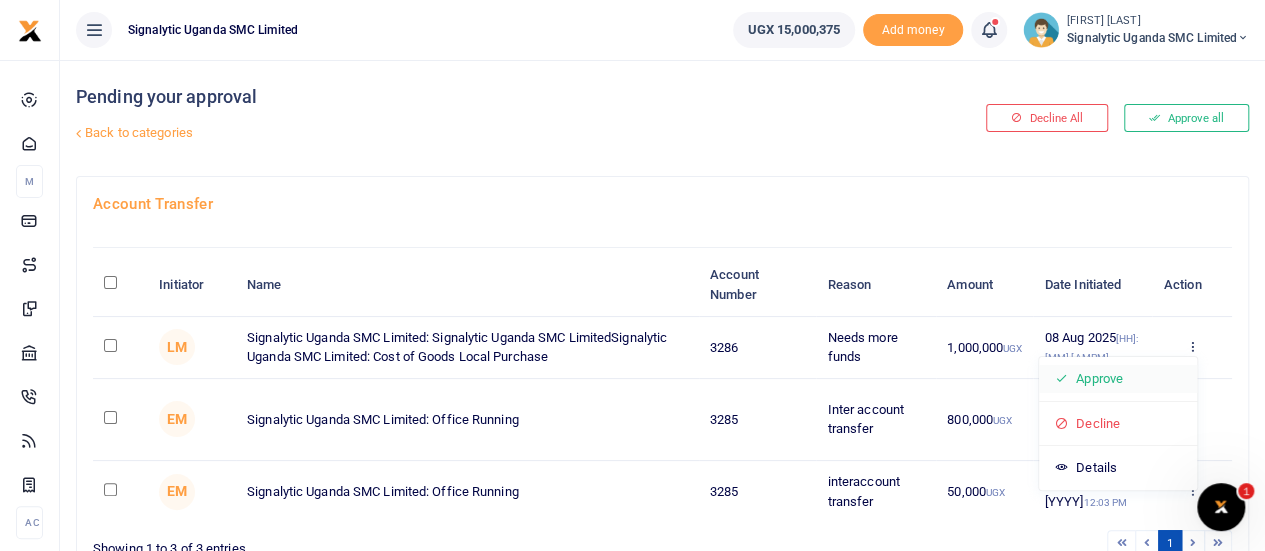 click on "Approve" at bounding box center (1118, 379) 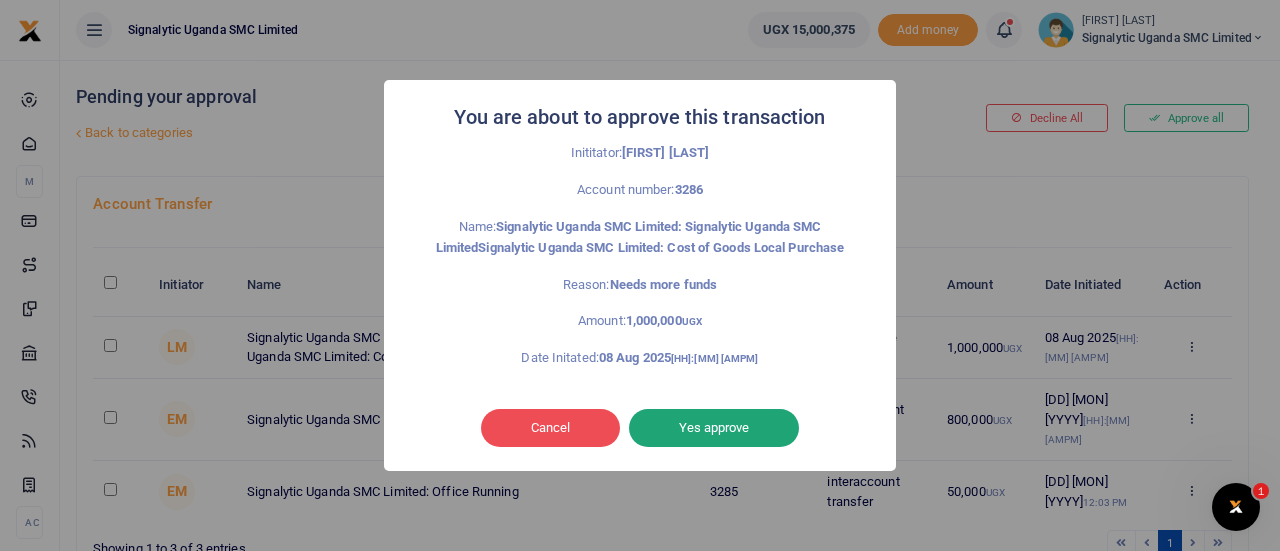 click on "Yes approve" at bounding box center (714, 428) 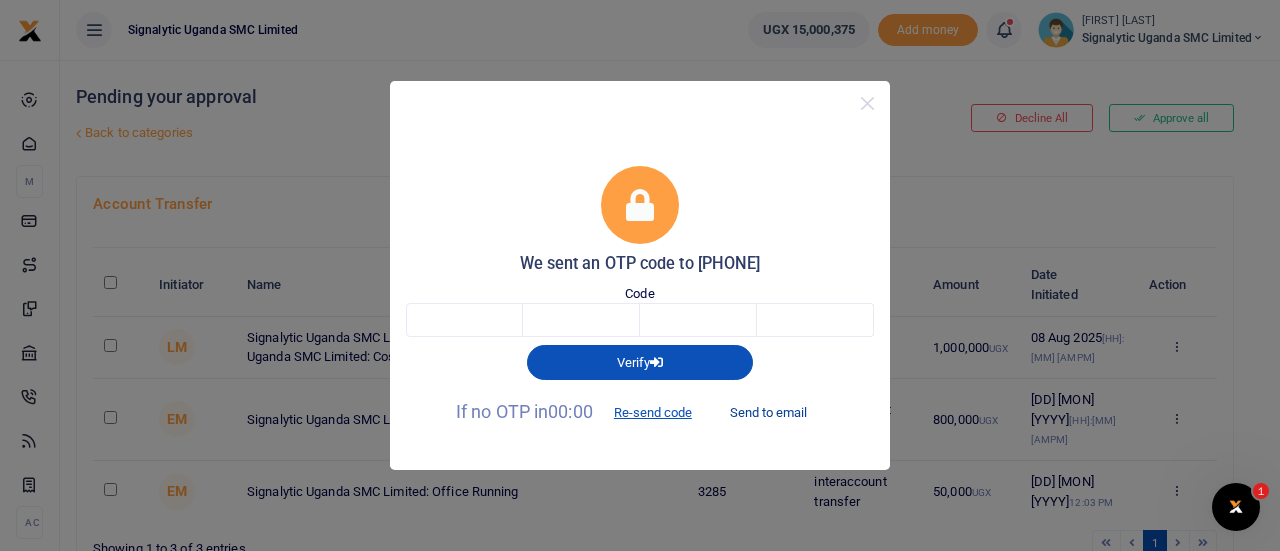 click on "Send to email" at bounding box center (768, 413) 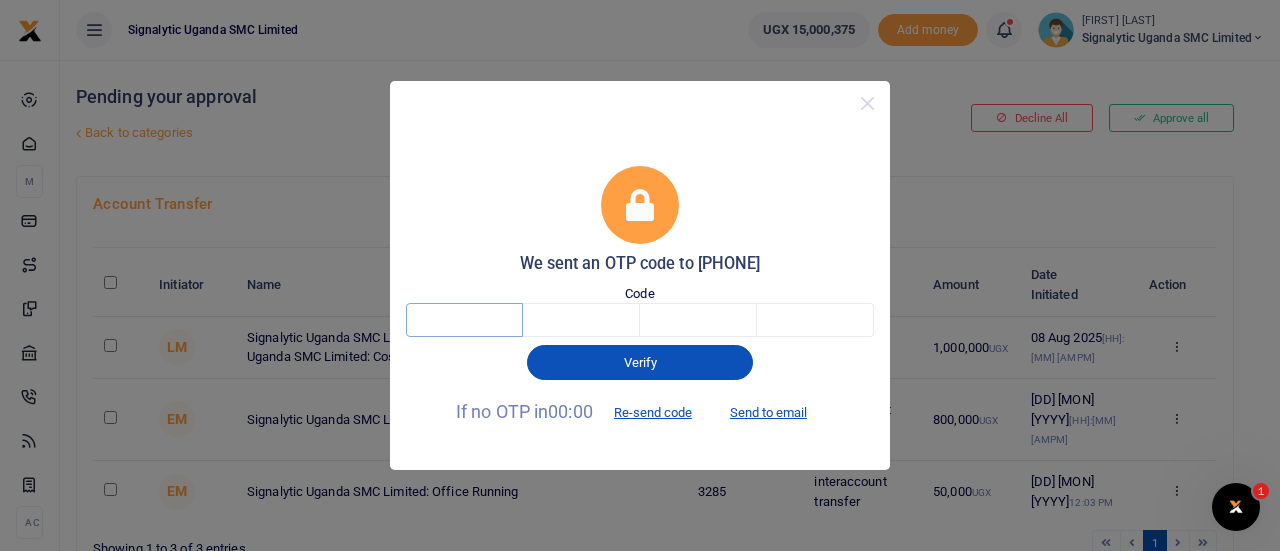 click at bounding box center [464, 320] 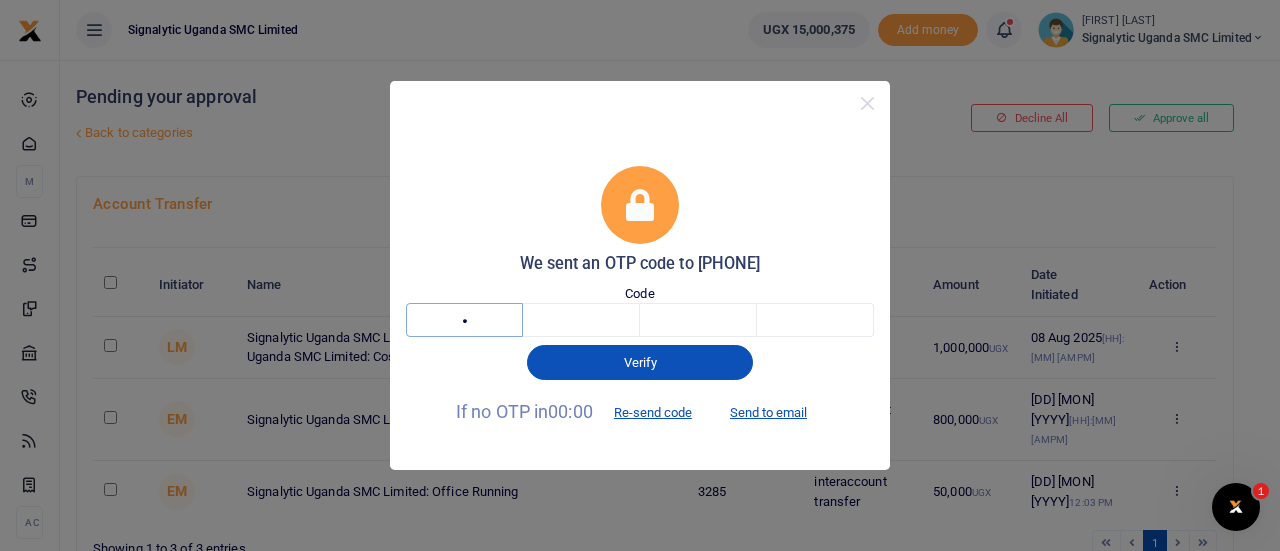 type on "5" 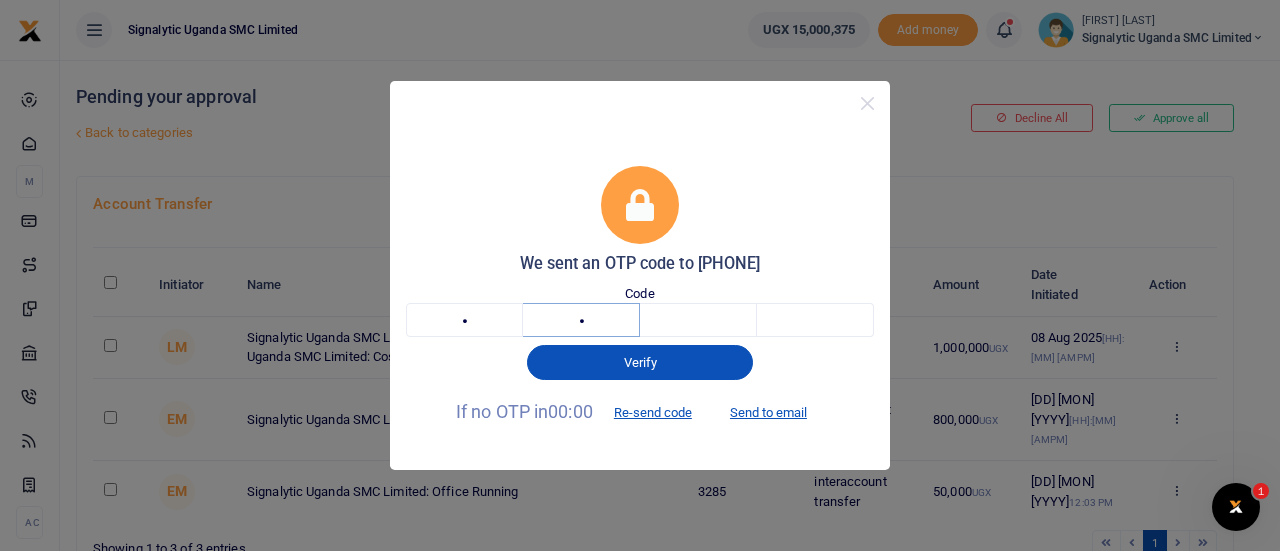 type on "0" 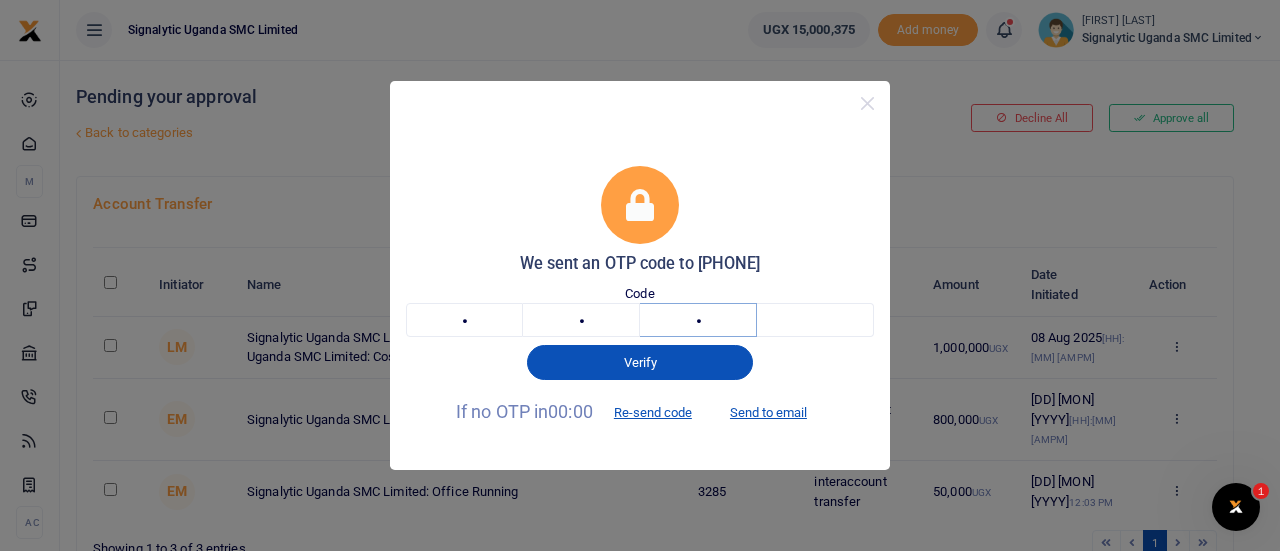 type on "3" 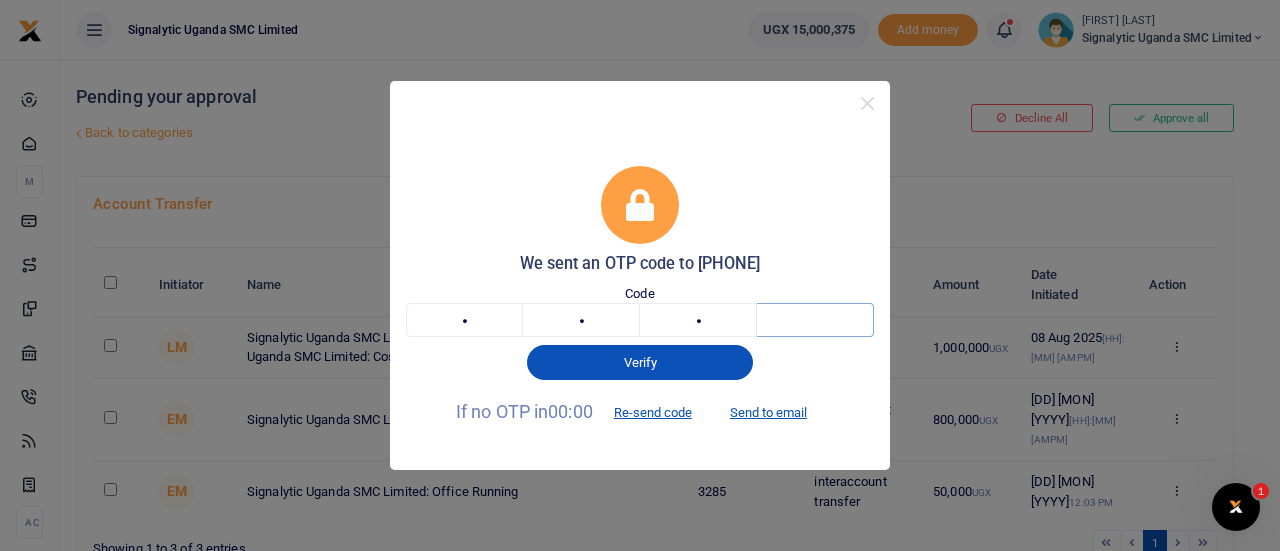 type on "6" 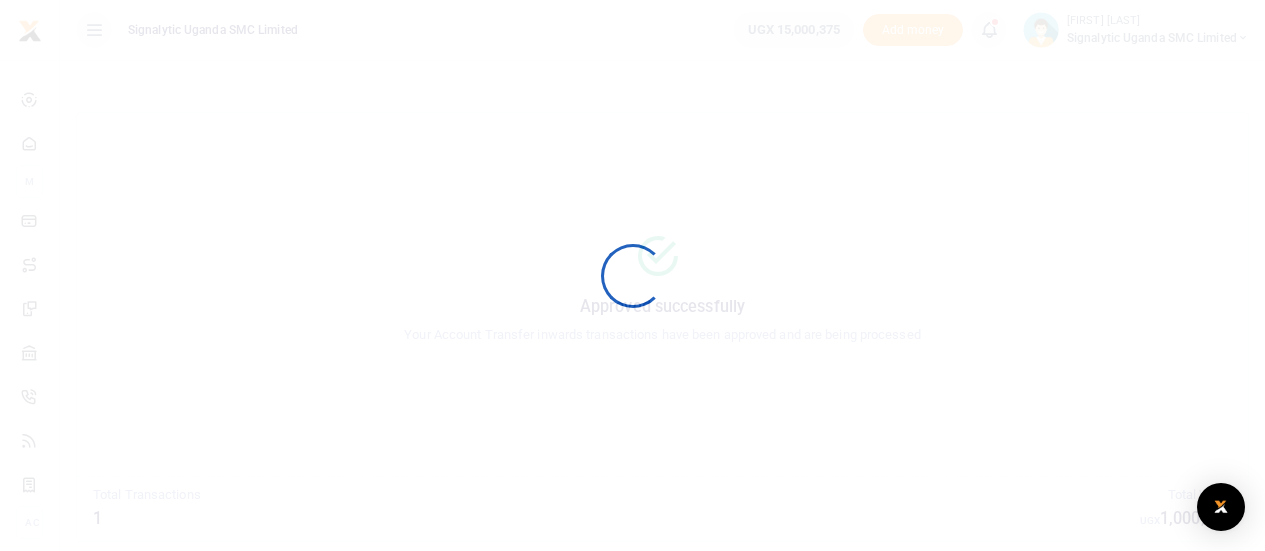 scroll, scrollTop: 0, scrollLeft: 0, axis: both 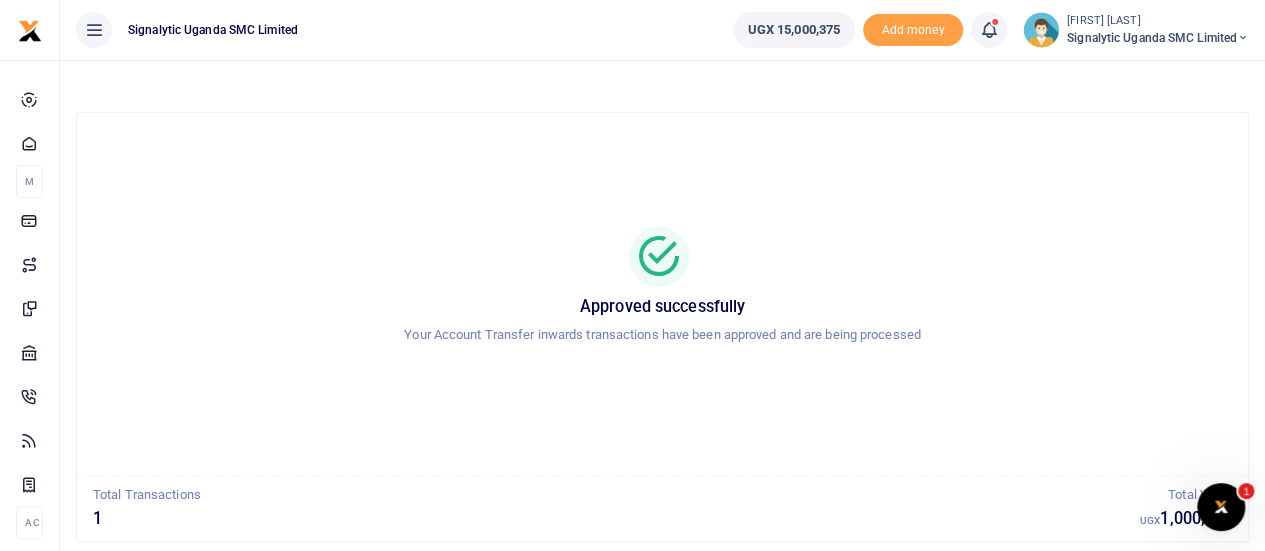 click on "Signalytic Uganda SMC Limited" at bounding box center (1158, 38) 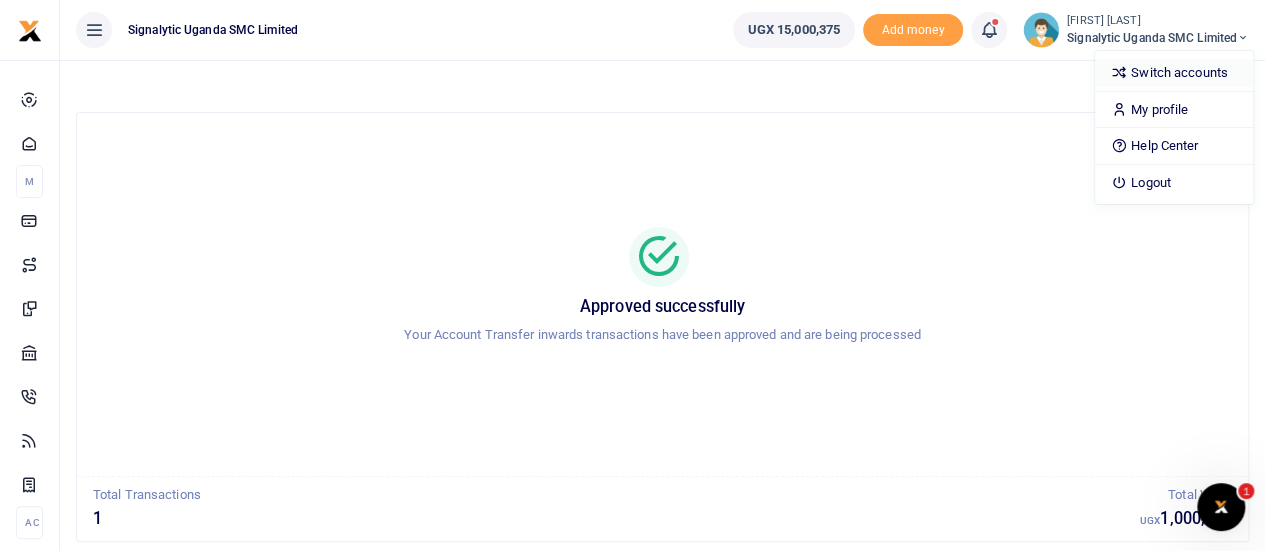 click on "Switch accounts" at bounding box center (1174, 73) 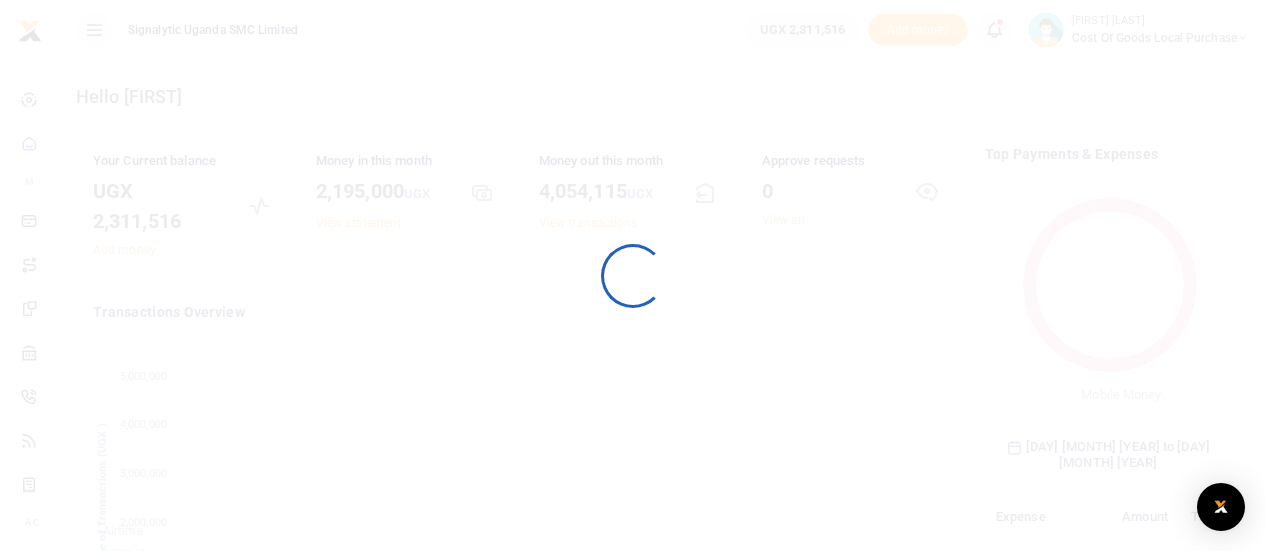 scroll, scrollTop: 0, scrollLeft: 0, axis: both 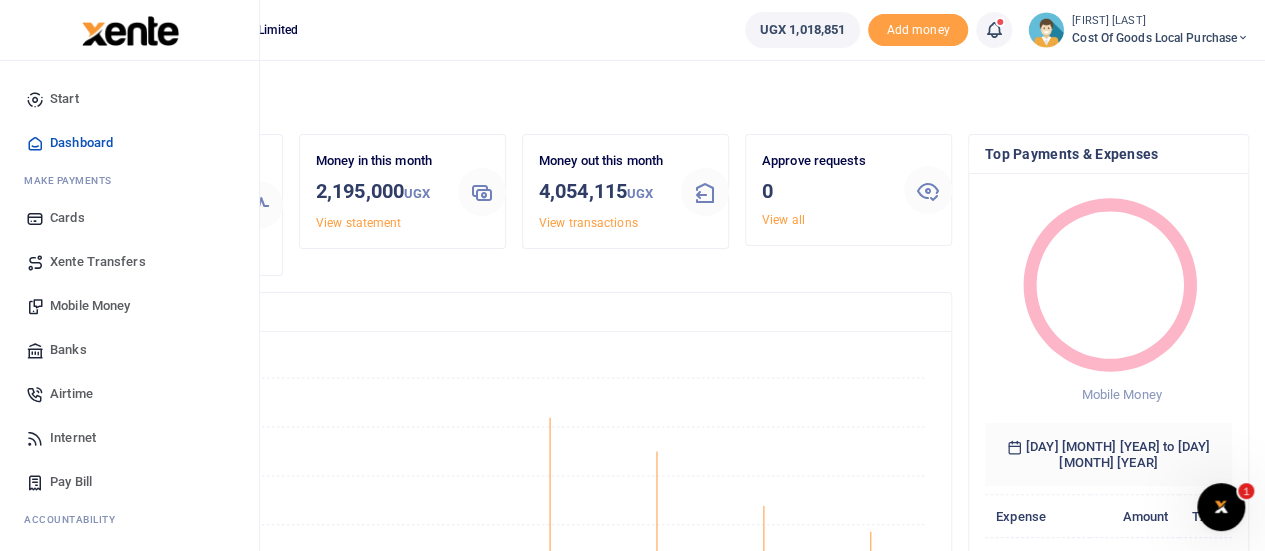 click on "Mobile Money" at bounding box center [90, 306] 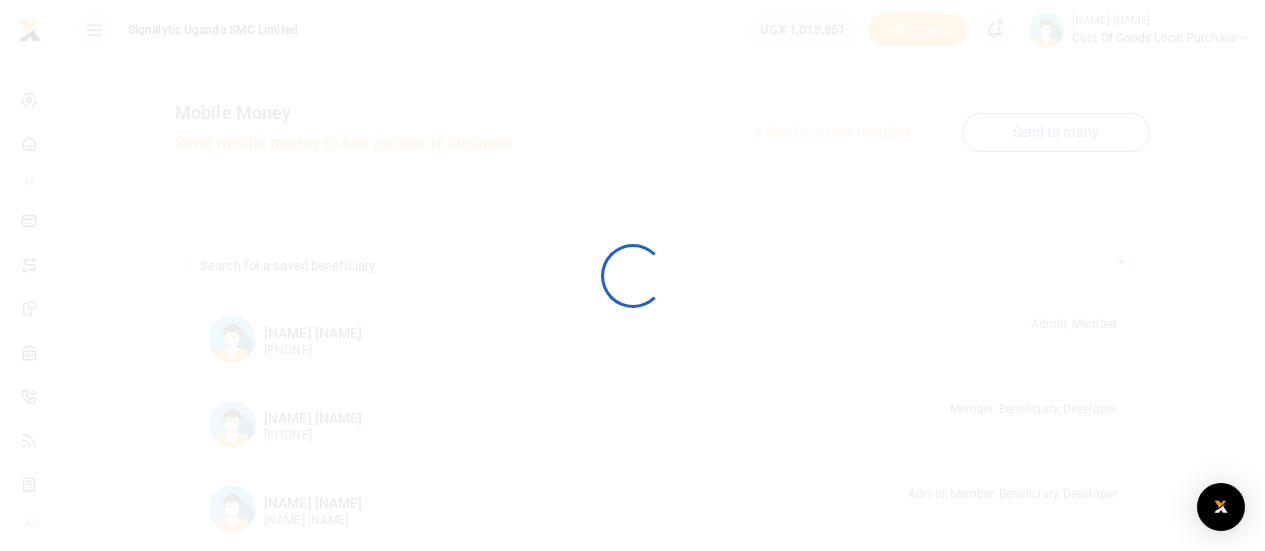 scroll, scrollTop: 0, scrollLeft: 0, axis: both 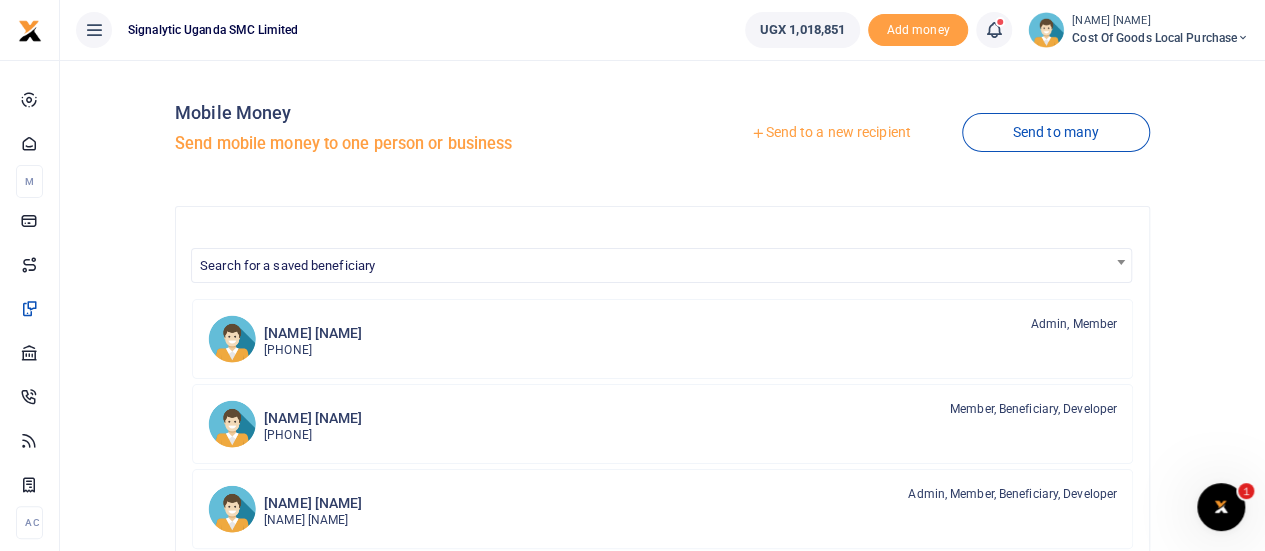 click on "Send to a new recipient" at bounding box center (830, 133) 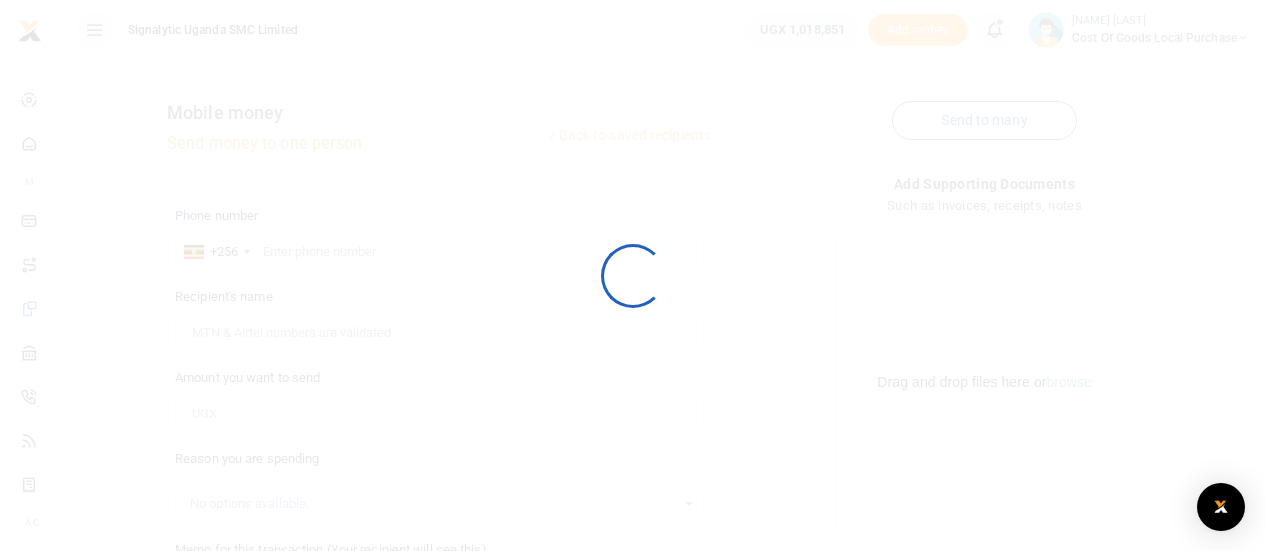 scroll, scrollTop: 0, scrollLeft: 0, axis: both 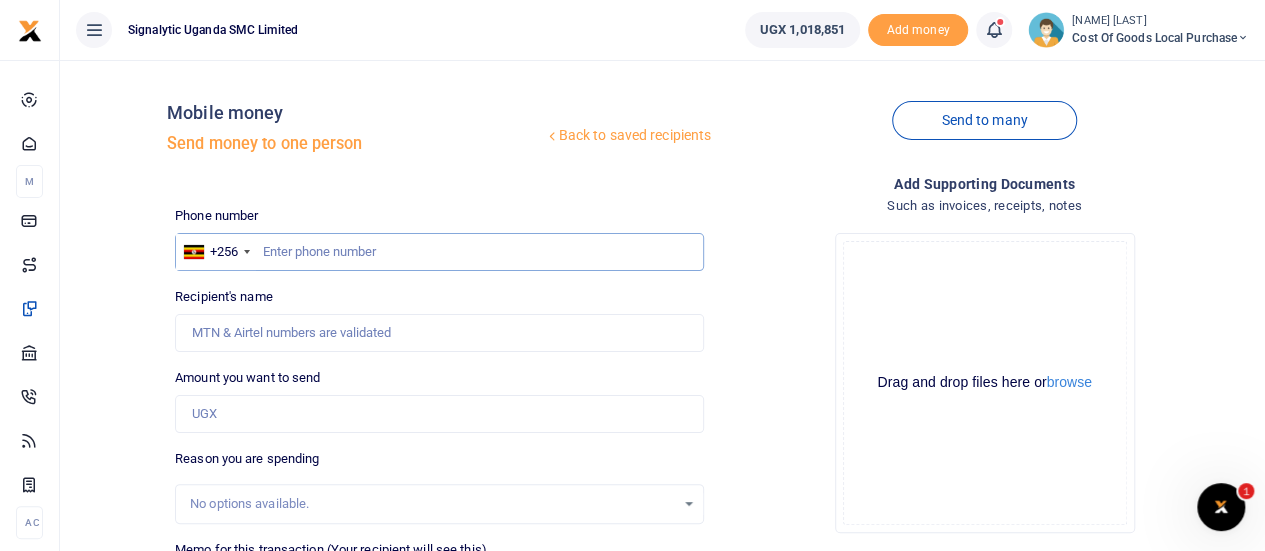 click at bounding box center (439, 252) 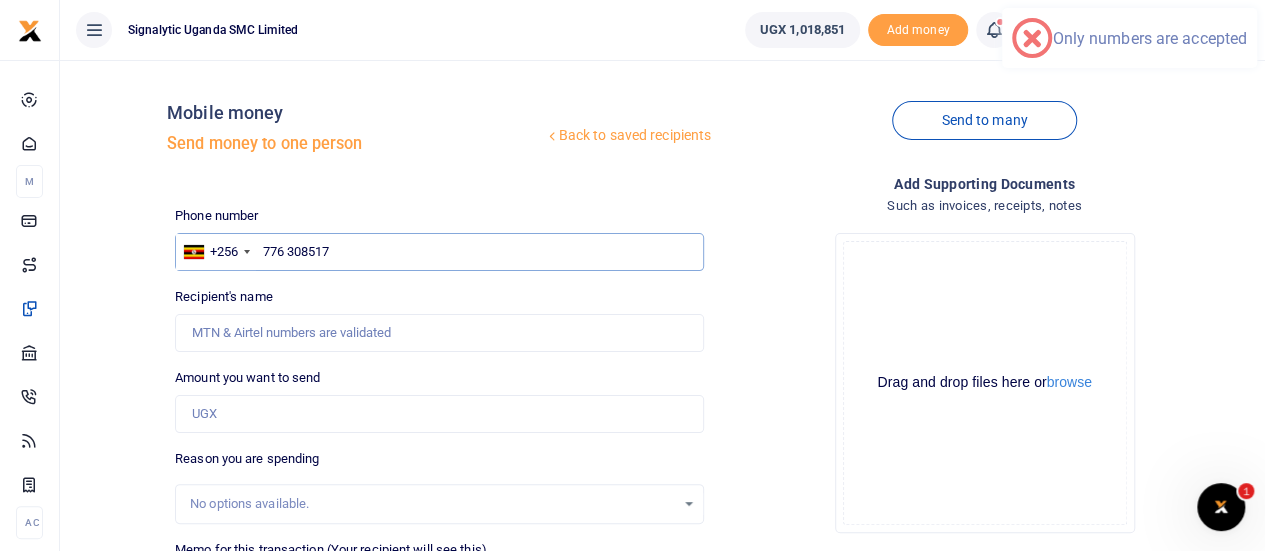 click on "776 308517" at bounding box center (439, 252) 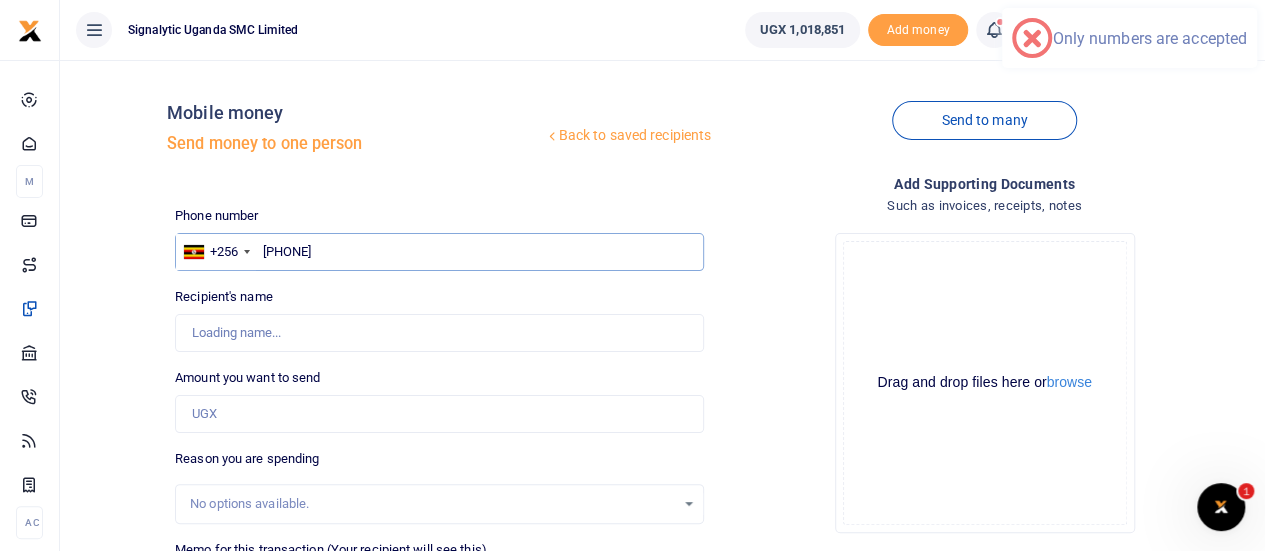 type on "[PHONE]" 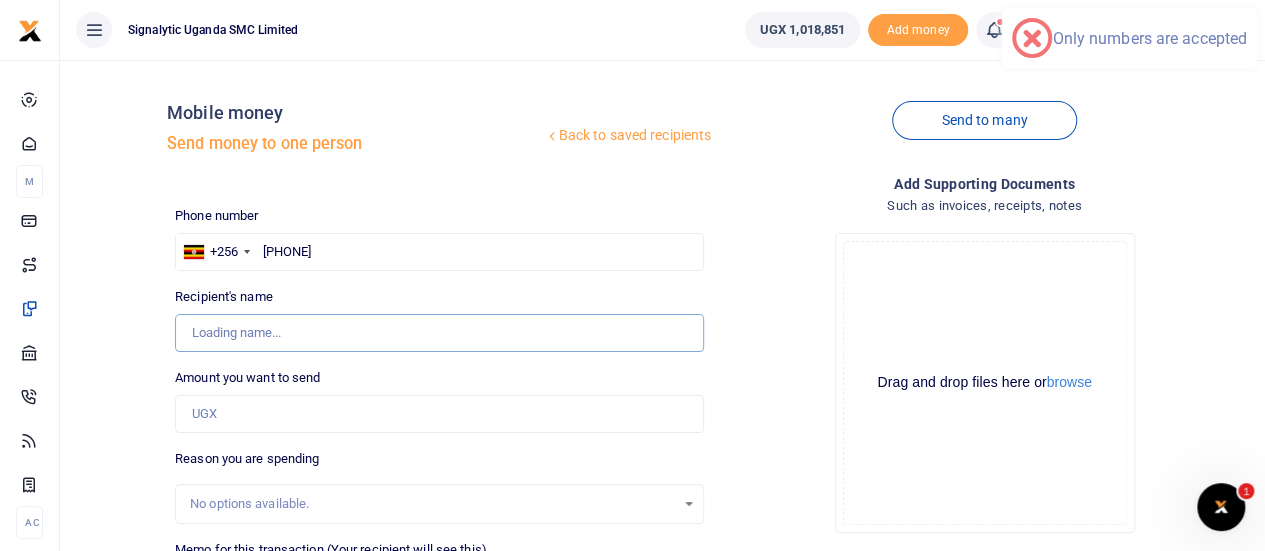 click on "Recipient's name" at bounding box center (439, 333) 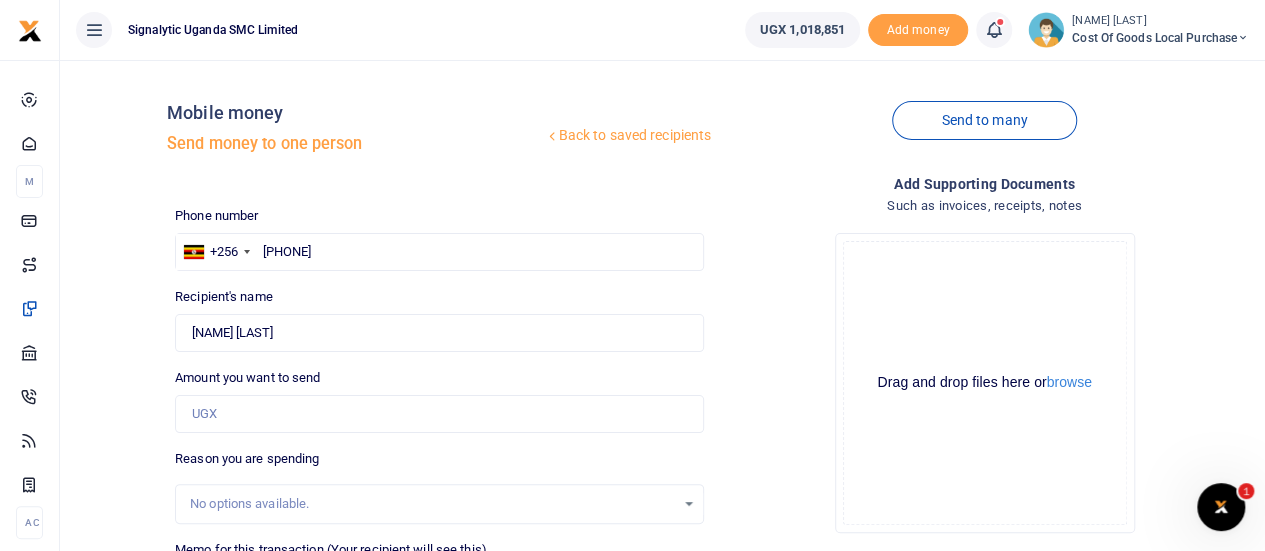 click on "Back to saved recipients
Mobile money
Send money to one person
Send to many
Phone number
+256 Uganda +256 776308517
Phone is required.
Found 0/140" at bounding box center (662, 447) 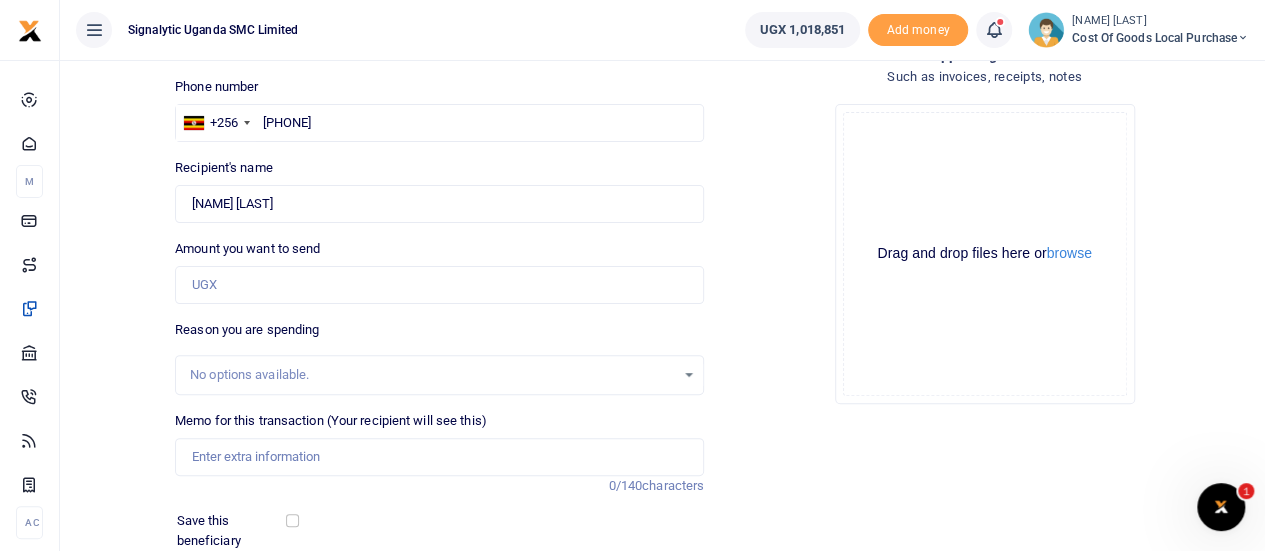scroll, scrollTop: 142, scrollLeft: 0, axis: vertical 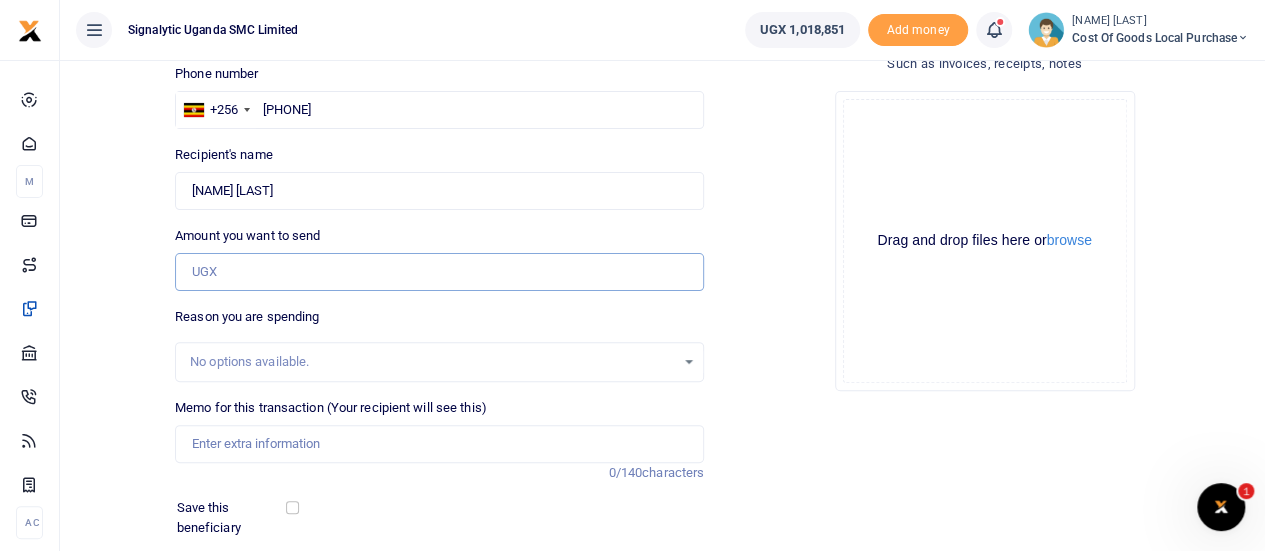 click on "Amount you want to send" at bounding box center (439, 272) 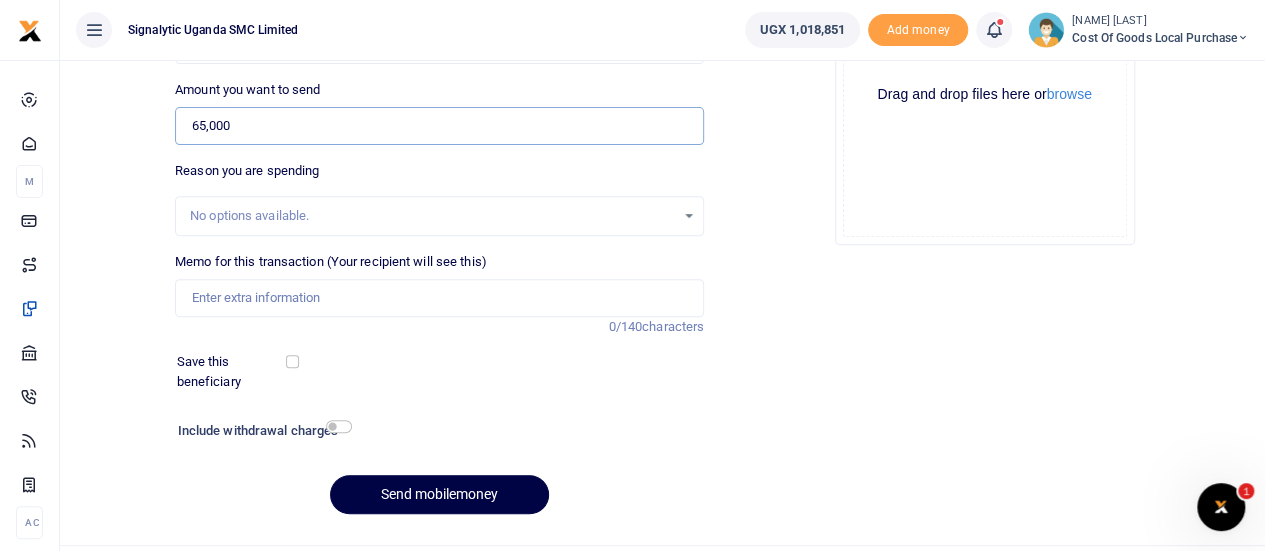 scroll, scrollTop: 310, scrollLeft: 0, axis: vertical 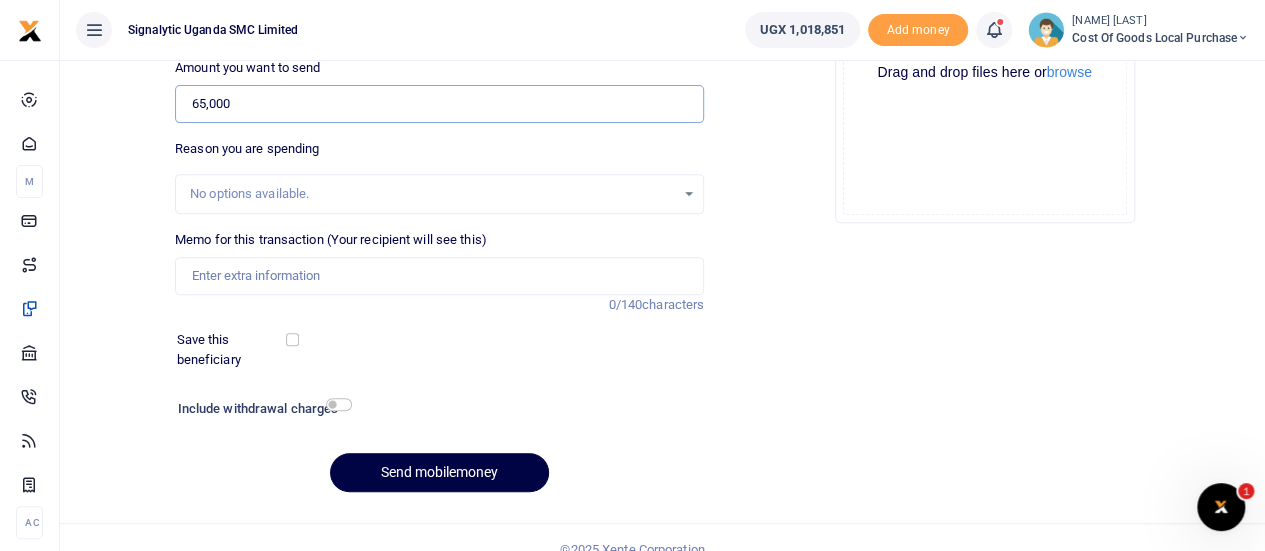 type on "65,000" 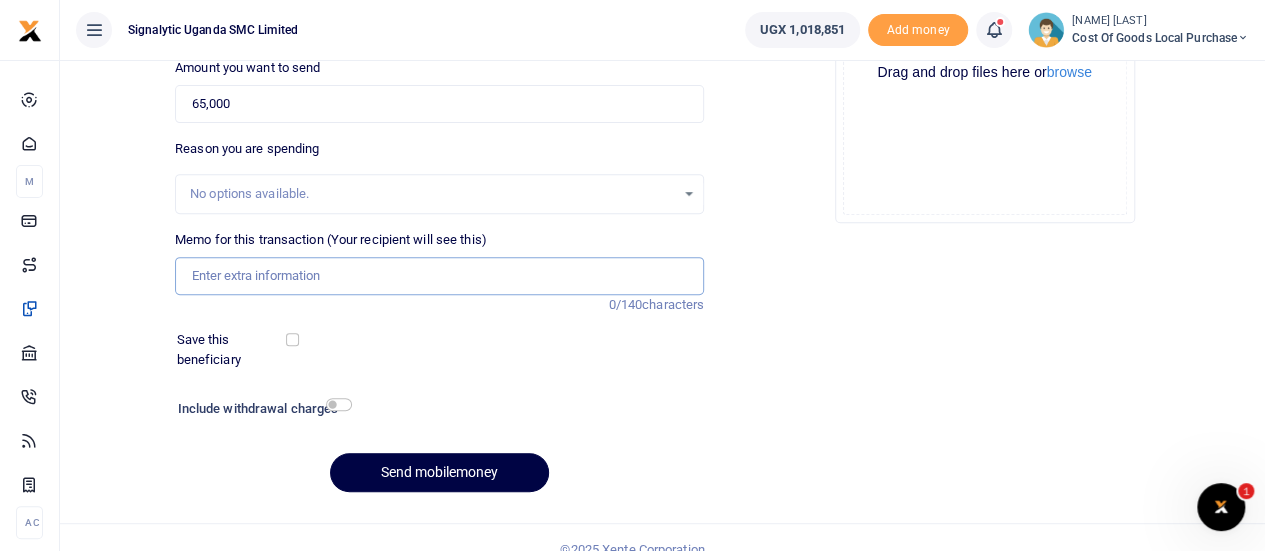 click on "Memo for this transaction (Your recipient will see this)" at bounding box center [439, 276] 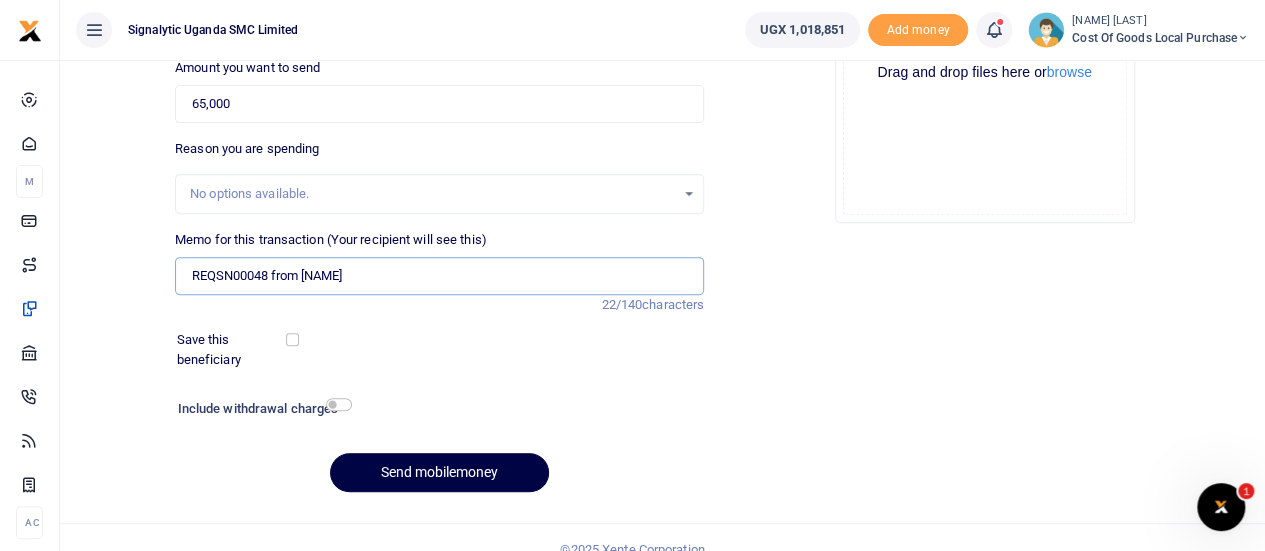 scroll, scrollTop: 332, scrollLeft: 0, axis: vertical 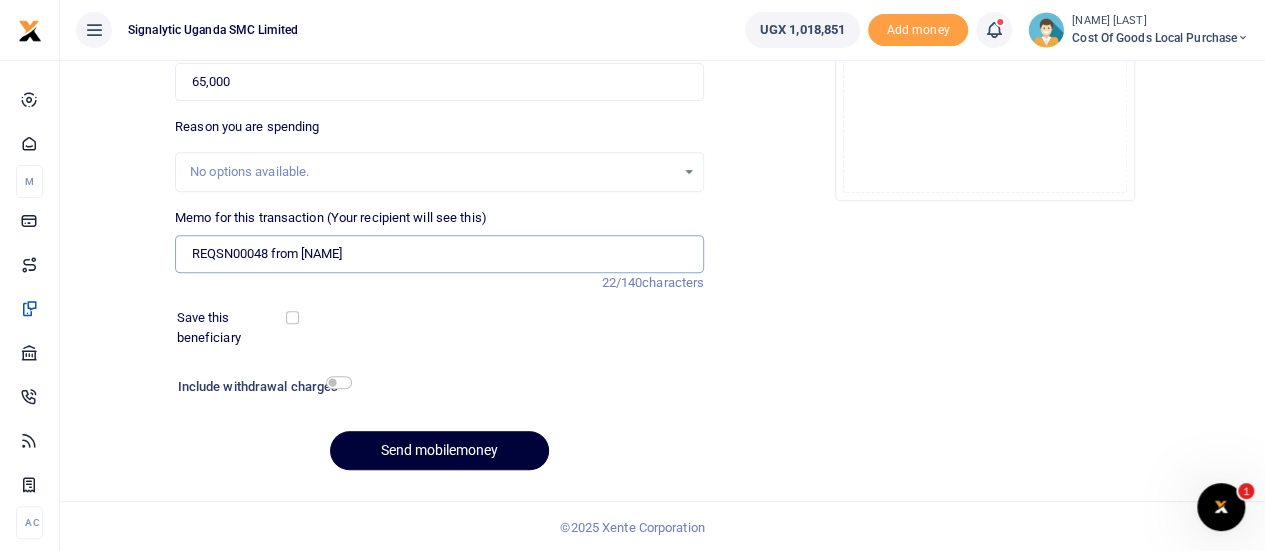 type on "REQSN00048 from Andrew" 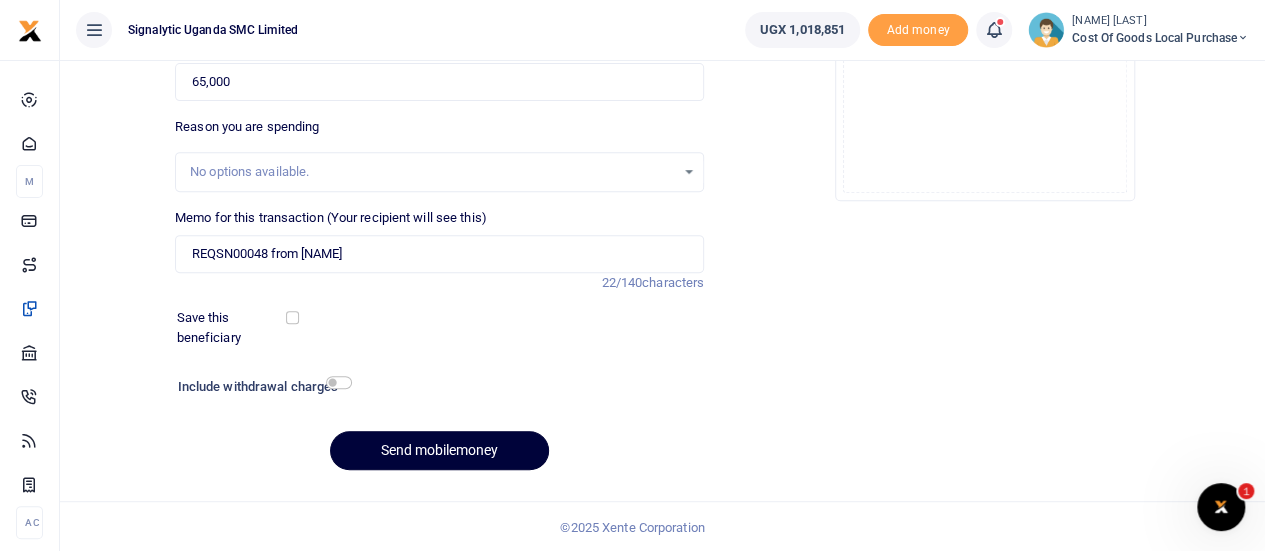 click on "Send mobilemoney" at bounding box center [439, 450] 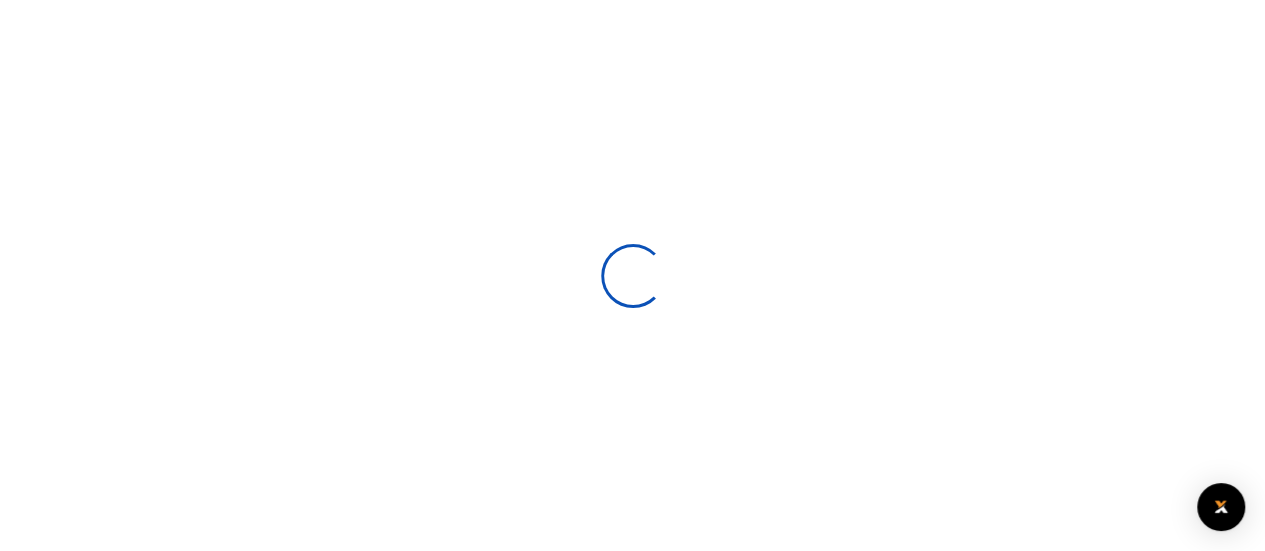 scroll, scrollTop: 332, scrollLeft: 0, axis: vertical 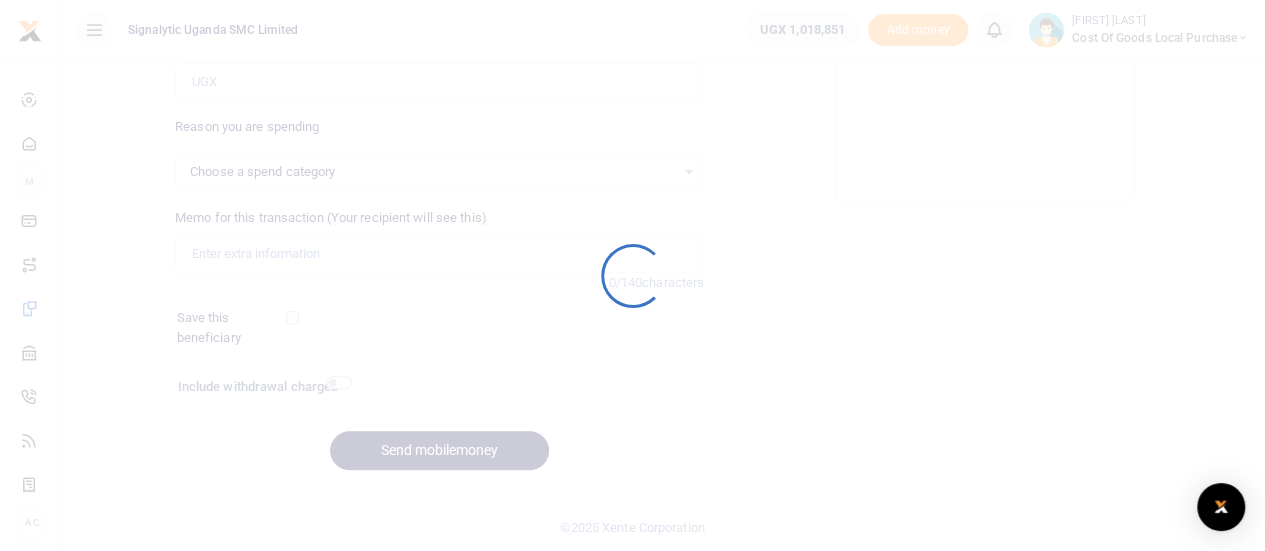 select 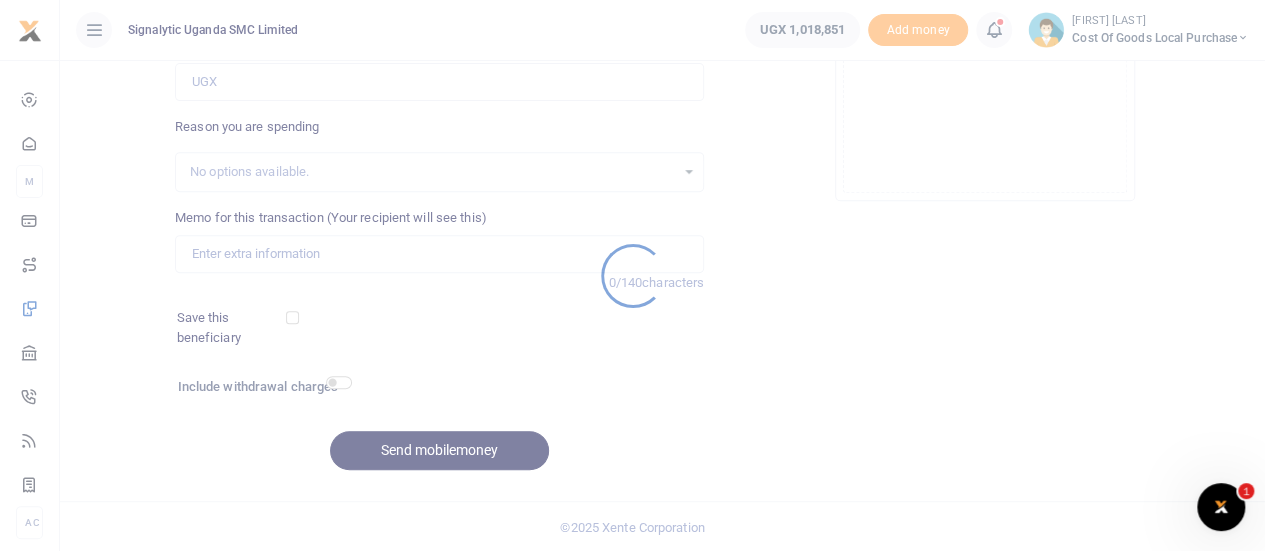 scroll, scrollTop: 0, scrollLeft: 0, axis: both 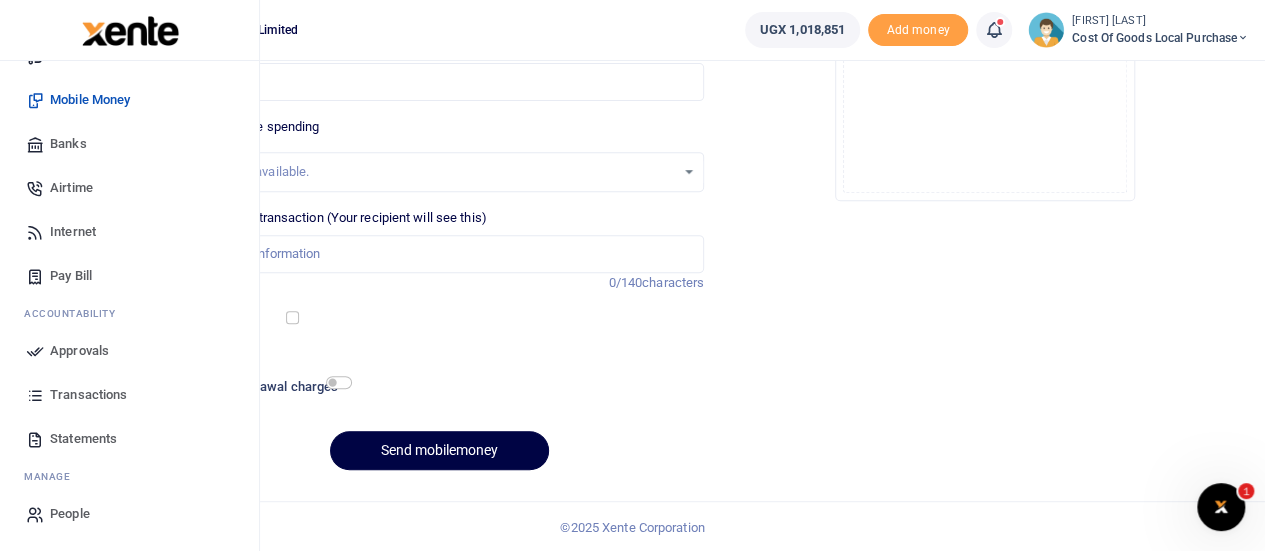 click on "Approvals" at bounding box center [79, 351] 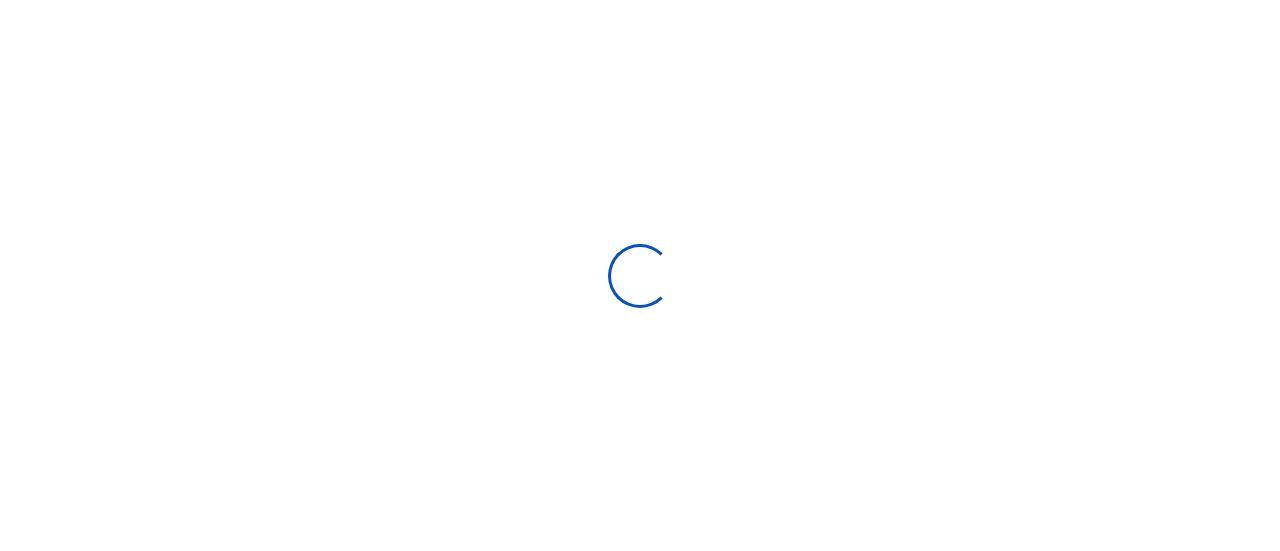 scroll, scrollTop: 0, scrollLeft: 0, axis: both 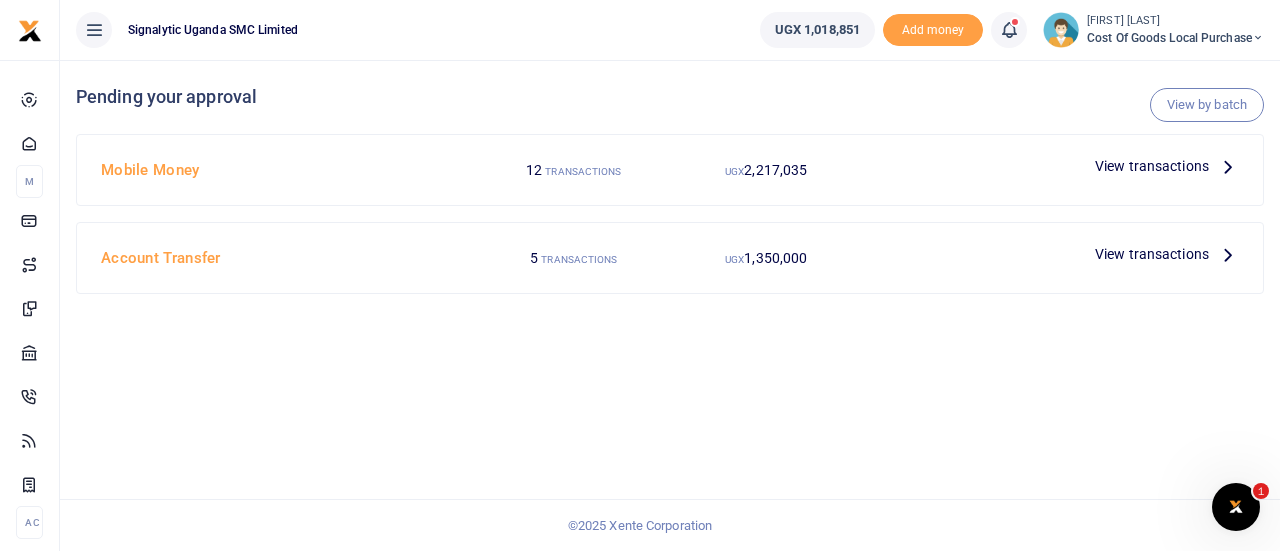click on "View transactions" at bounding box center (1152, 166) 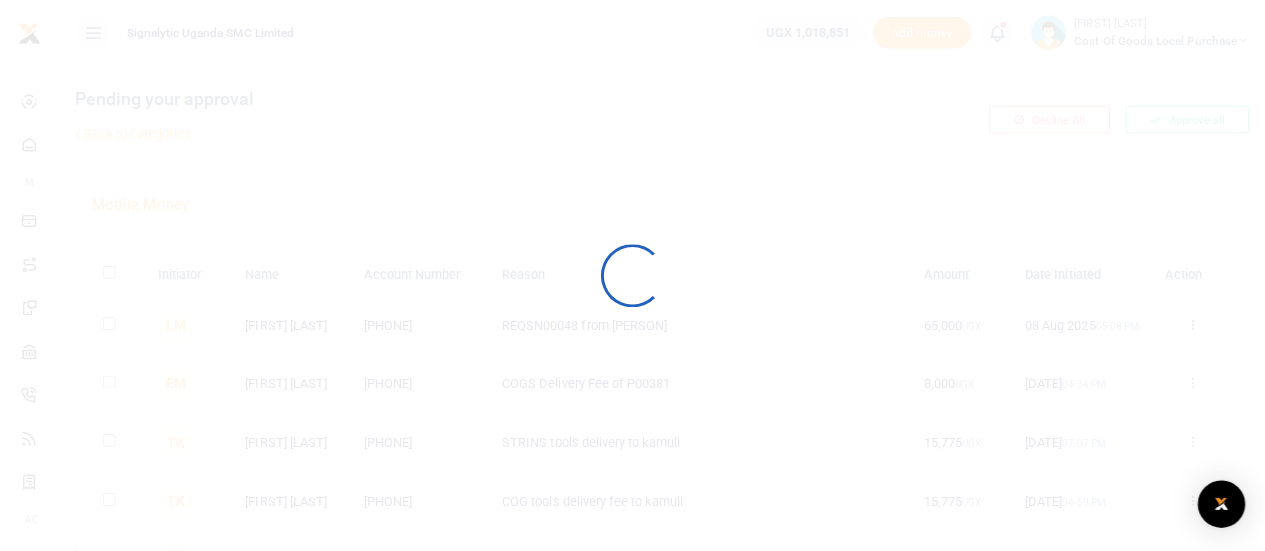 scroll, scrollTop: 0, scrollLeft: 0, axis: both 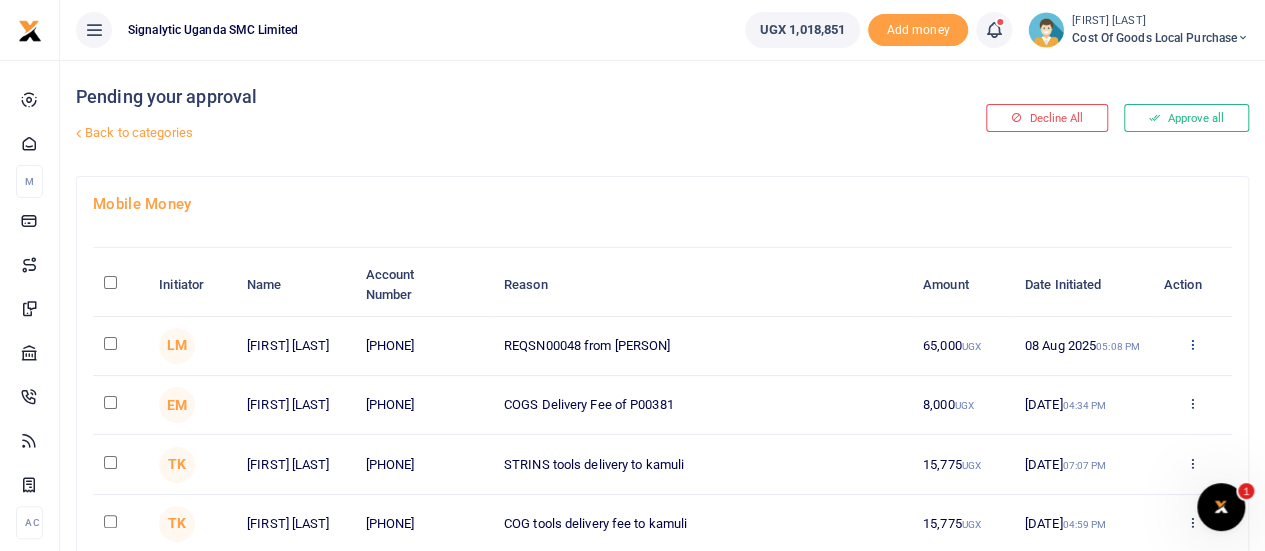 click at bounding box center [1191, 344] 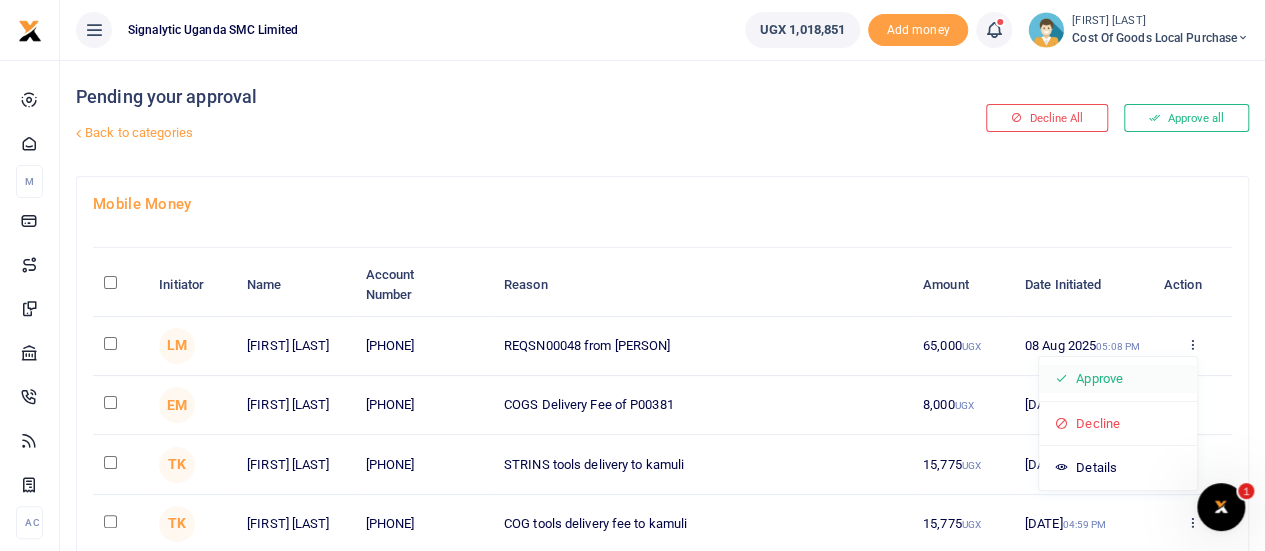 click on "Approve" at bounding box center [1118, 379] 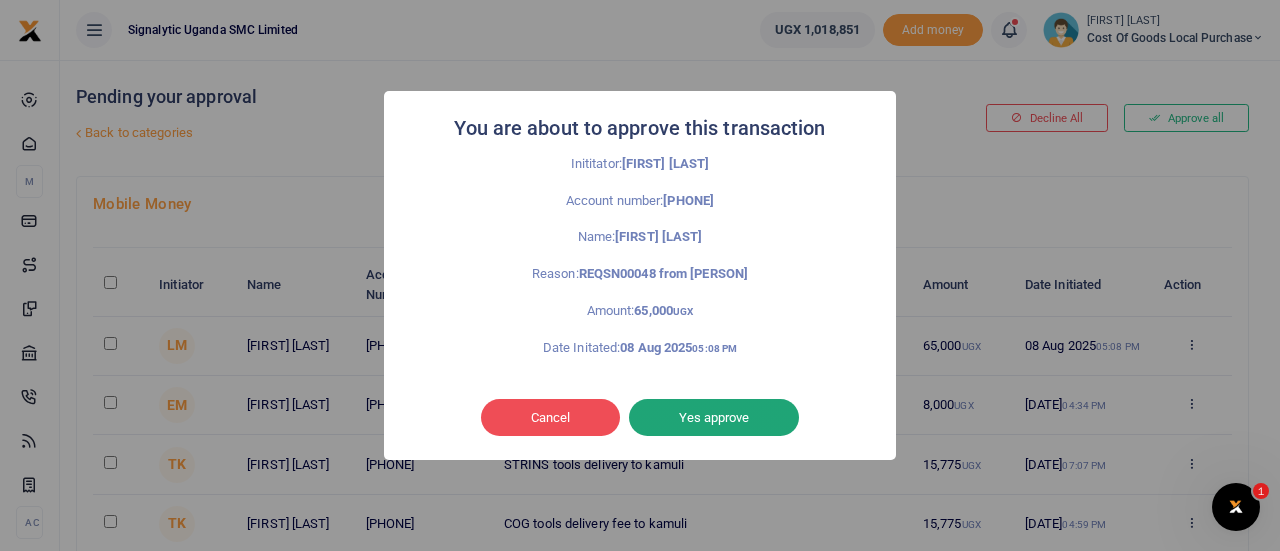 click on "Yes approve" at bounding box center [714, 418] 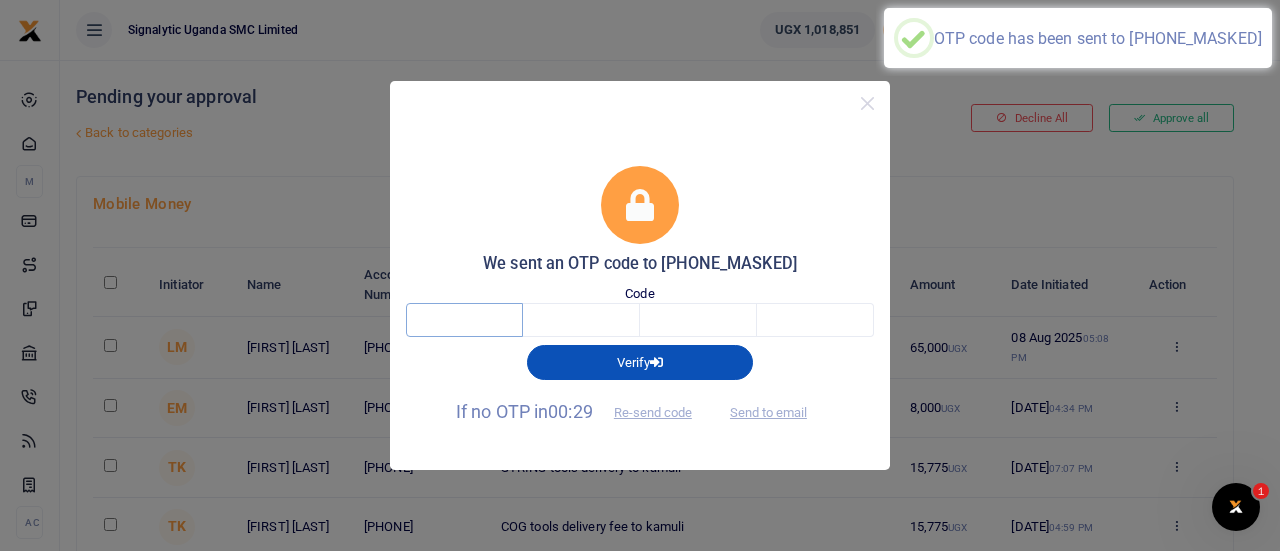 click at bounding box center [464, 320] 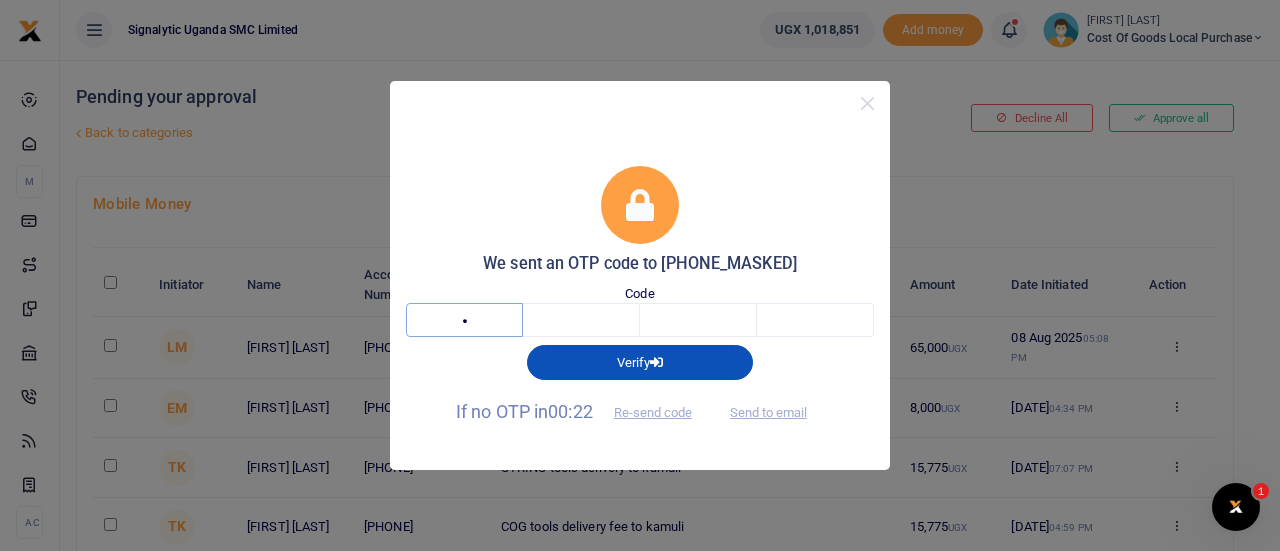 type on "2" 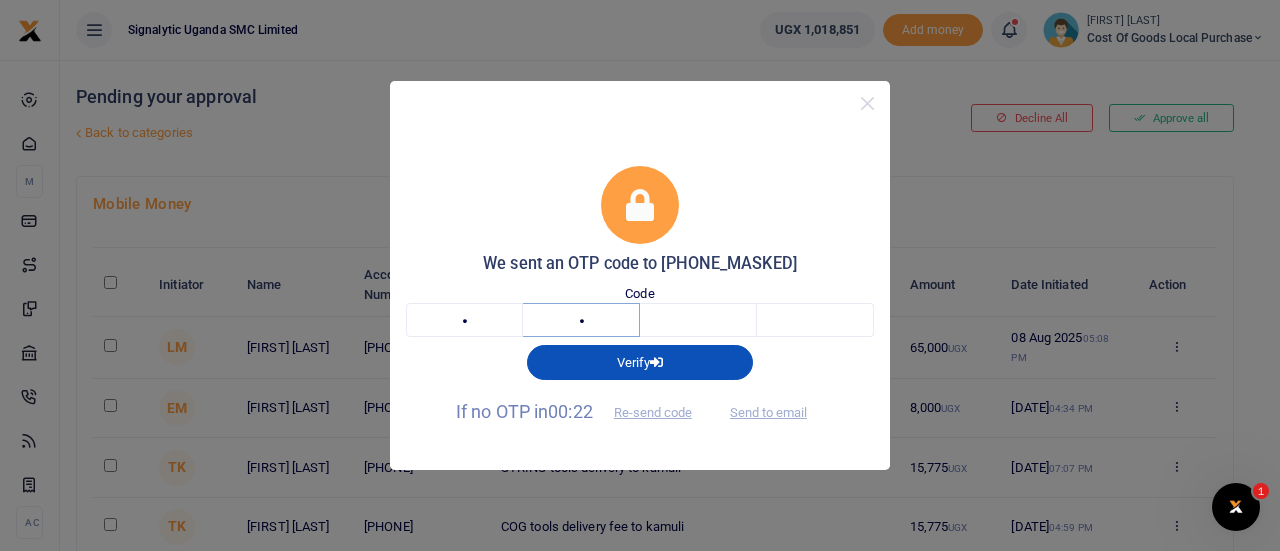type on "1" 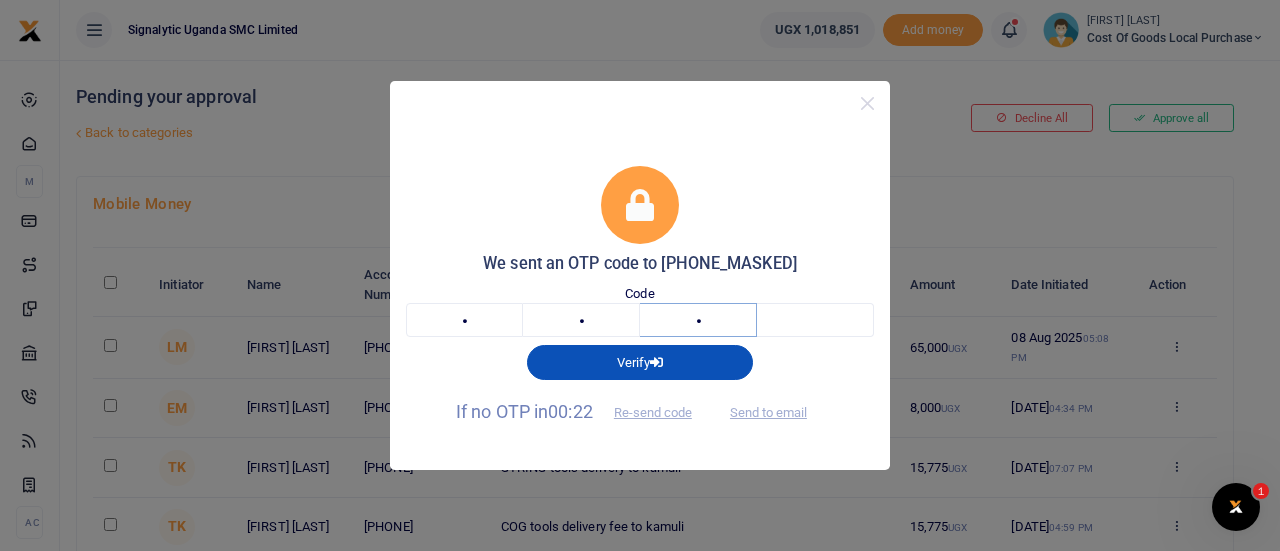 type on "8" 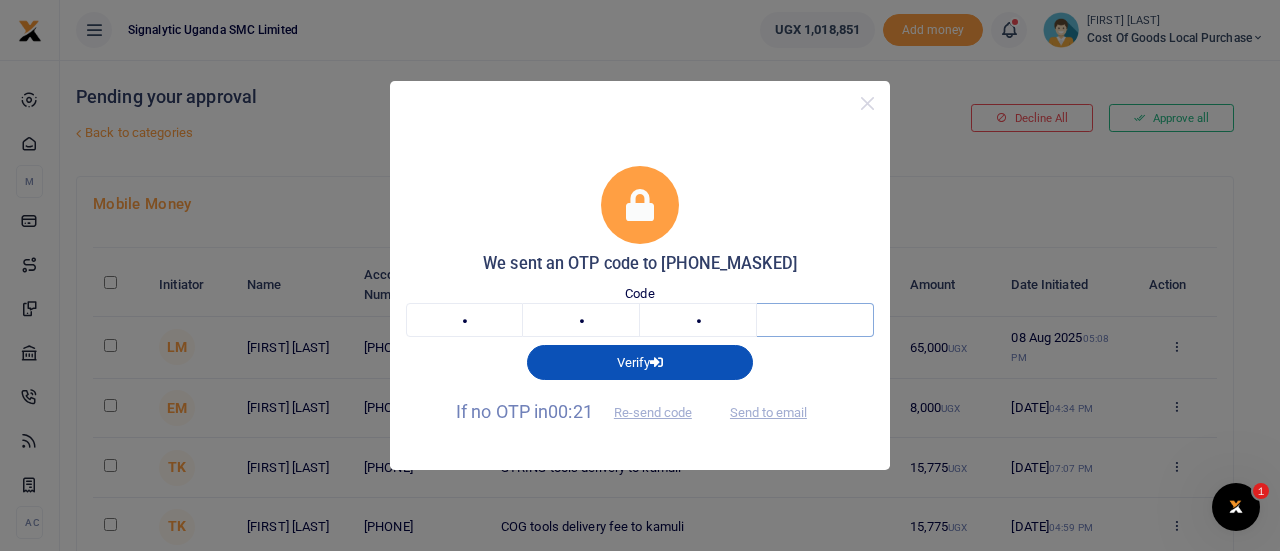 type on "9" 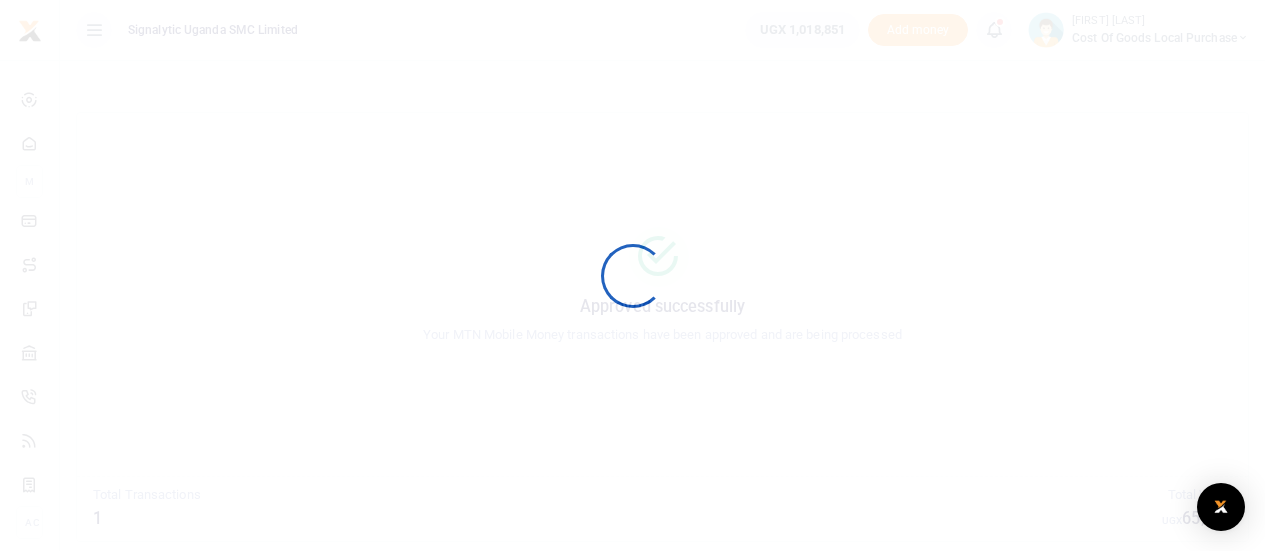 scroll, scrollTop: 0, scrollLeft: 0, axis: both 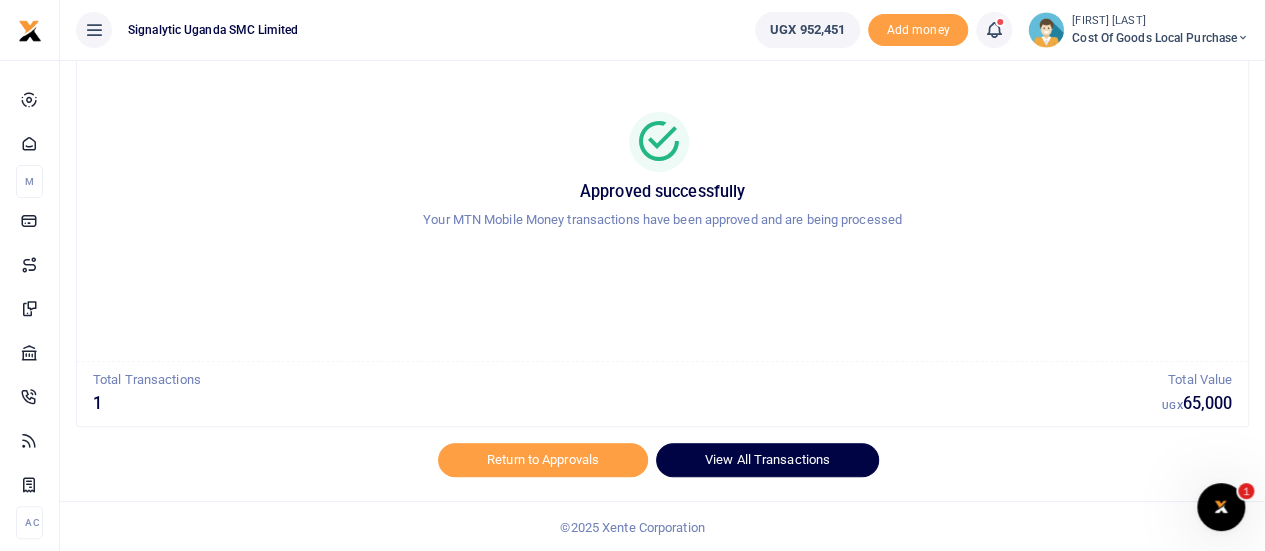 click on "View All Transactions" at bounding box center [767, 460] 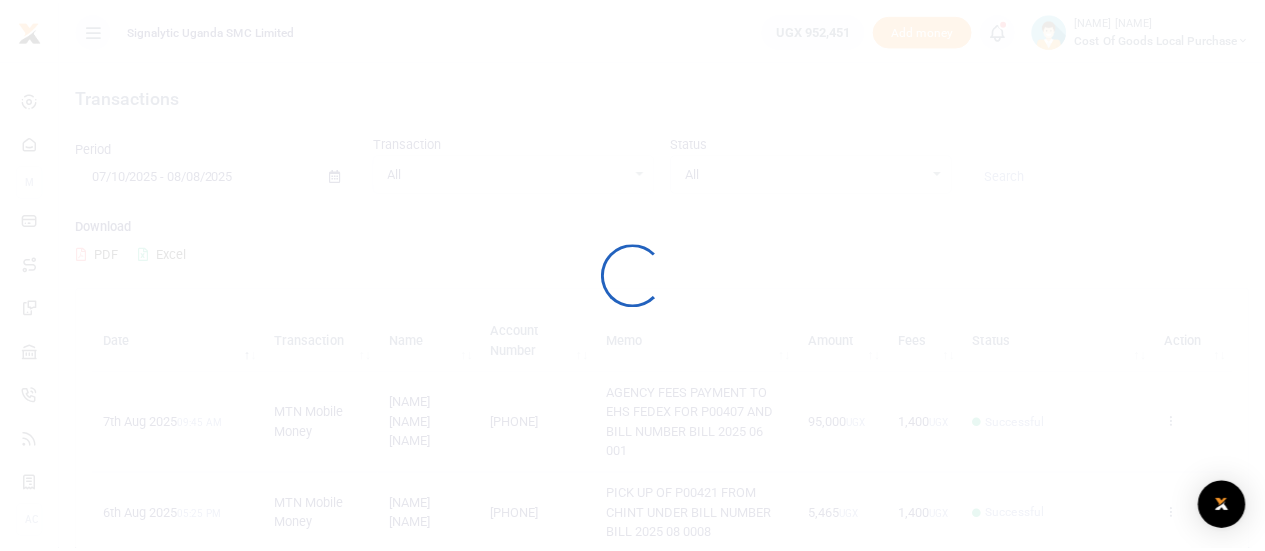 scroll, scrollTop: 0, scrollLeft: 0, axis: both 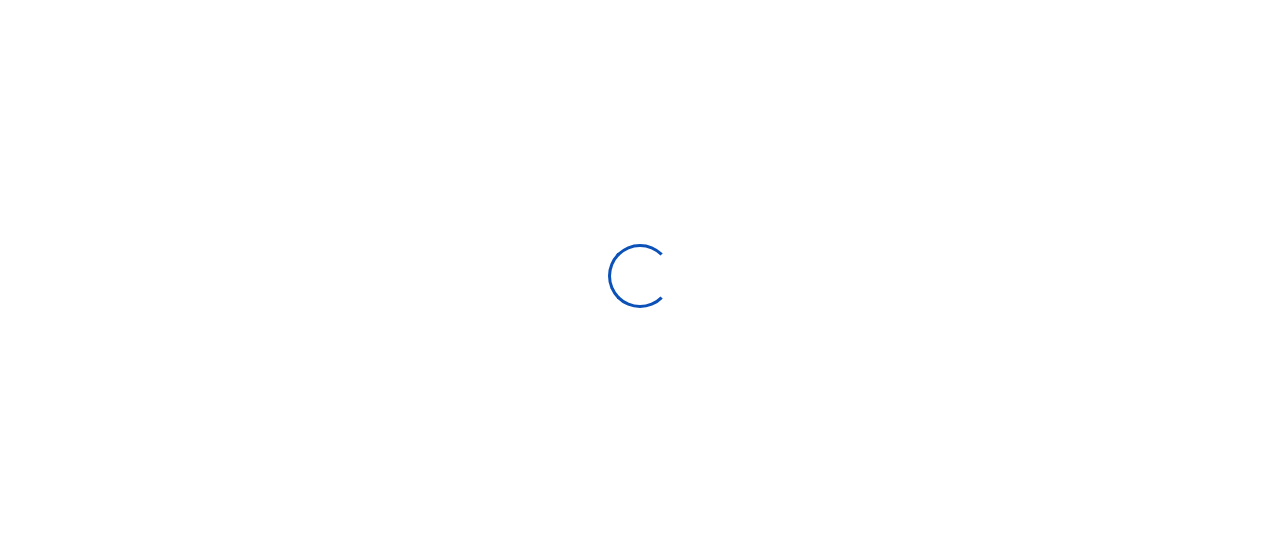 select 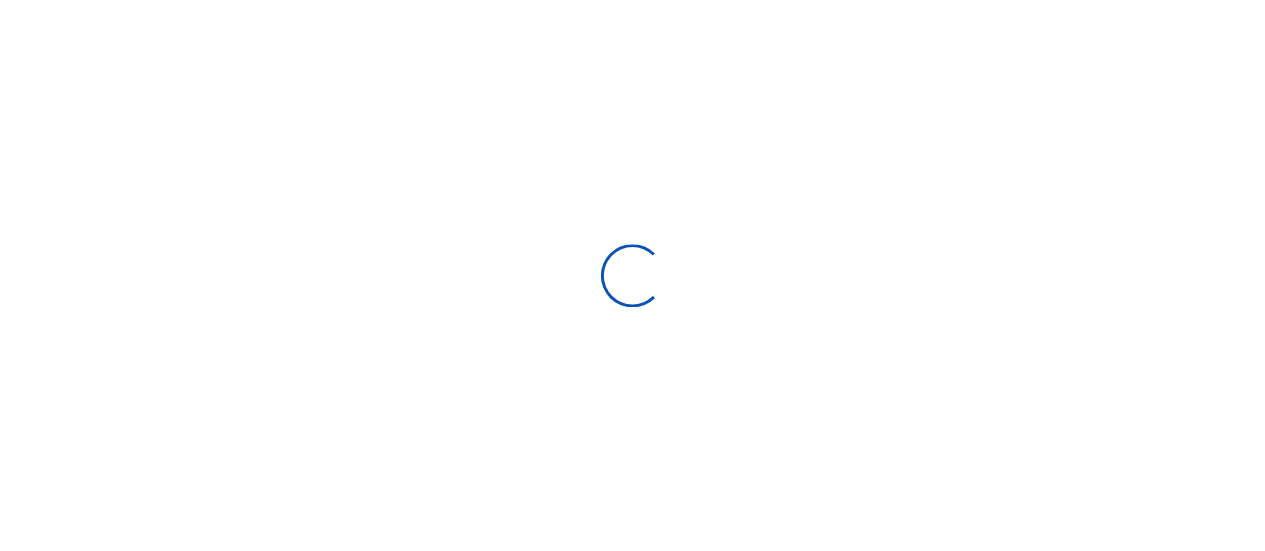 scroll, scrollTop: 0, scrollLeft: 0, axis: both 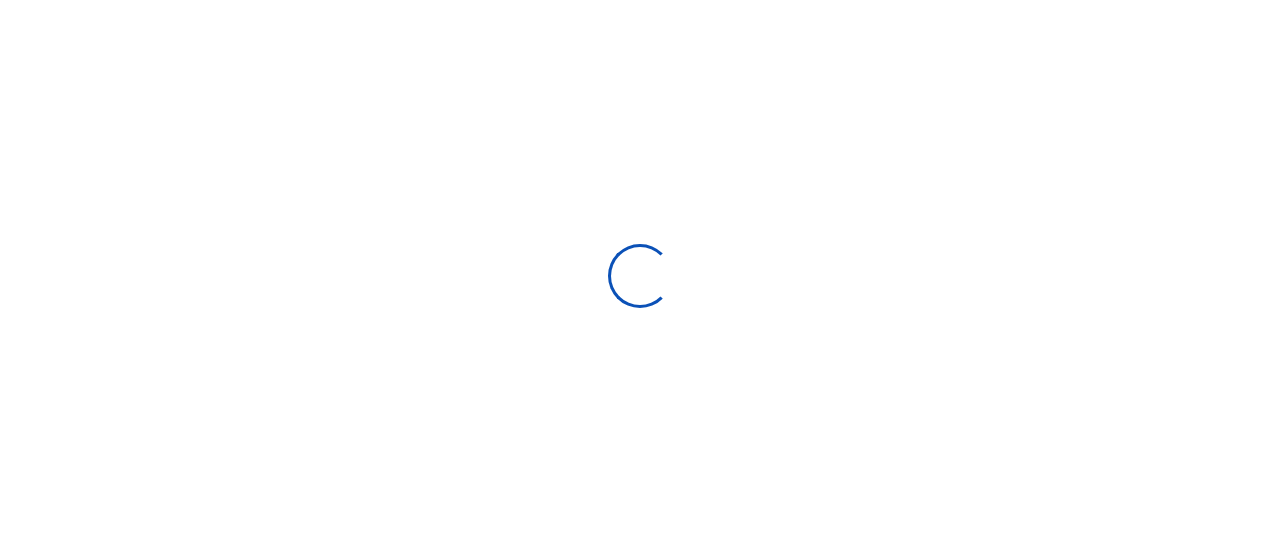 type on "07/10/2025 - 08/08/2025" 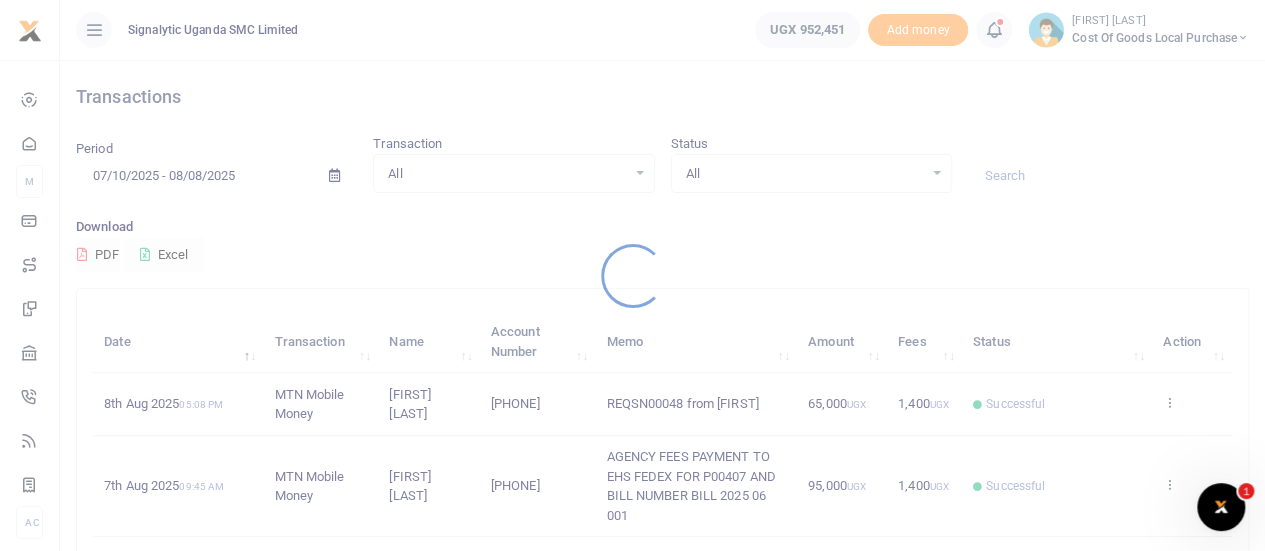 scroll, scrollTop: 0, scrollLeft: 0, axis: both 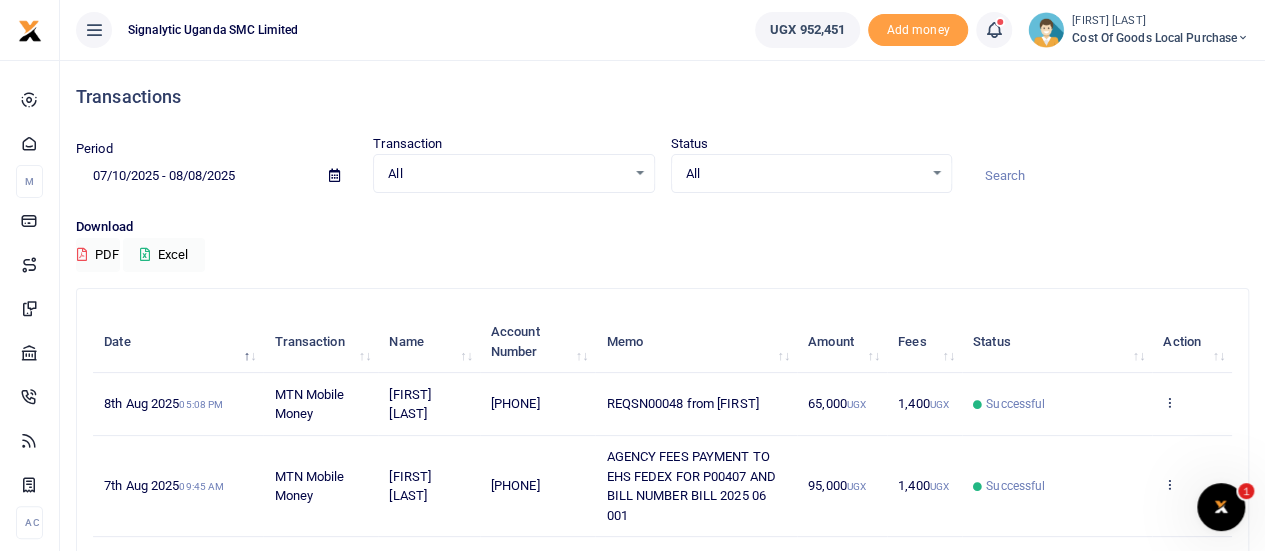 click on "View details
Send again" at bounding box center [1192, 404] 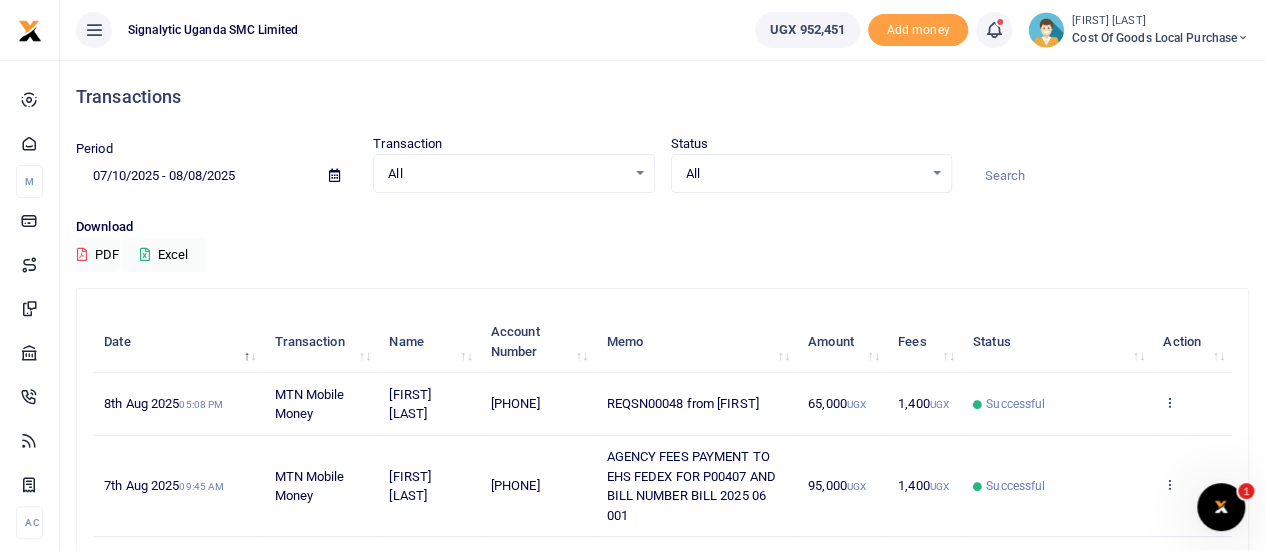 click at bounding box center (1169, 402) 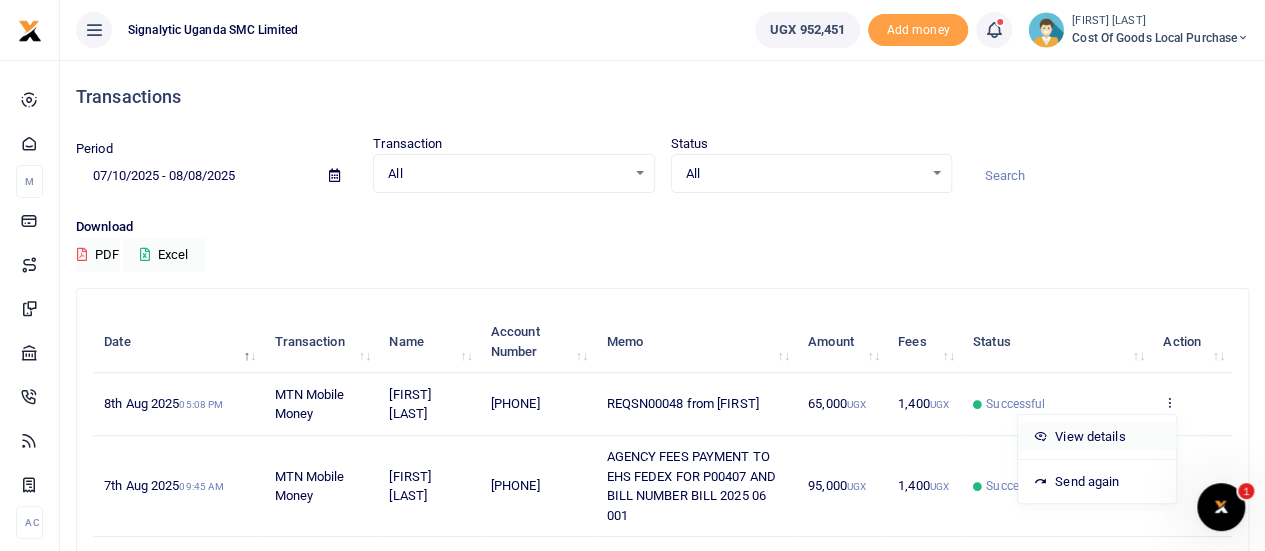 click on "View details" at bounding box center [1097, 437] 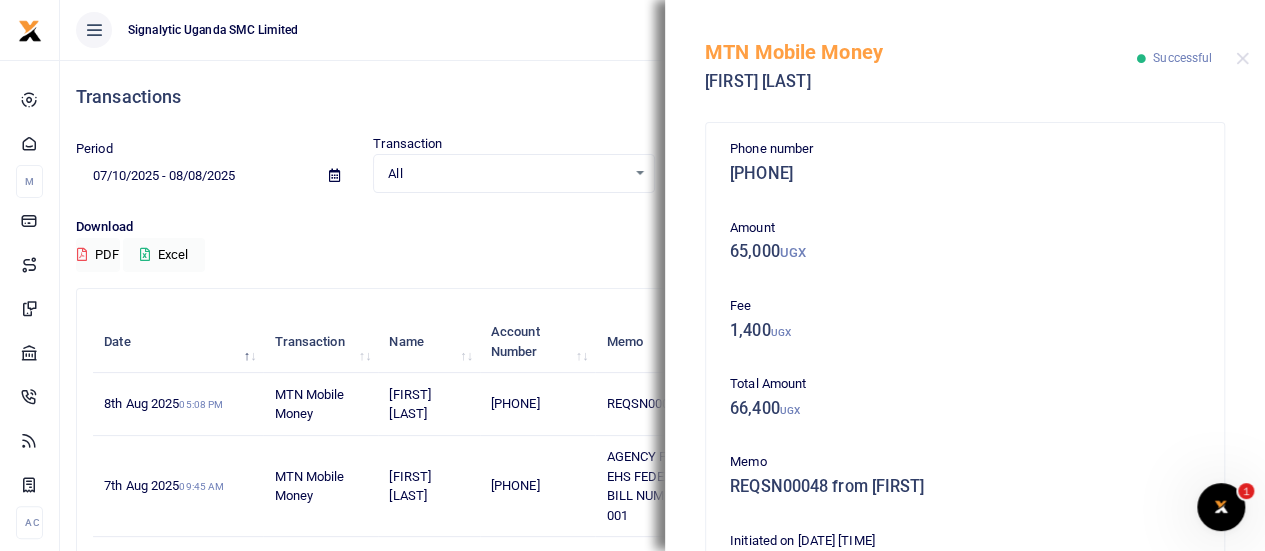 click on "Transactions" at bounding box center [662, 97] 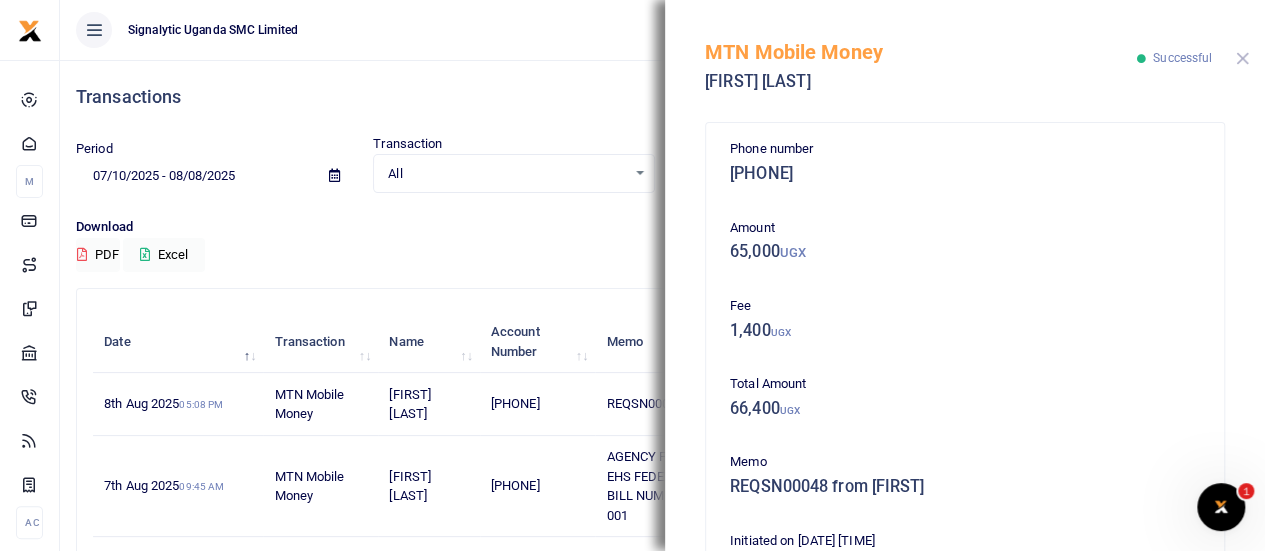 click at bounding box center [1242, 58] 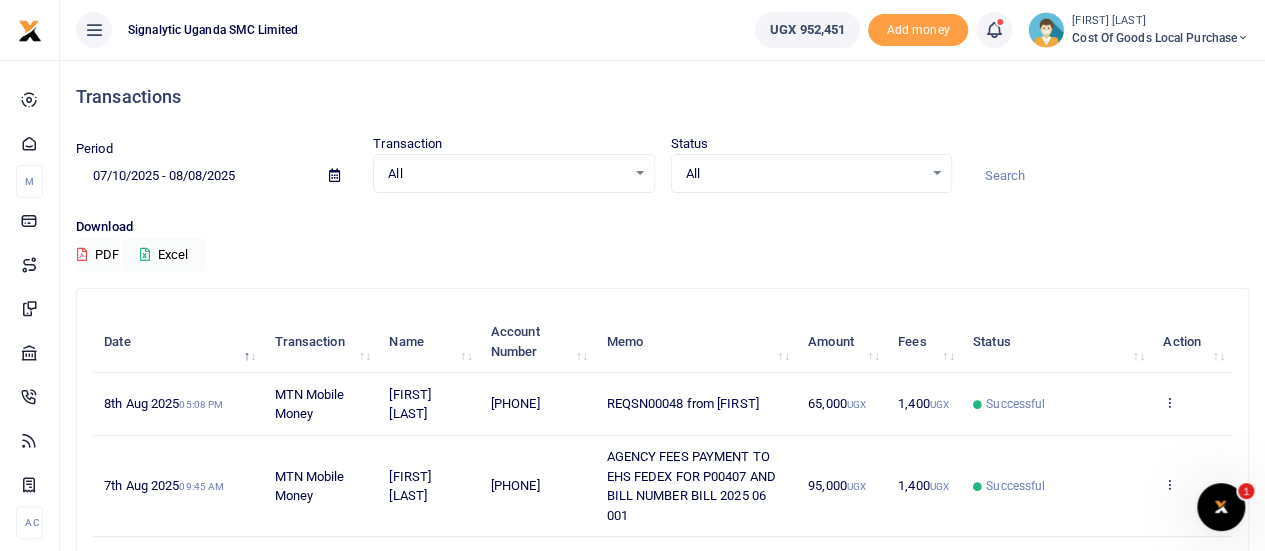 click on "Cost of Goods Local Purchase" at bounding box center (1160, 38) 